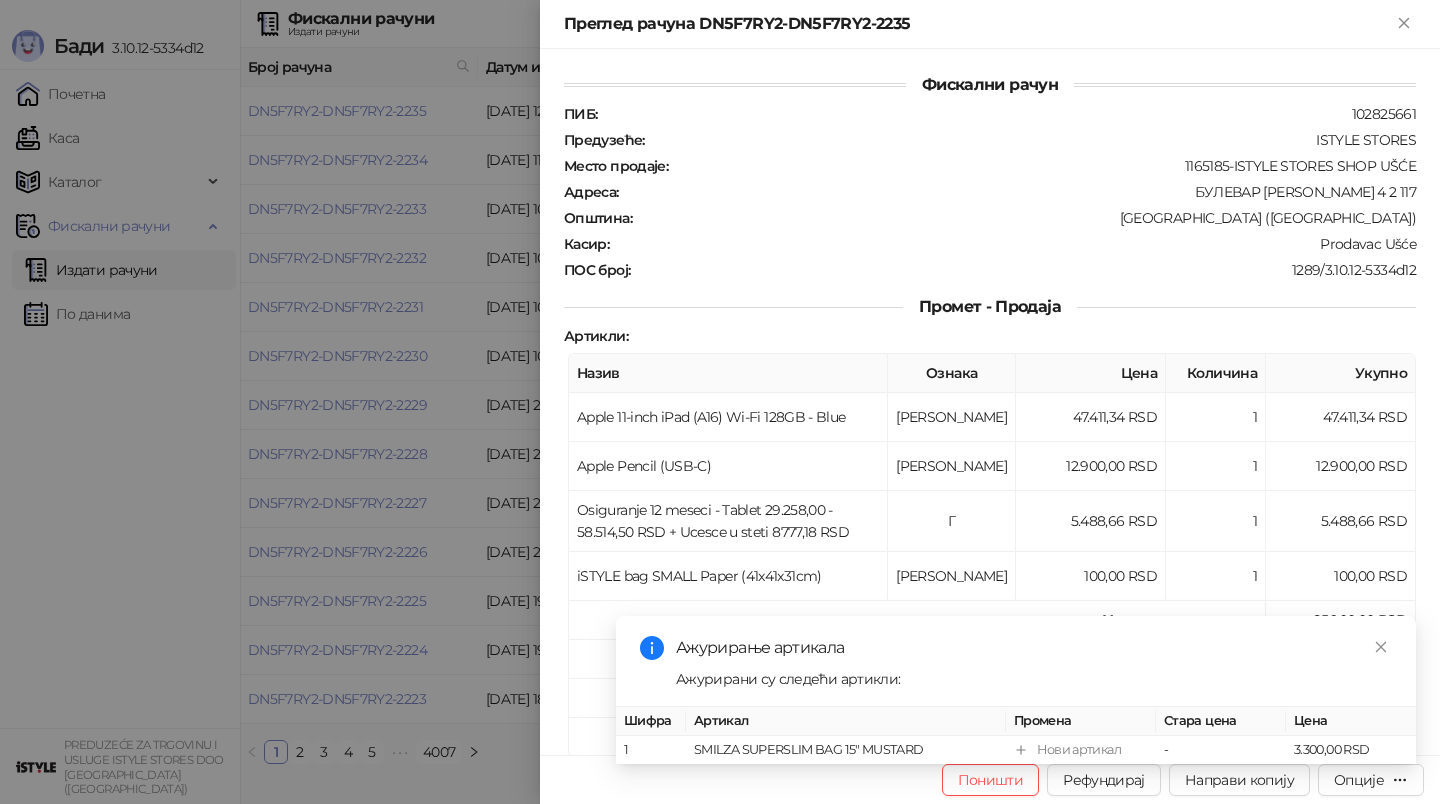 scroll, scrollTop: 0, scrollLeft: 0, axis: both 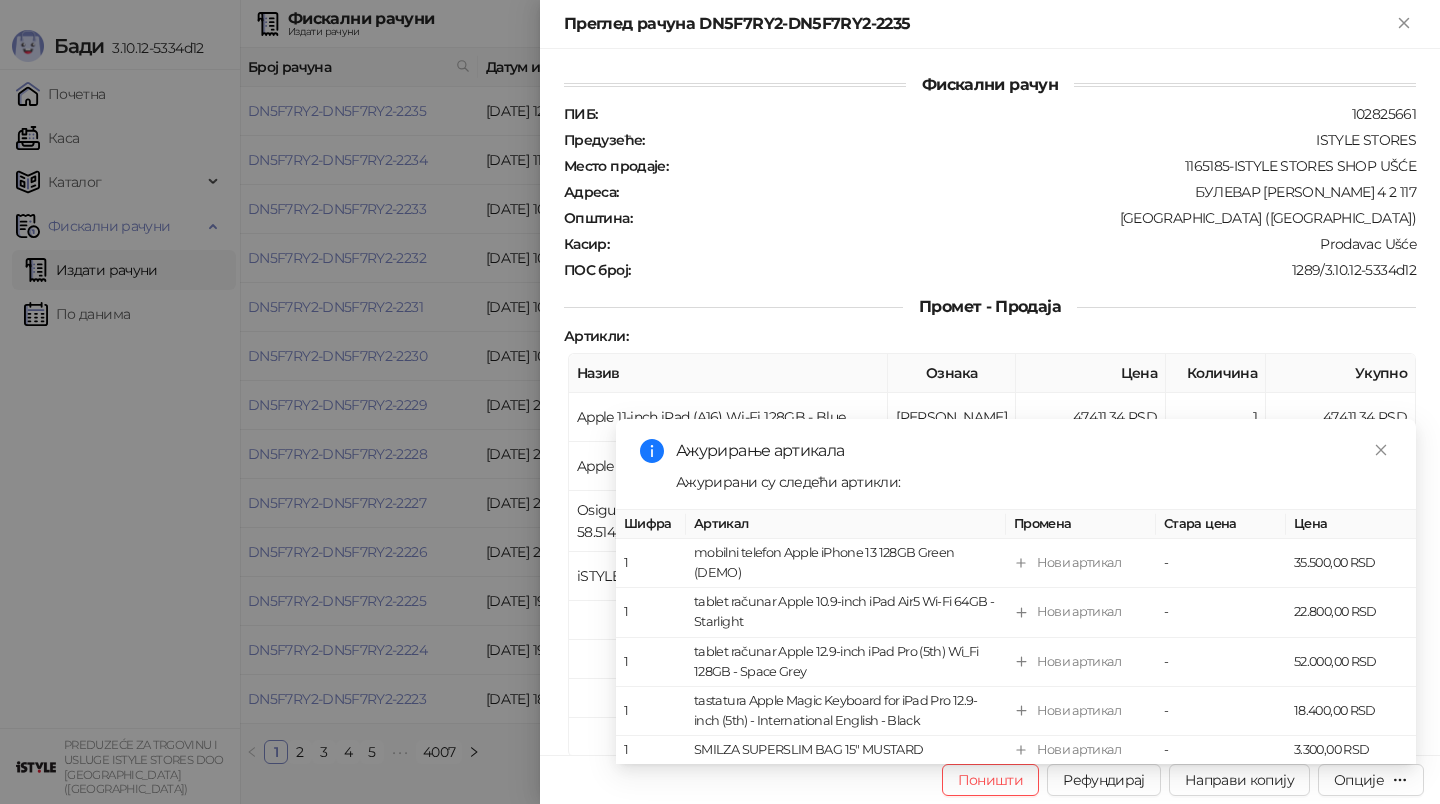 click at bounding box center (720, 402) 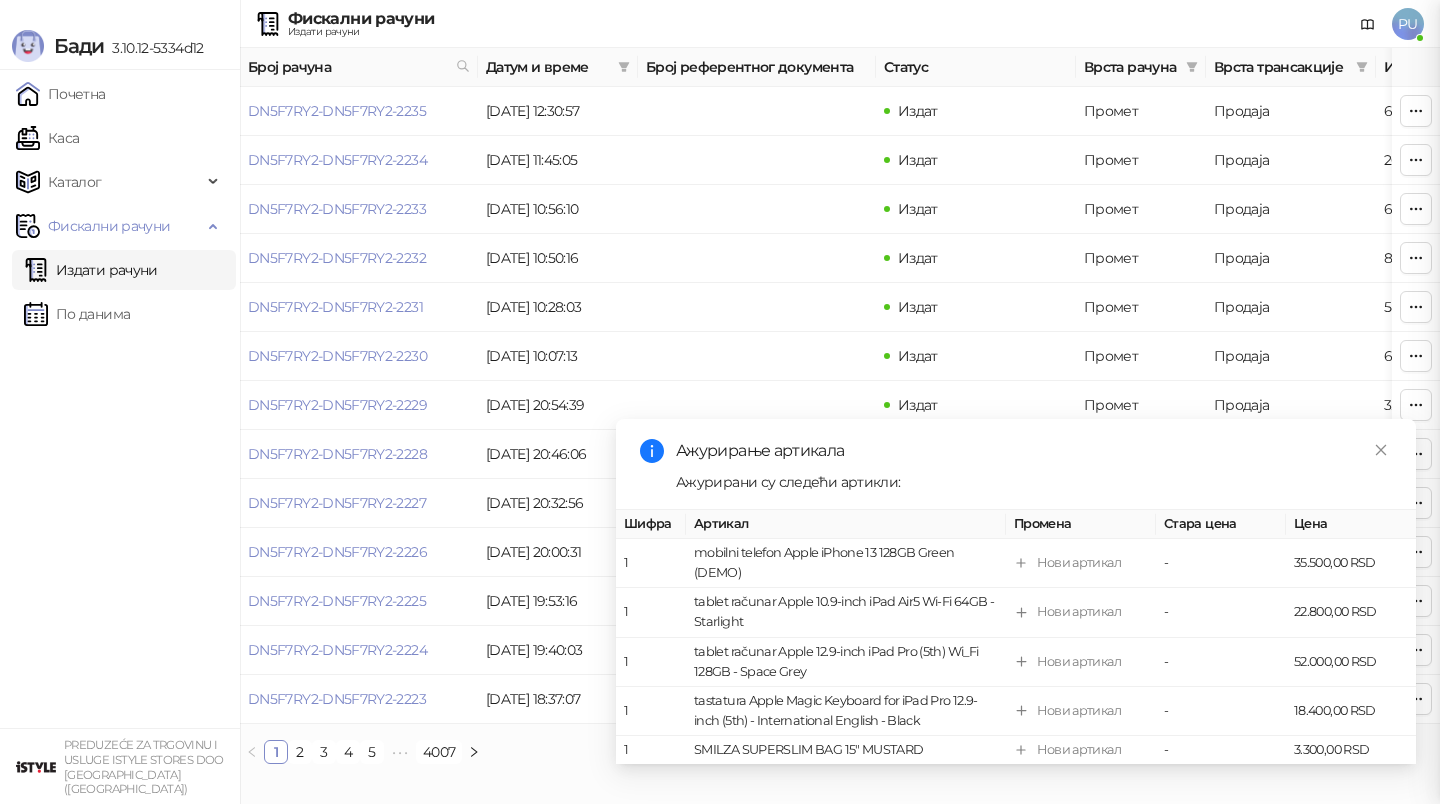 click at bounding box center (720, 402) 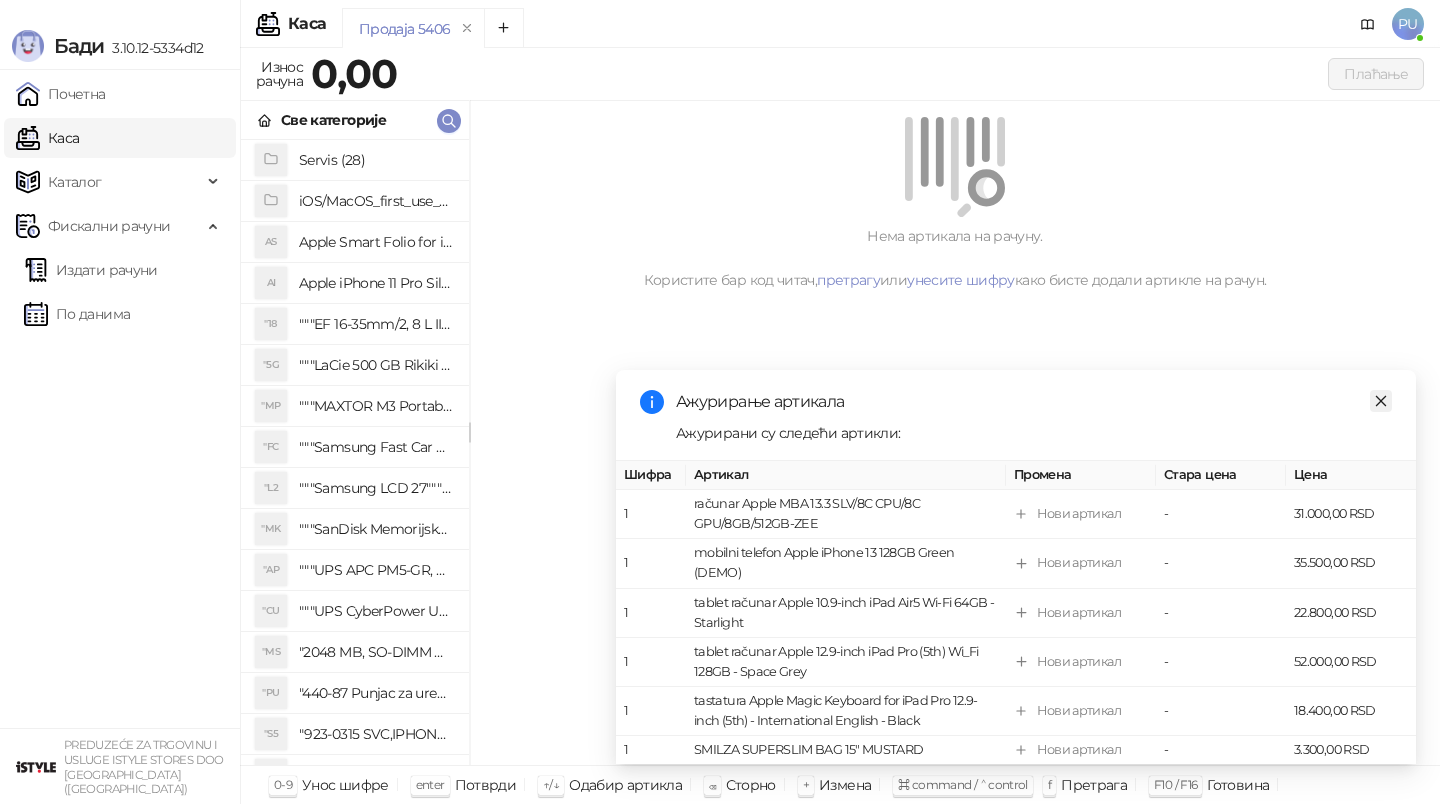 click at bounding box center (1381, 401) 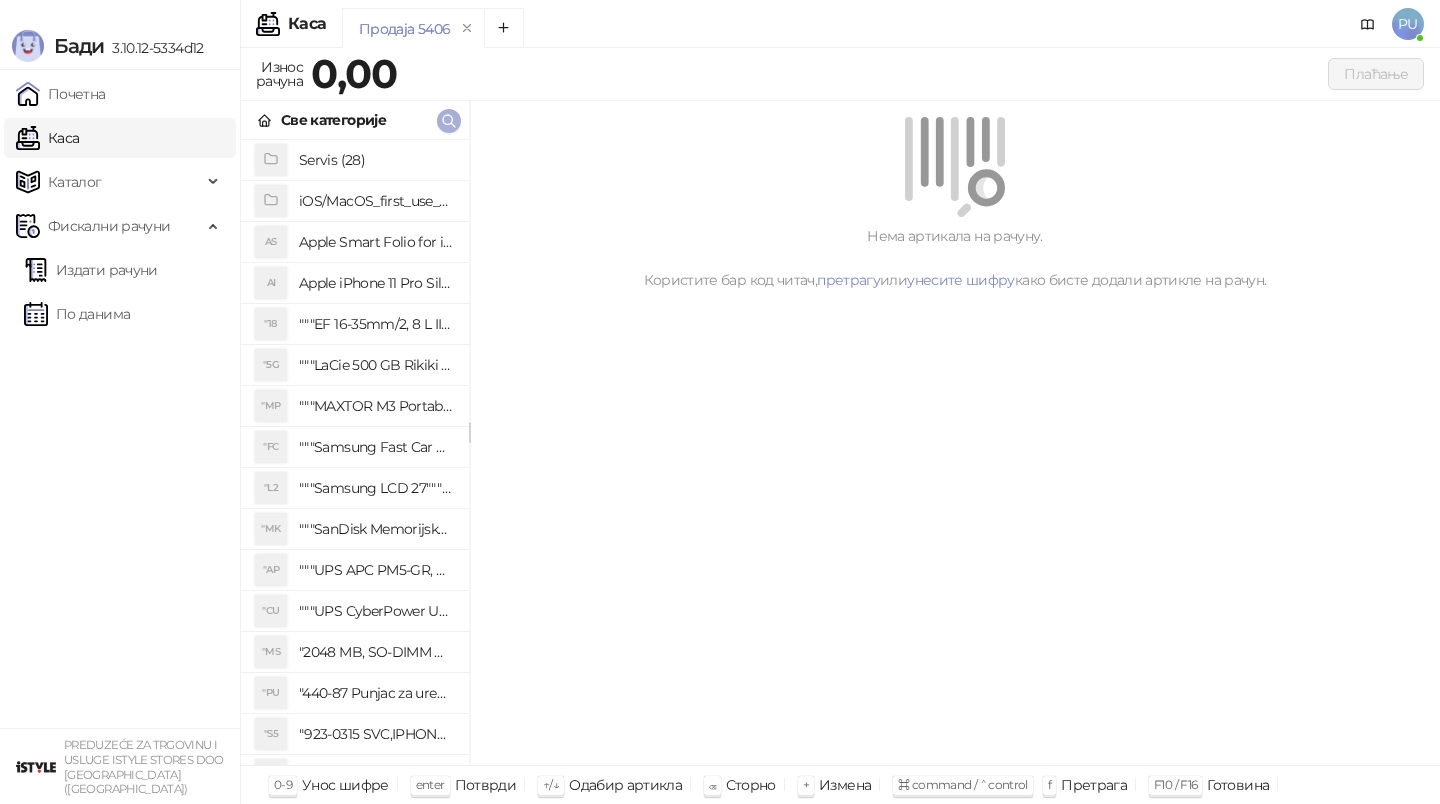 click at bounding box center (449, 121) 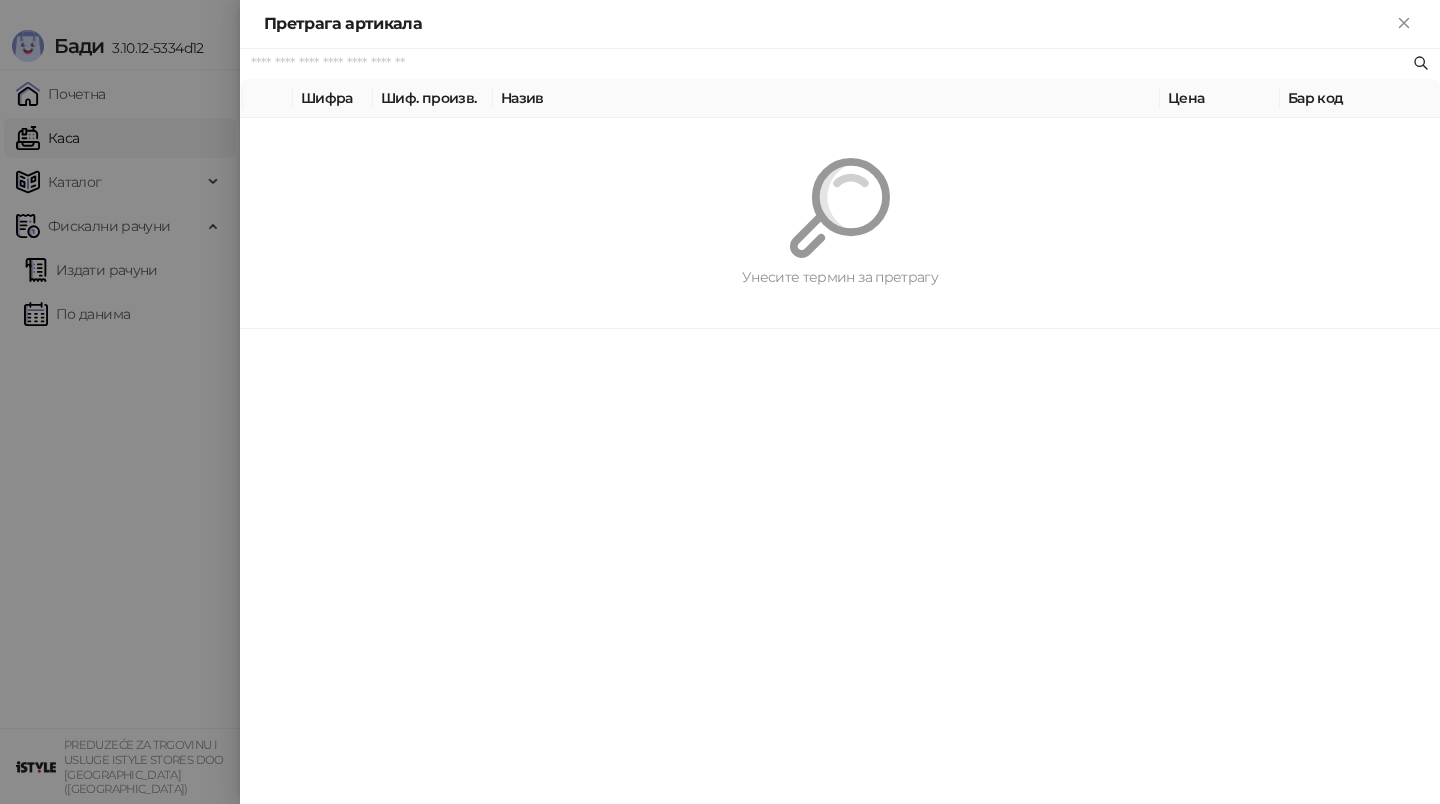 paste on "*********" 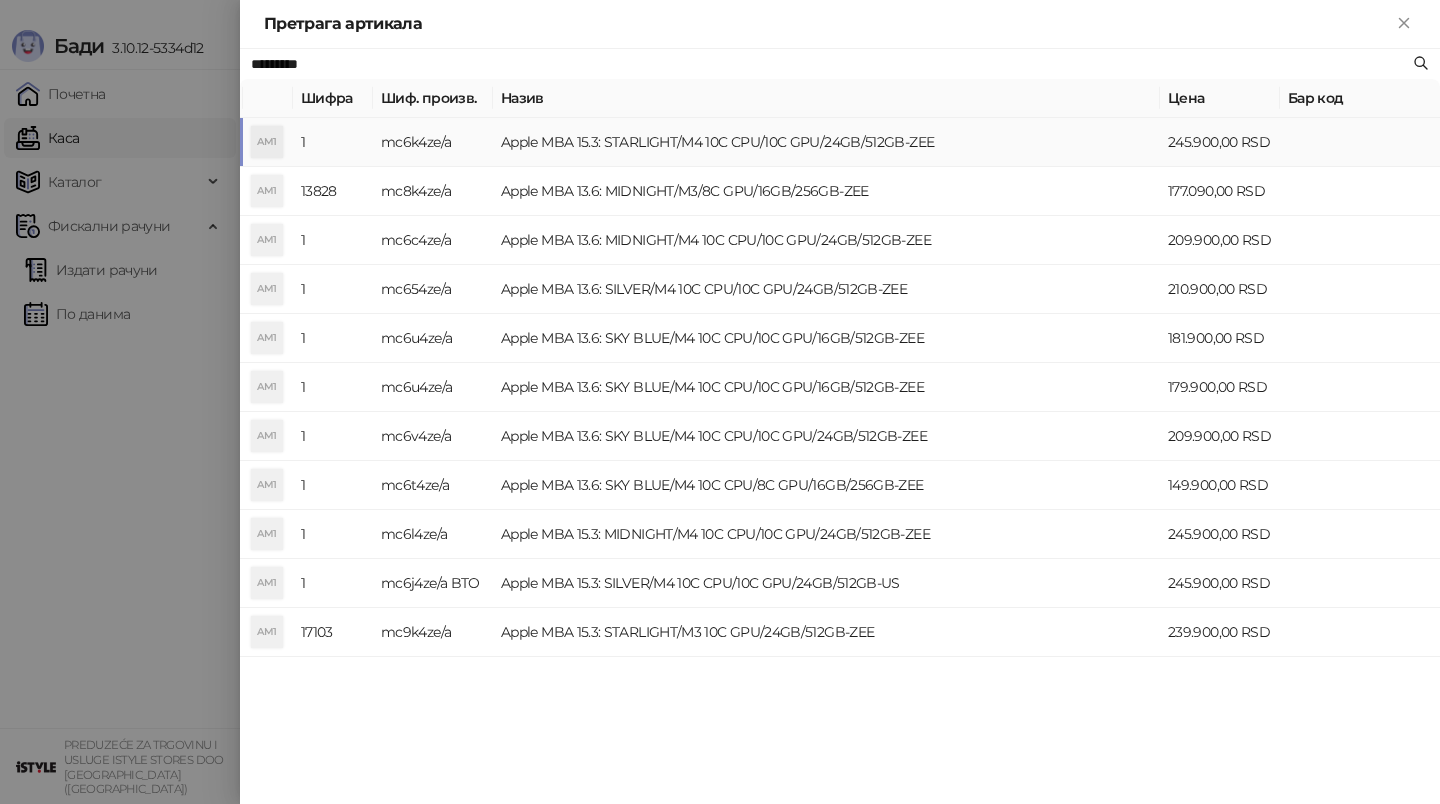 type on "*********" 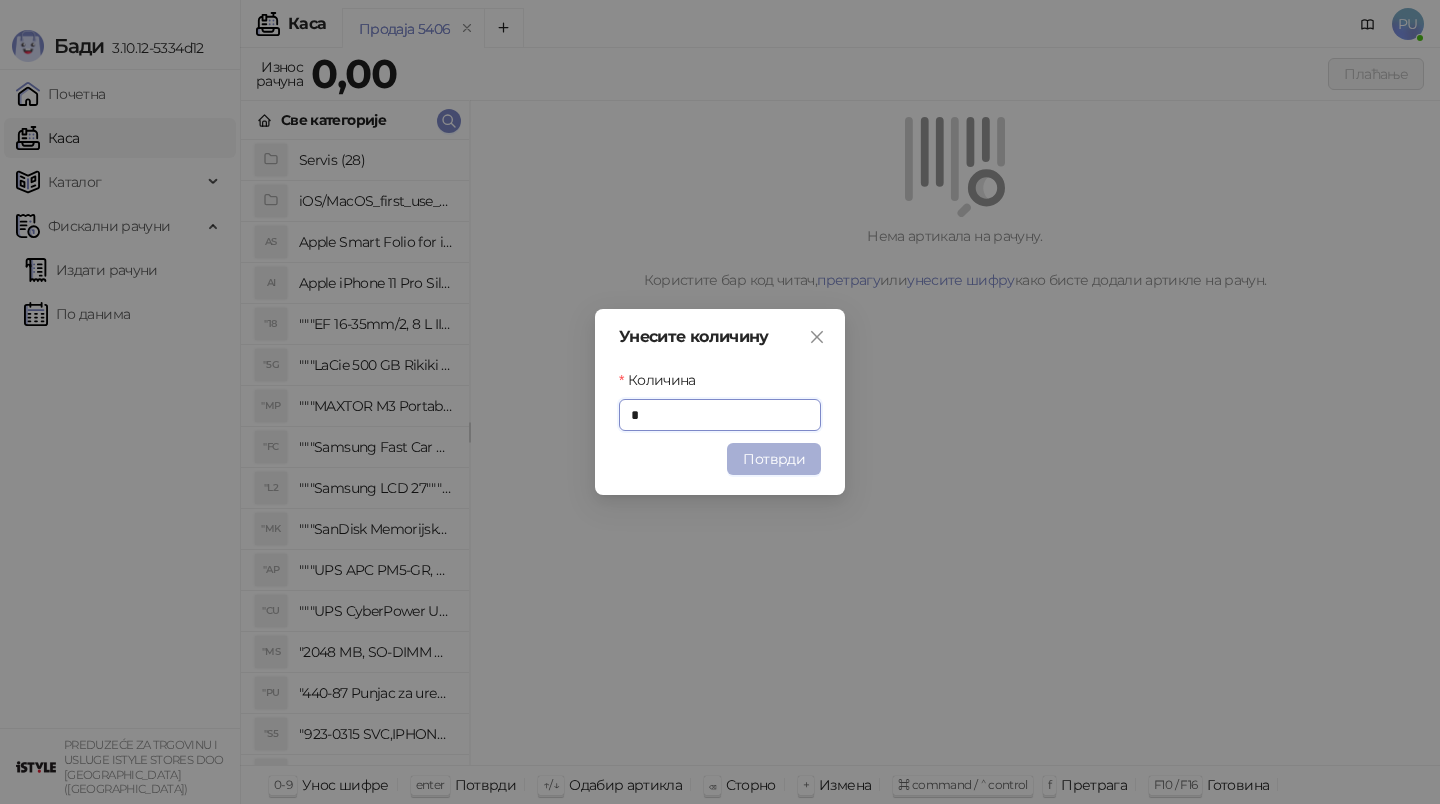 click on "Потврди" at bounding box center [774, 459] 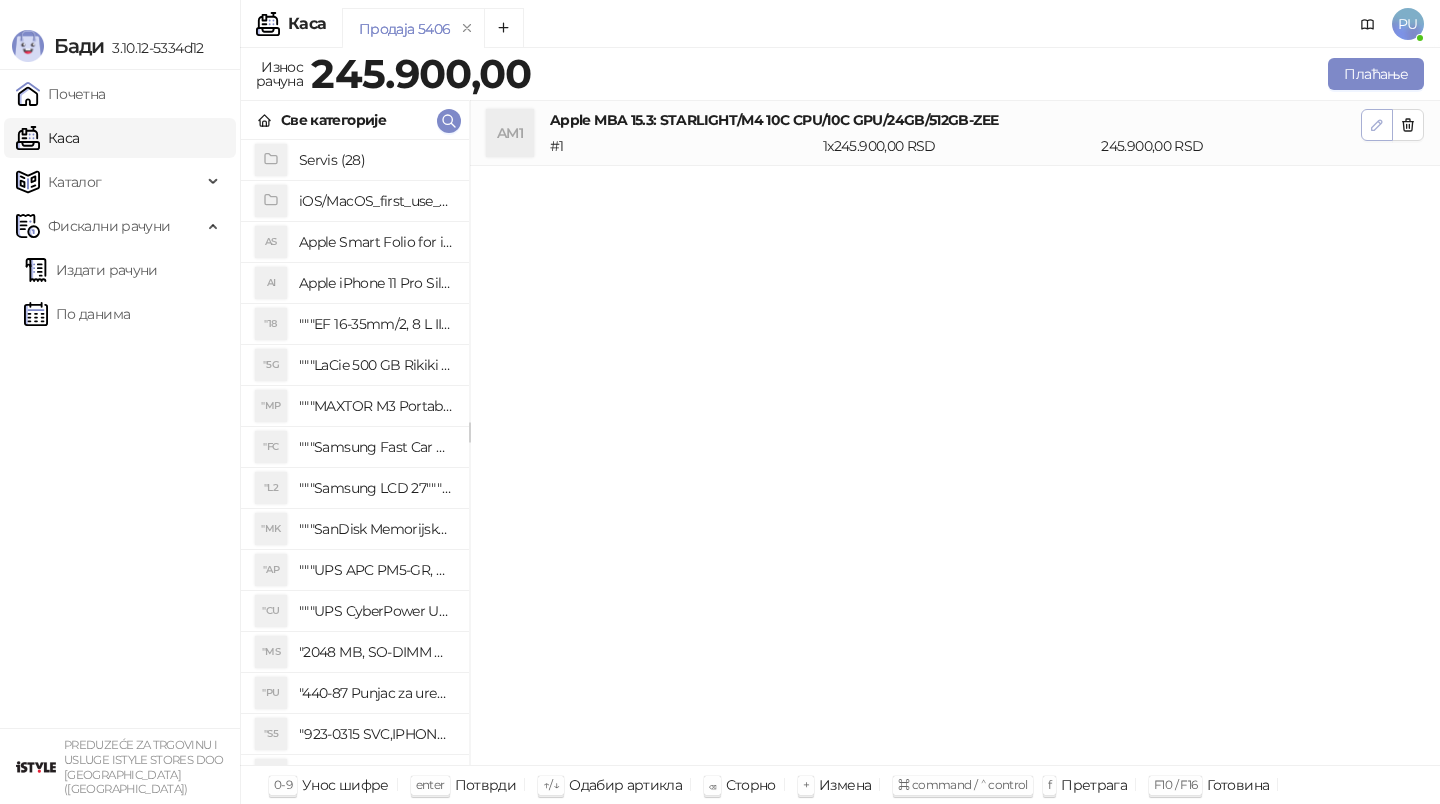 click 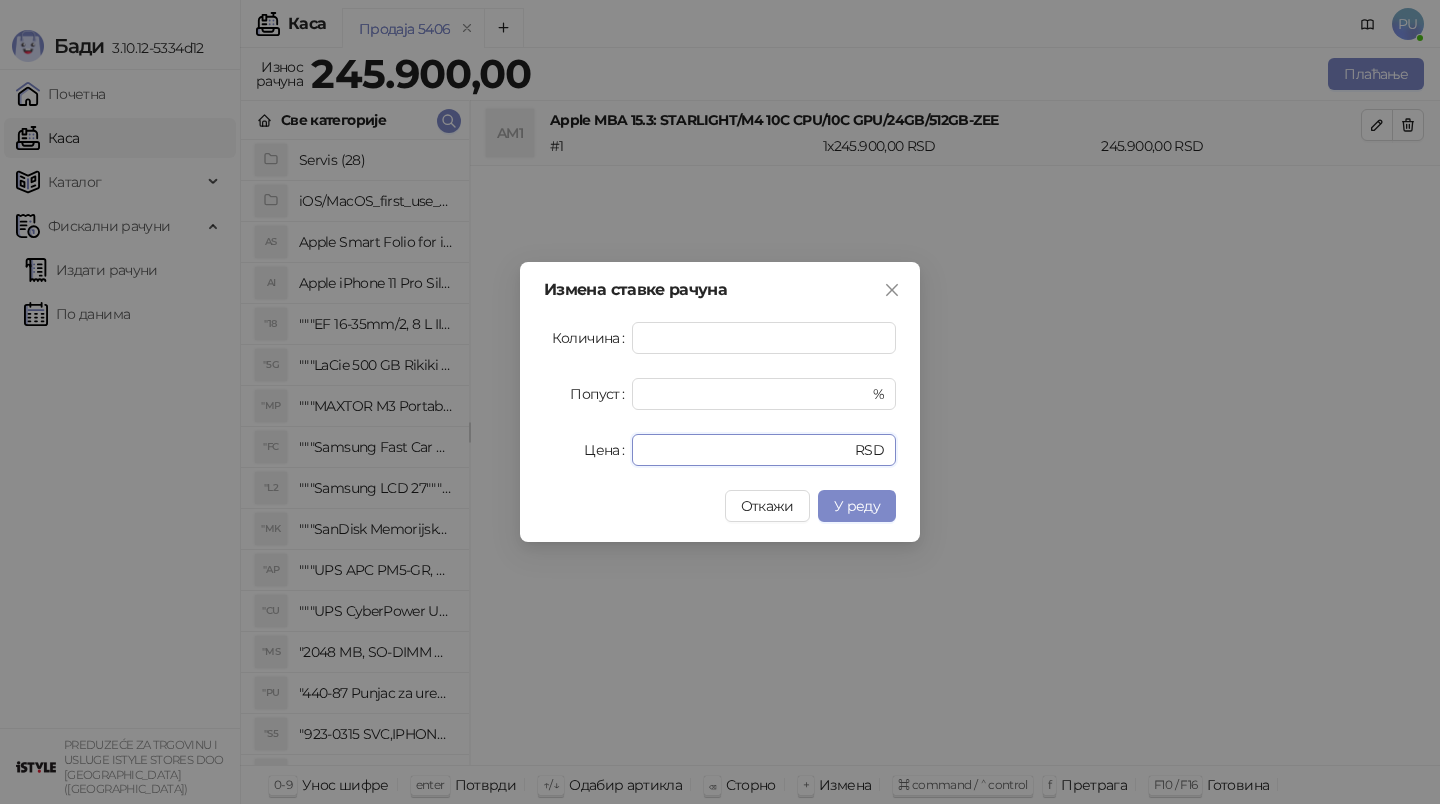 drag, startPoint x: 731, startPoint y: 452, endPoint x: 463, endPoint y: 452, distance: 268 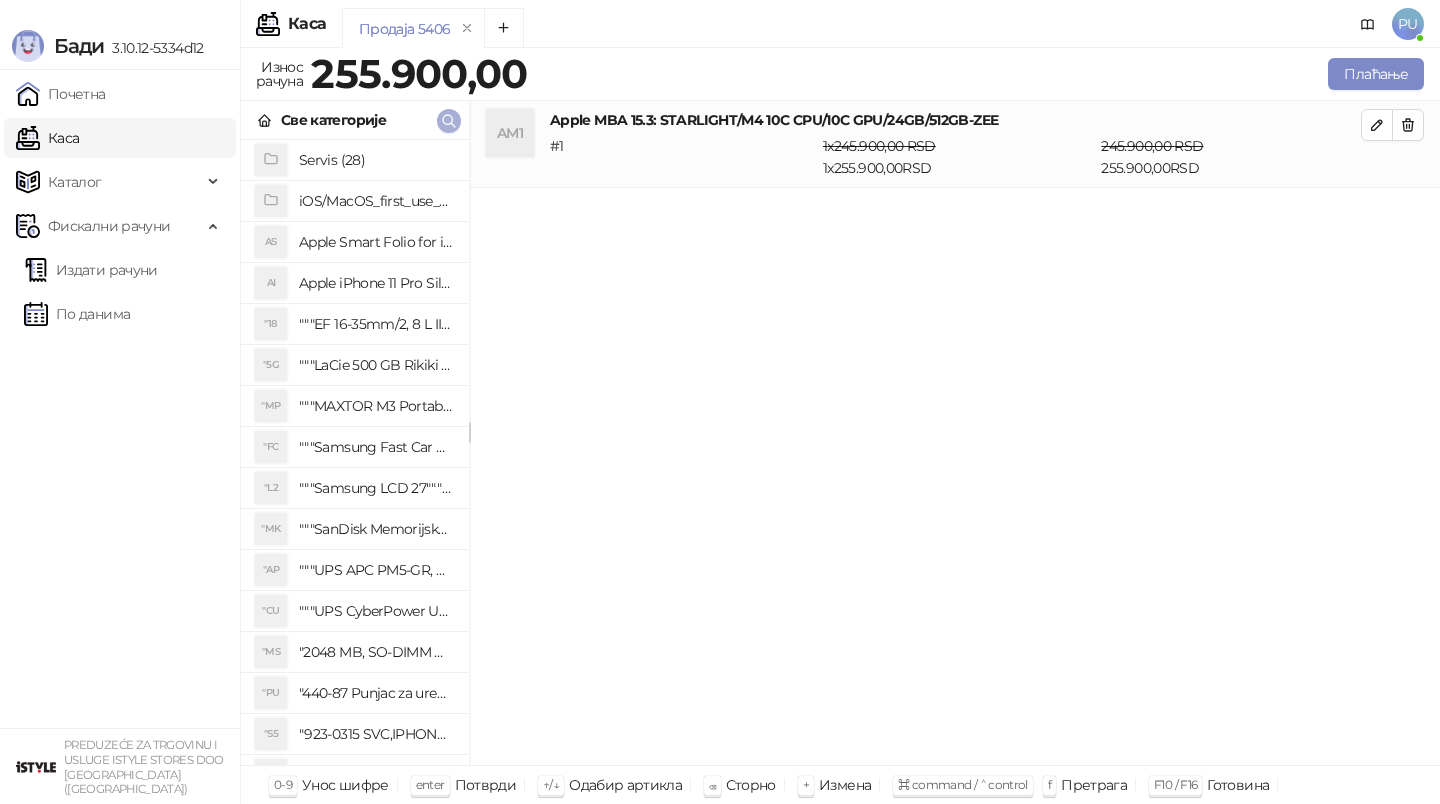 click 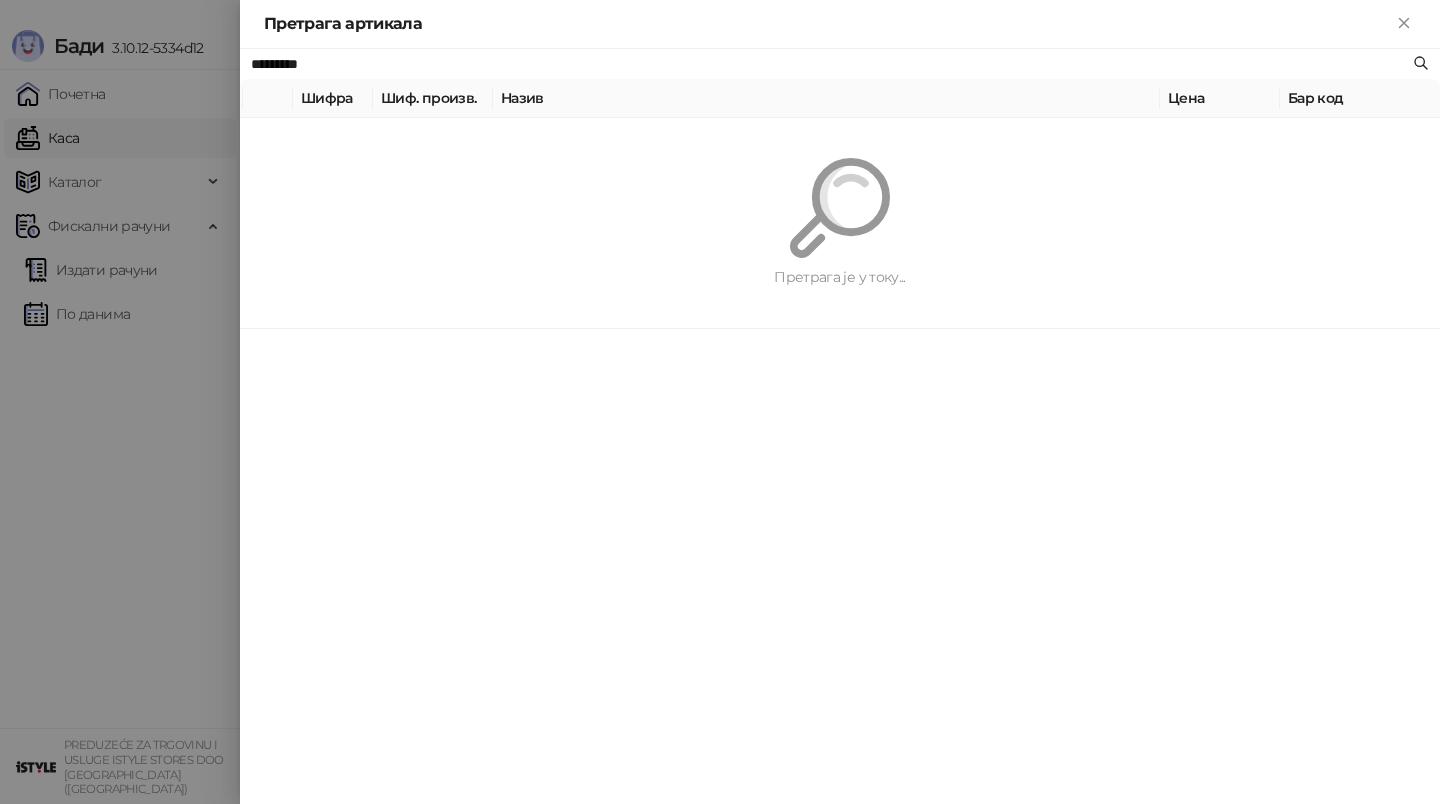 paste 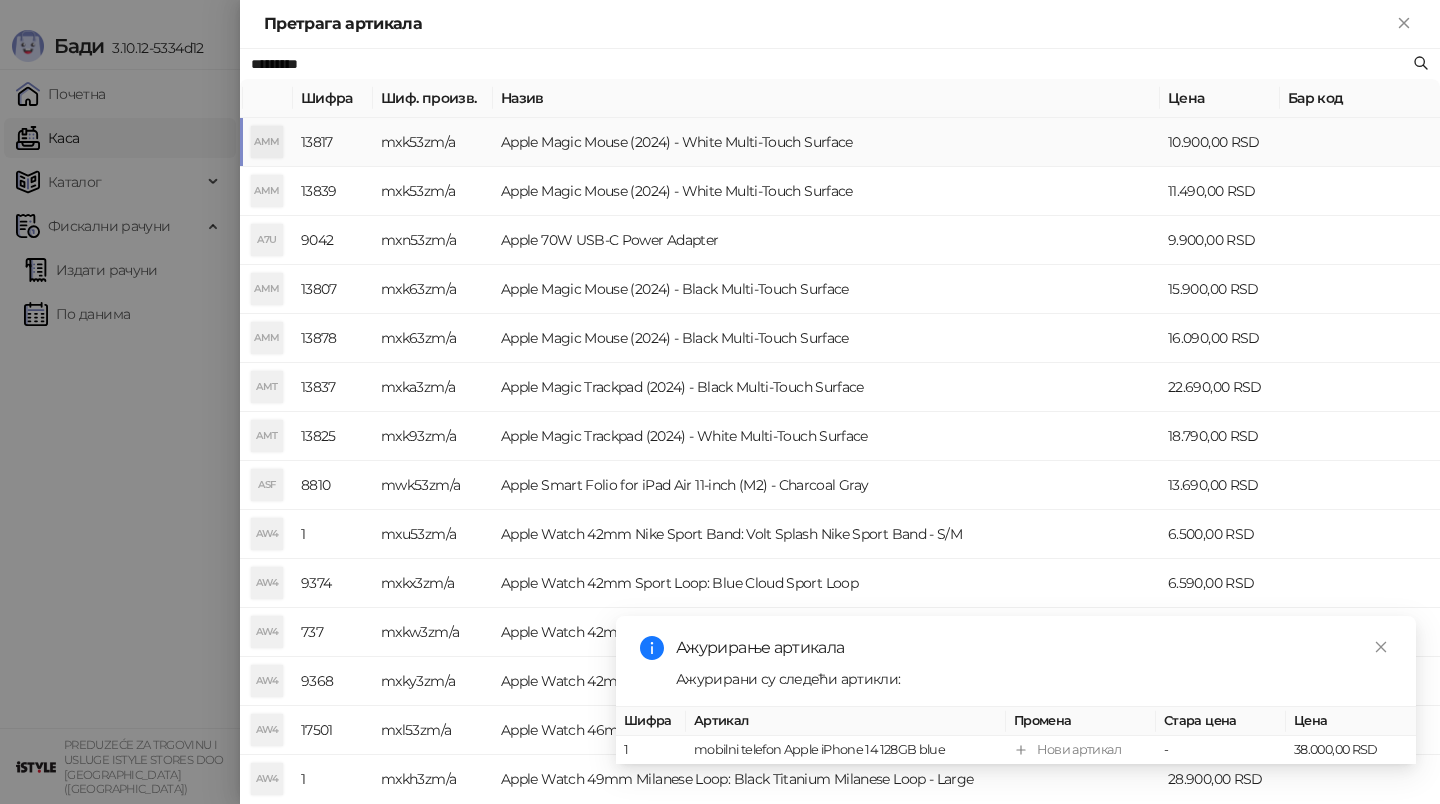 click on "Apple Magic Mouse (2024) - White Multi-Touch Surface" at bounding box center (826, 142) 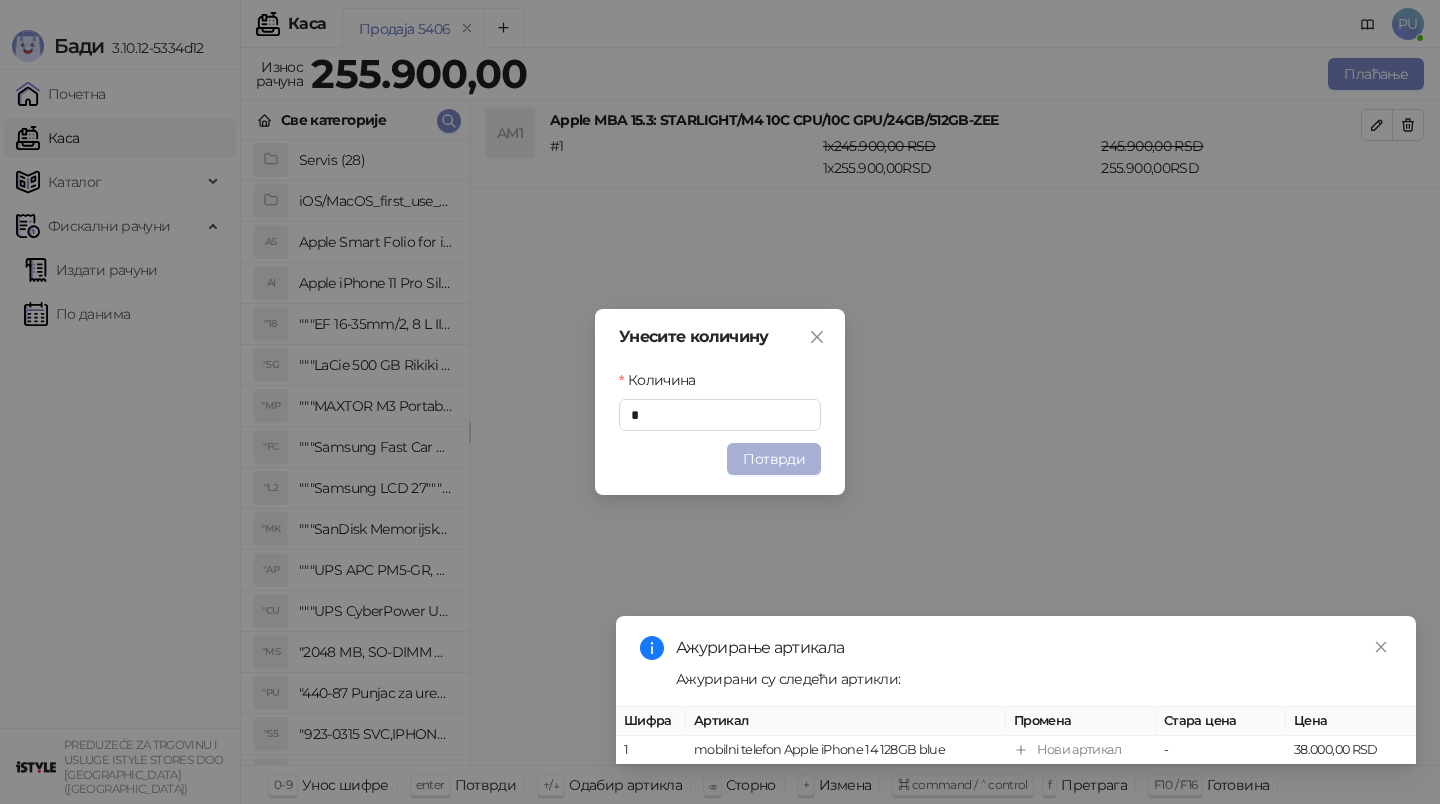 click on "Потврди" at bounding box center (774, 459) 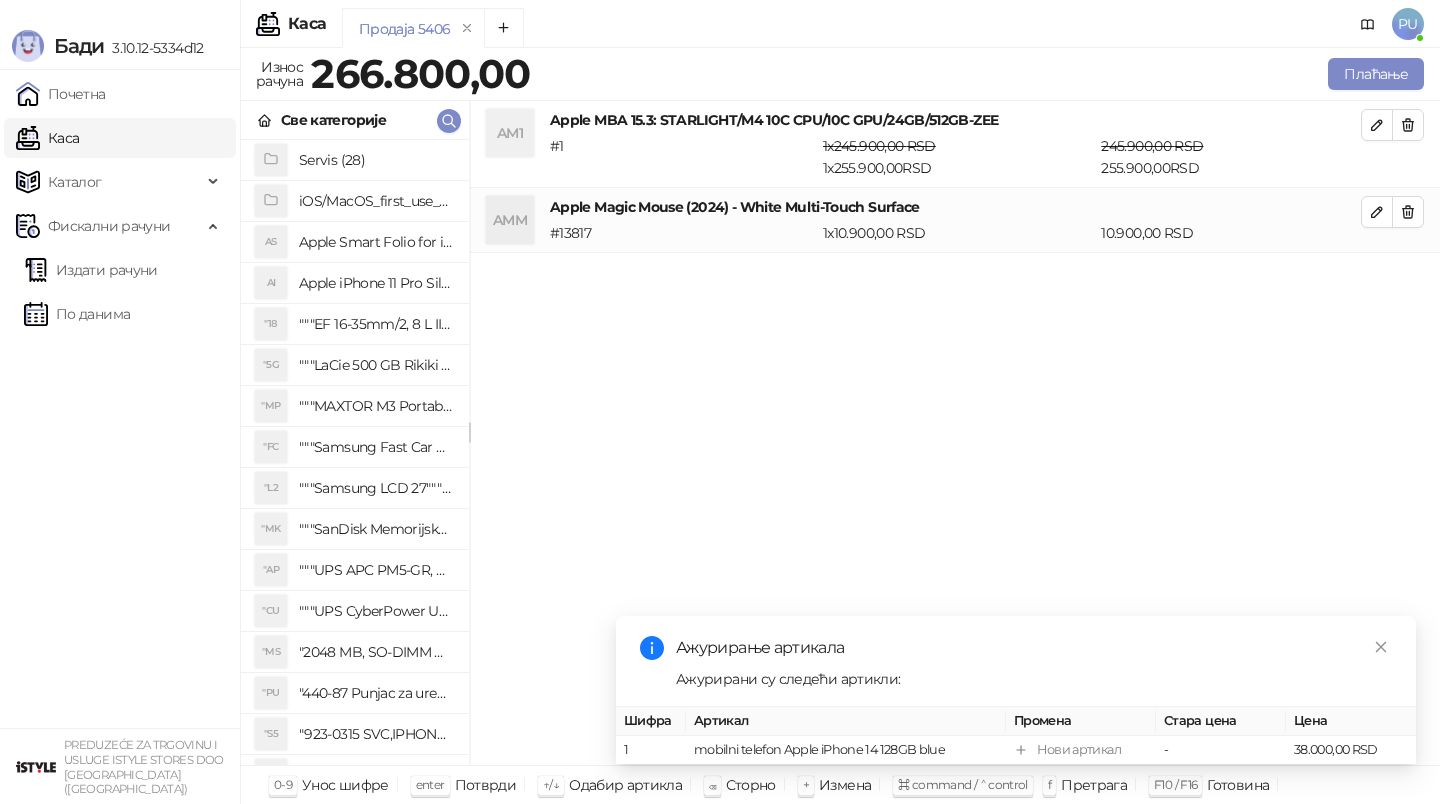 click on "Унесите количину Количина * Потврди" at bounding box center [720, 402] 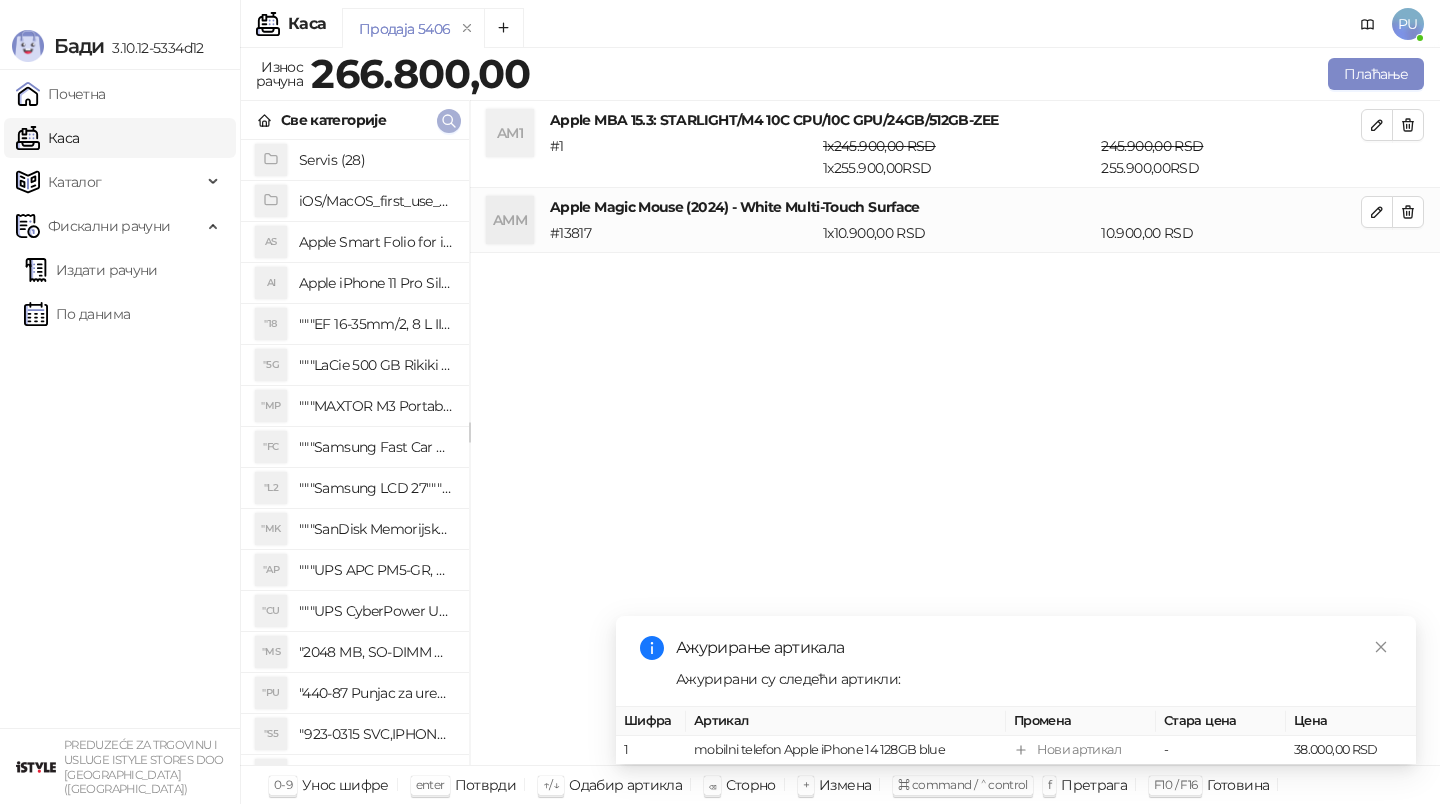 click 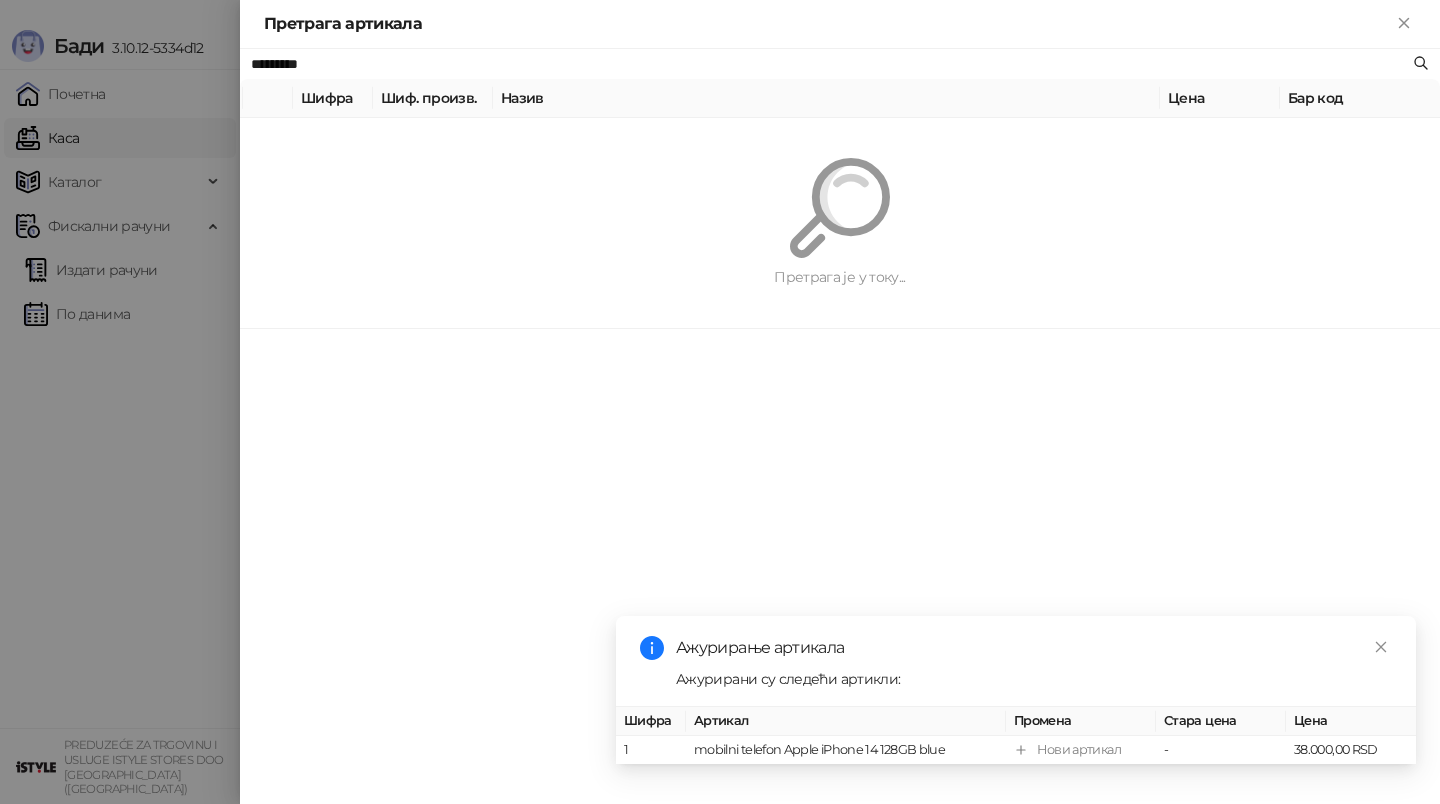 paste 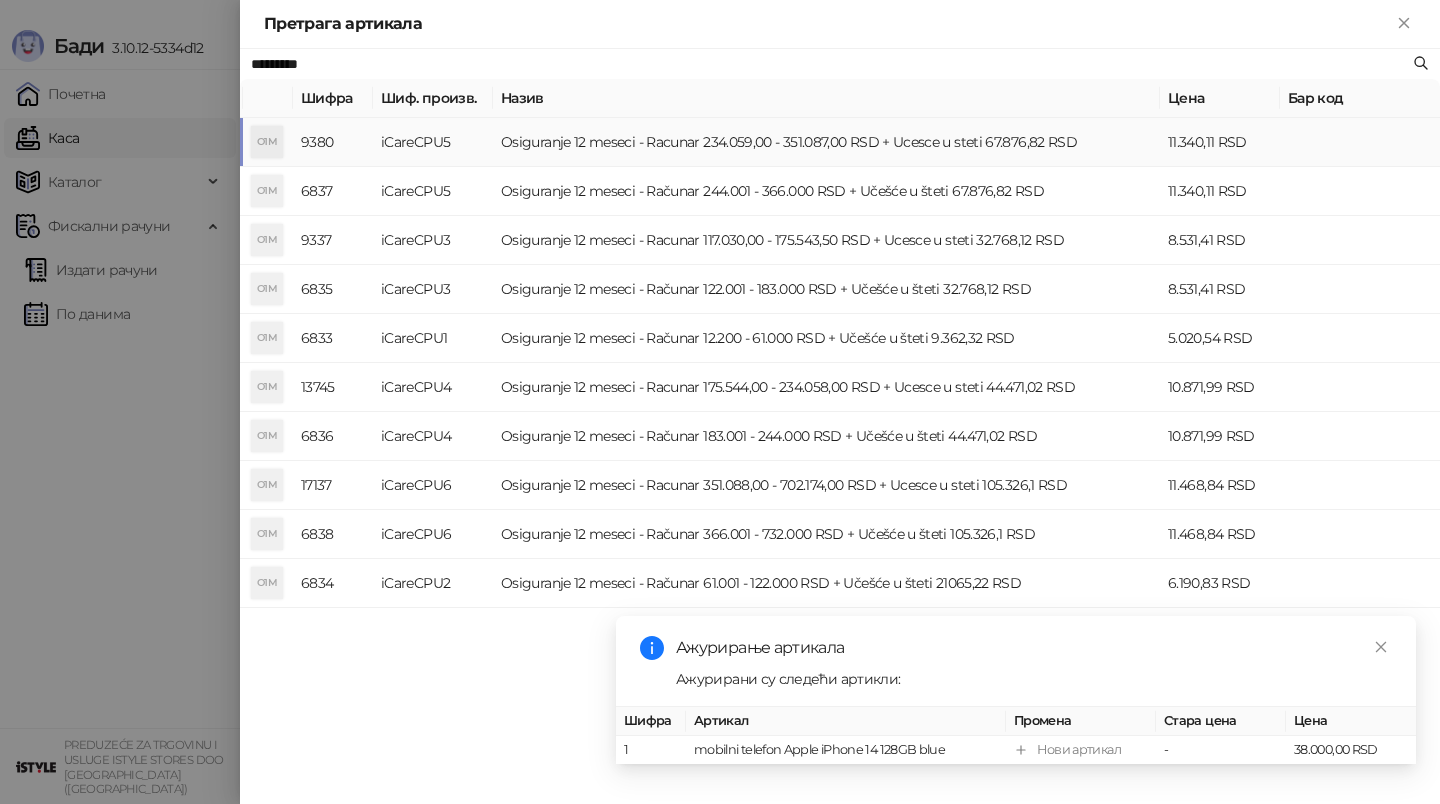type on "*********" 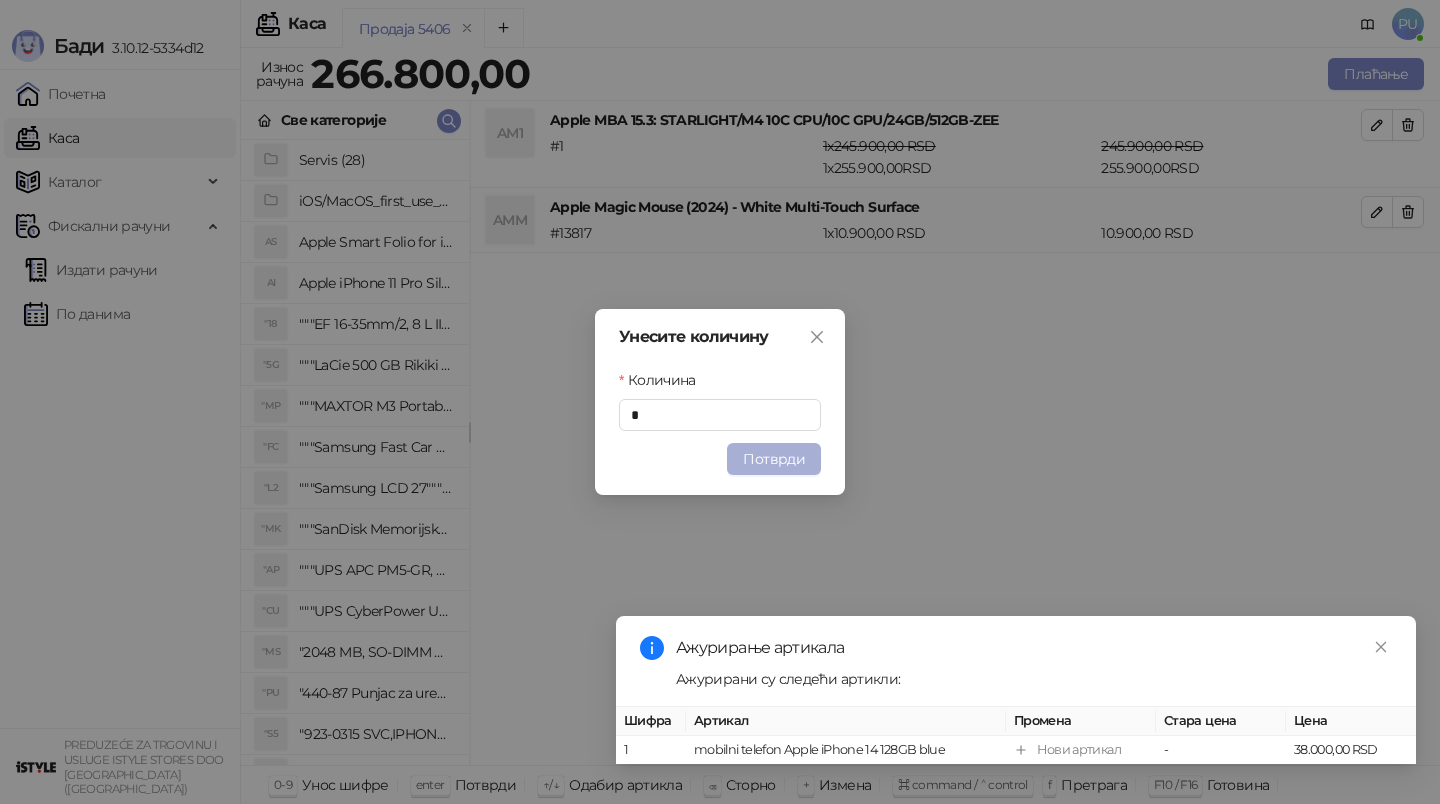 click on "Потврди" at bounding box center (774, 459) 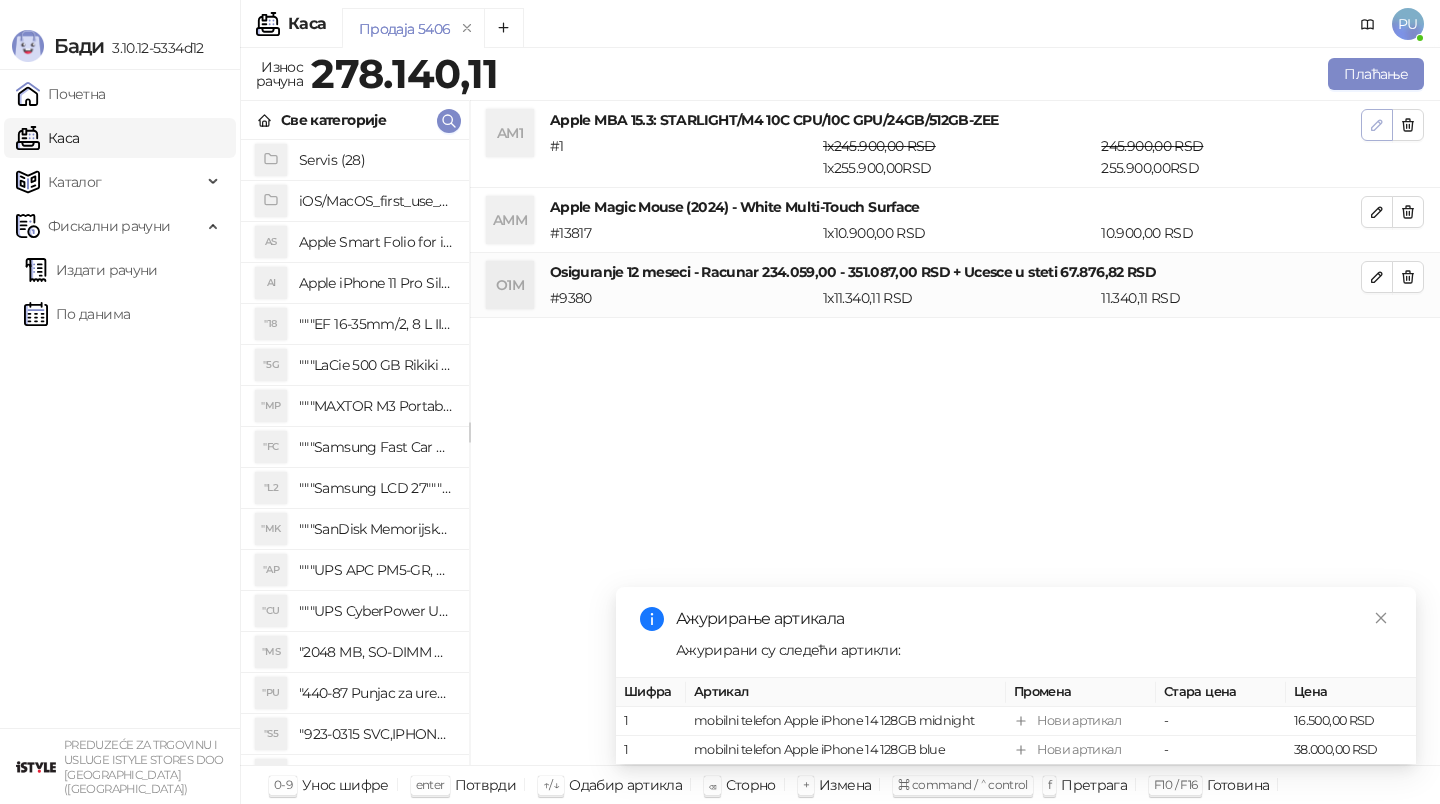 click 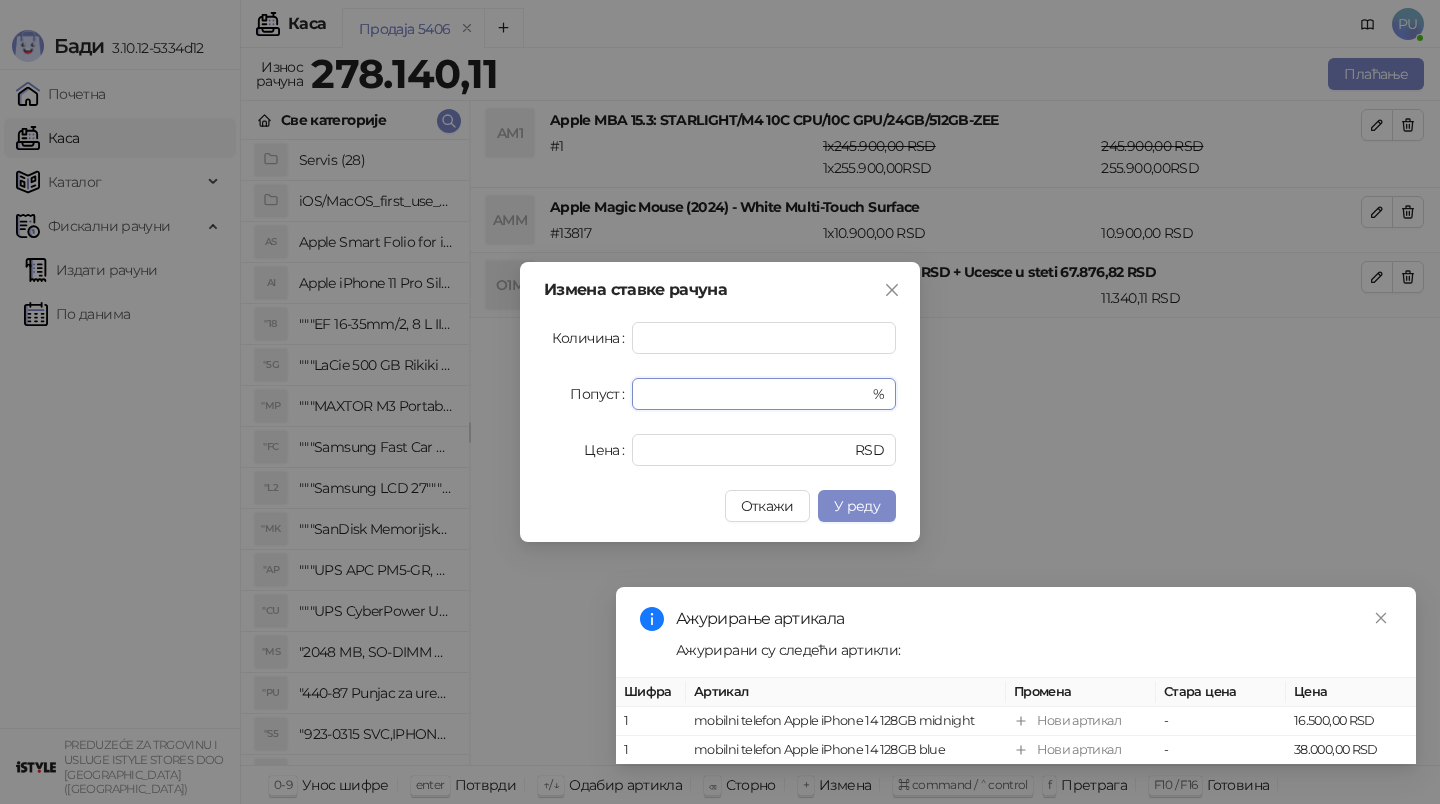 drag, startPoint x: 656, startPoint y: 393, endPoint x: 536, endPoint y: 393, distance: 120 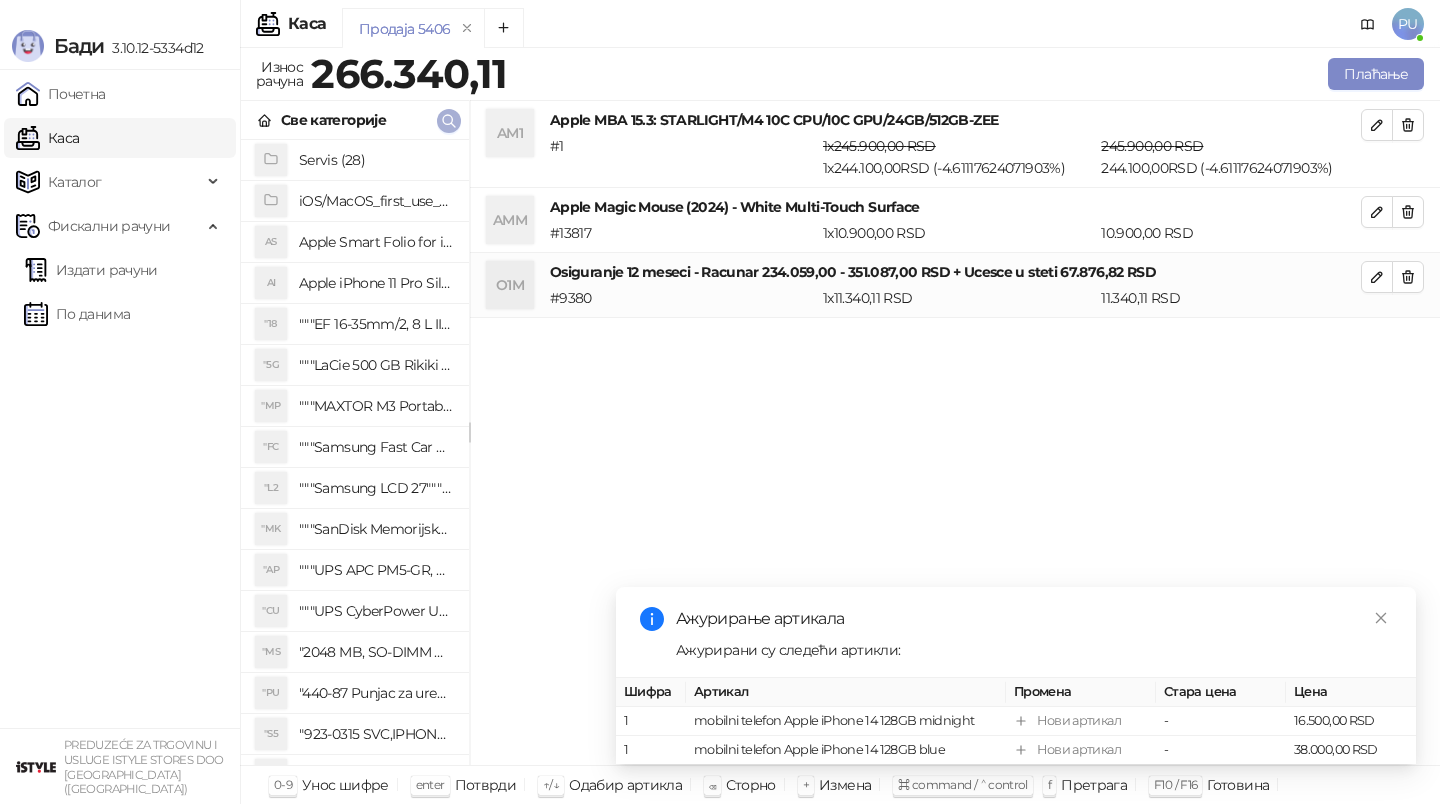 click 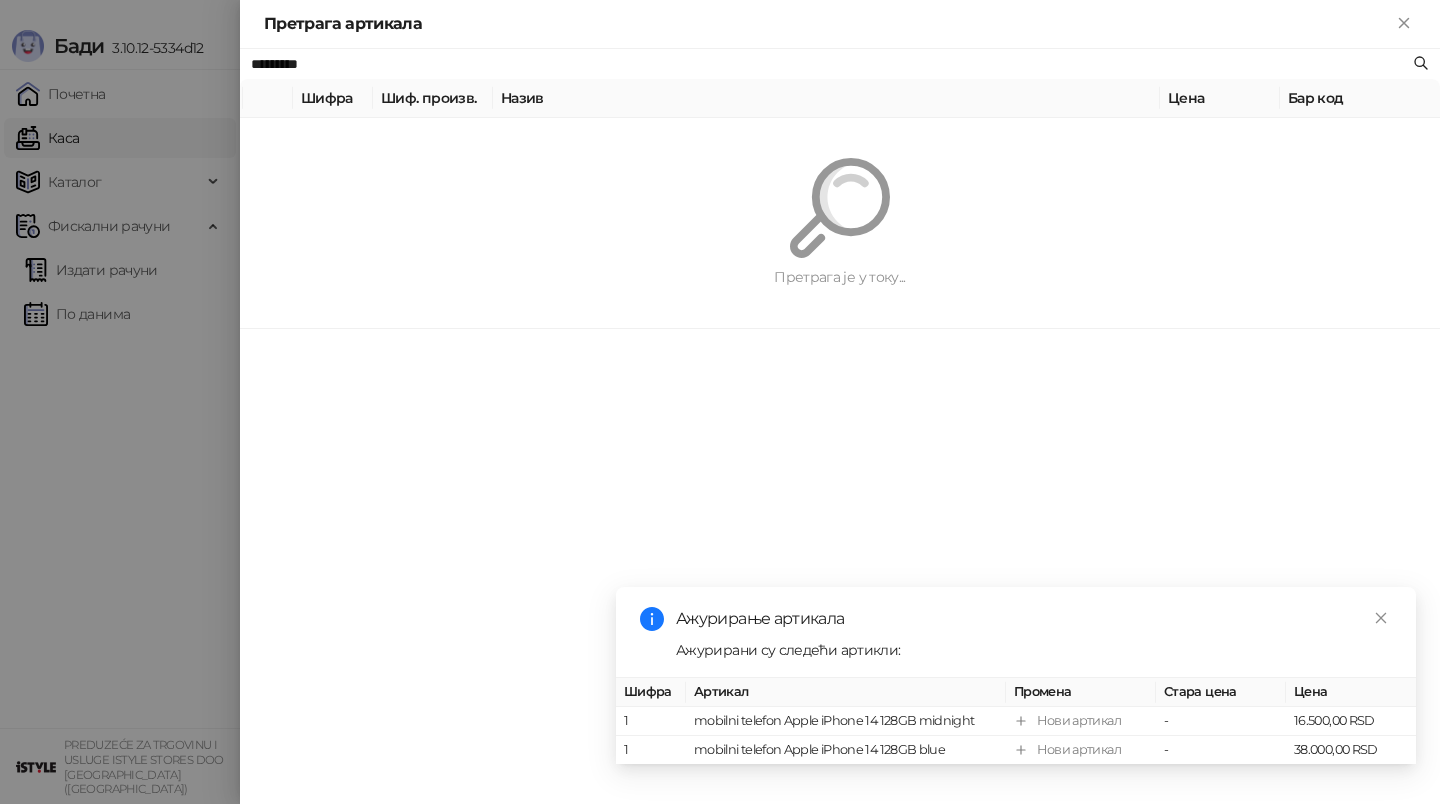 paste on "*********" 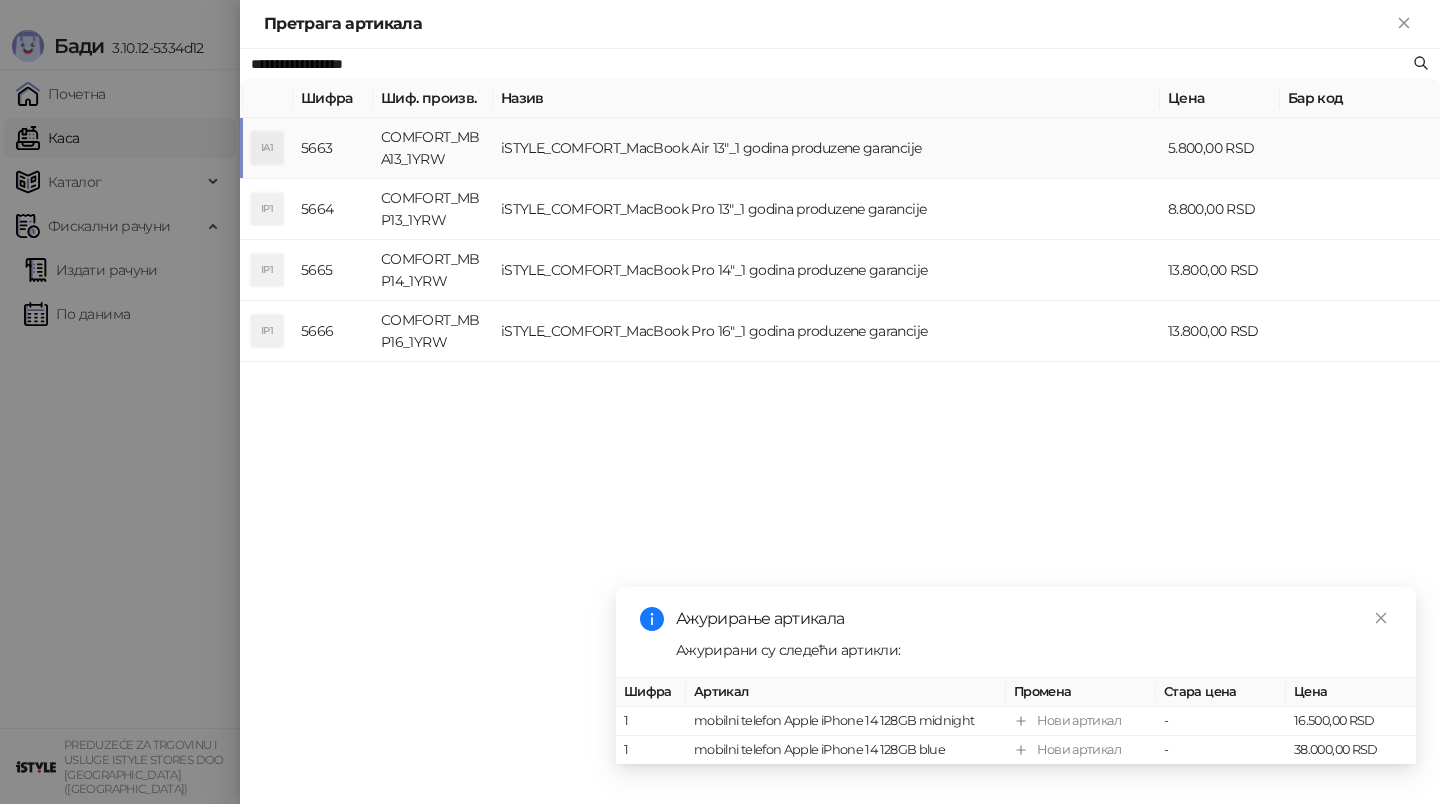 click on "iSTYLE_COMFORT_MacBook Air 13"_1 godina produzene garancije" at bounding box center (826, 148) 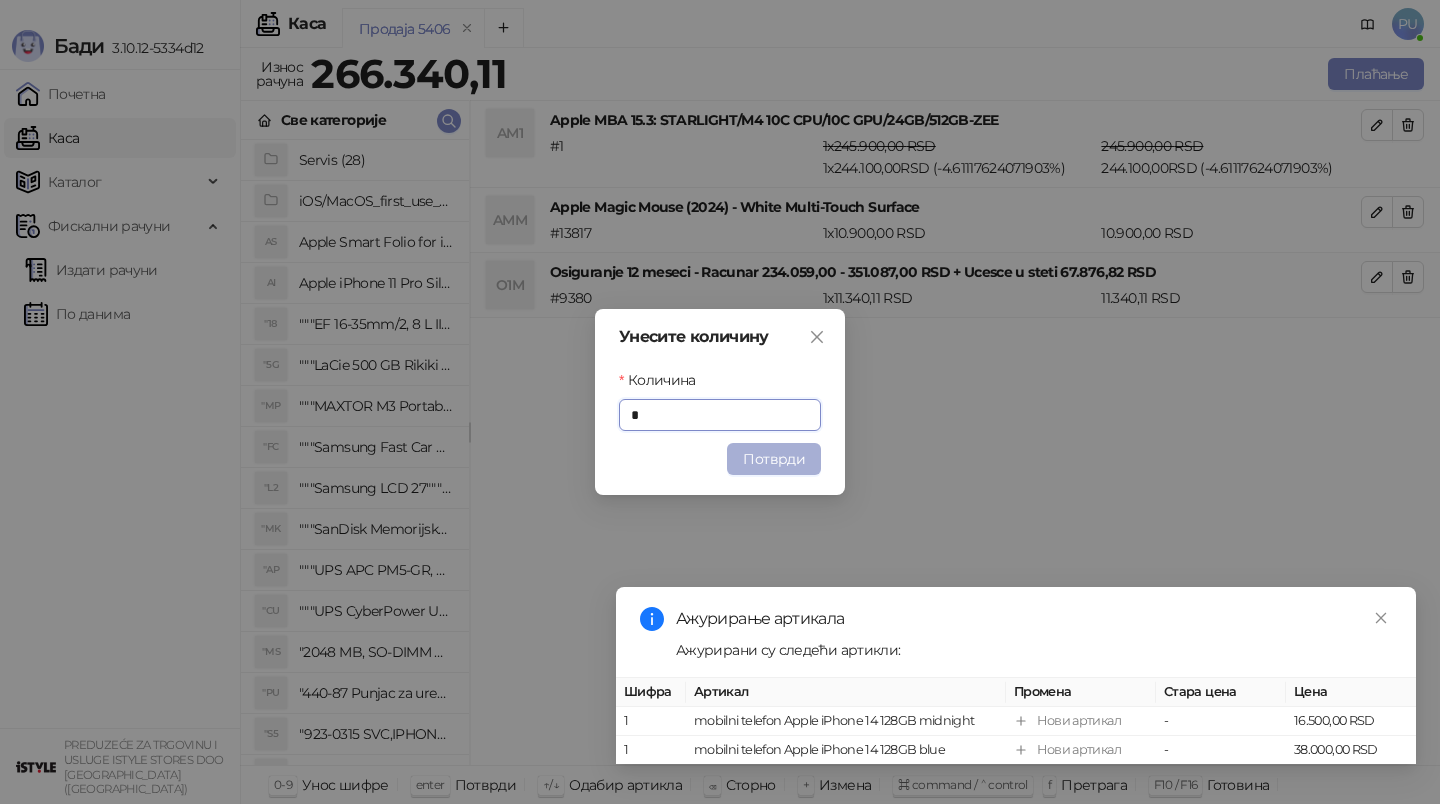 click on "Потврди" at bounding box center (774, 459) 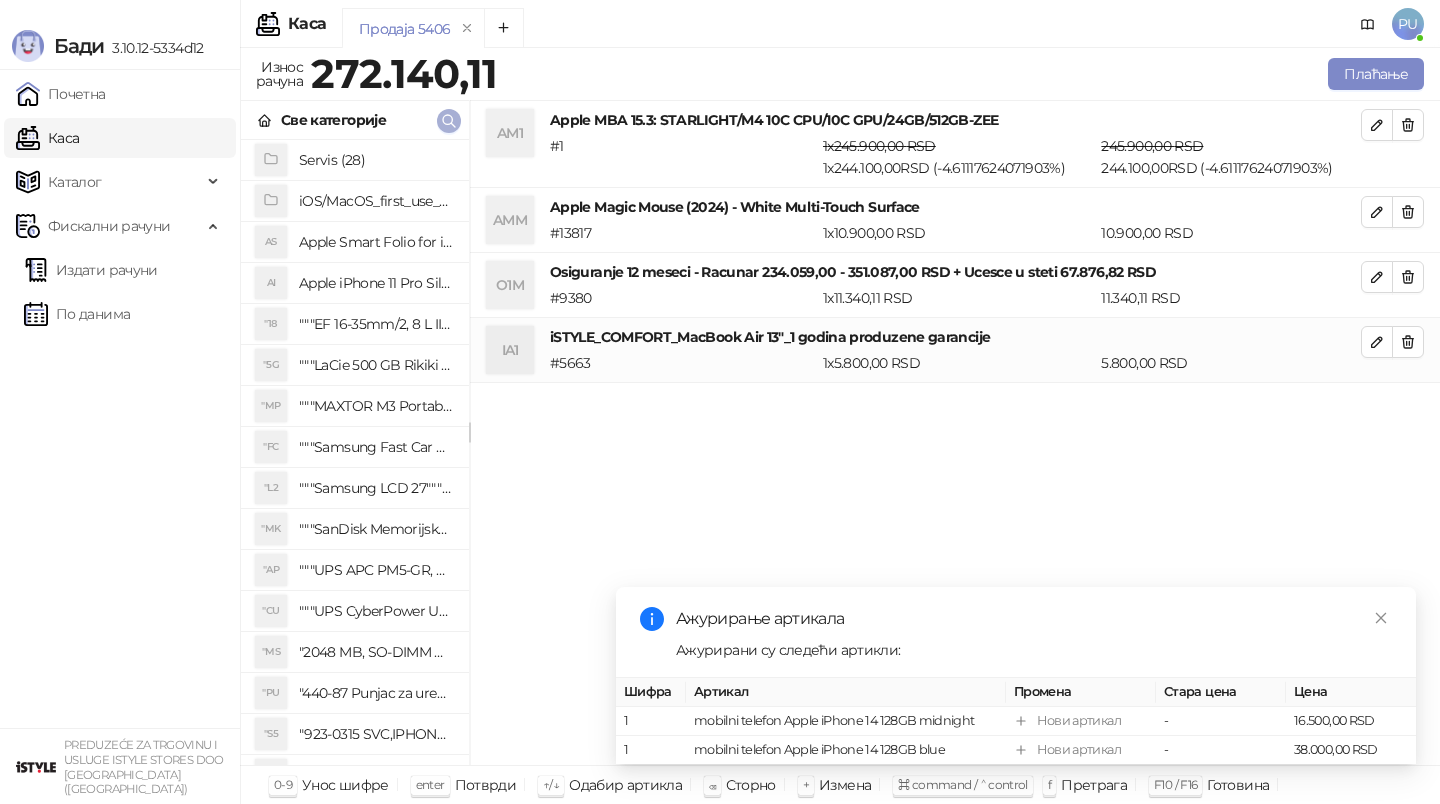 click 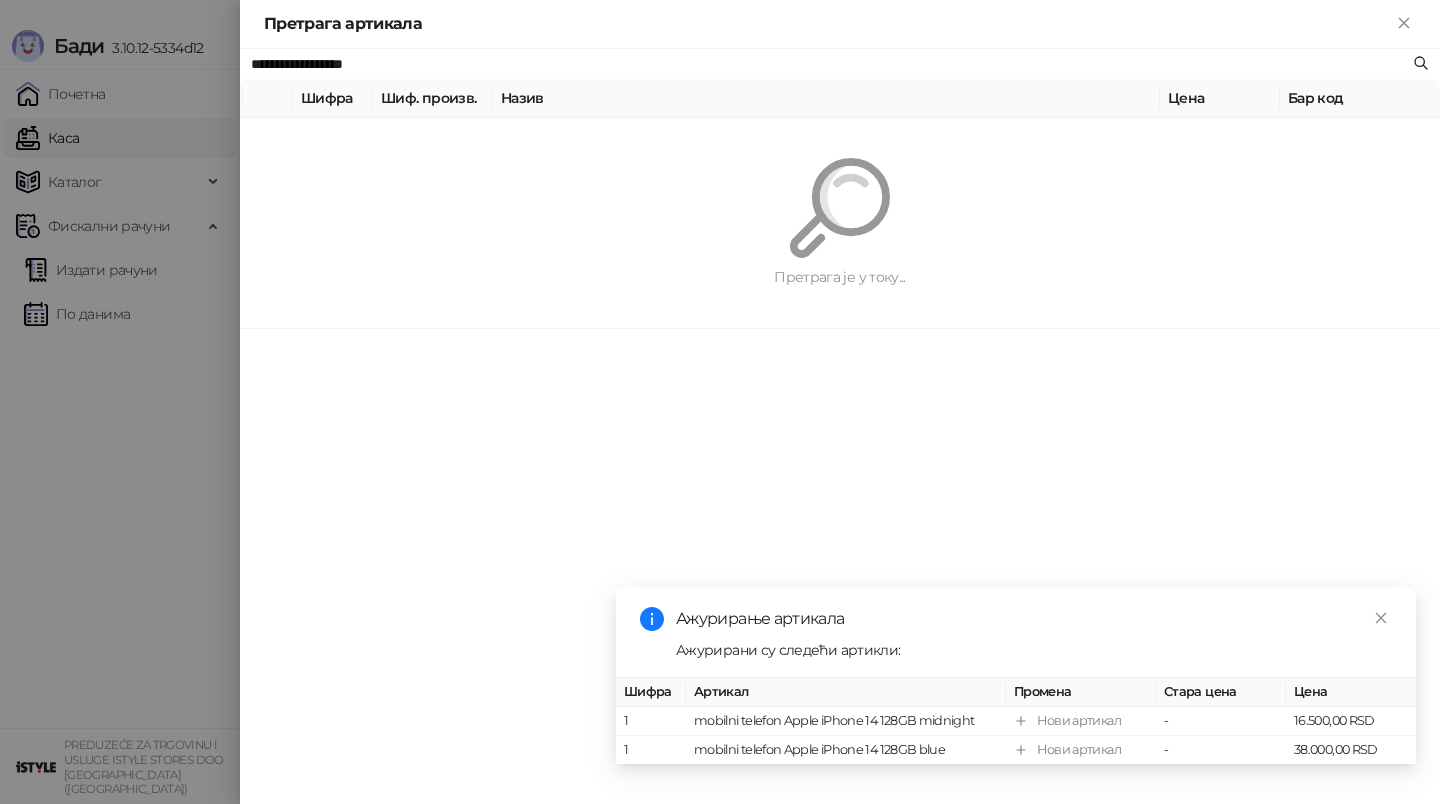 paste on "****" 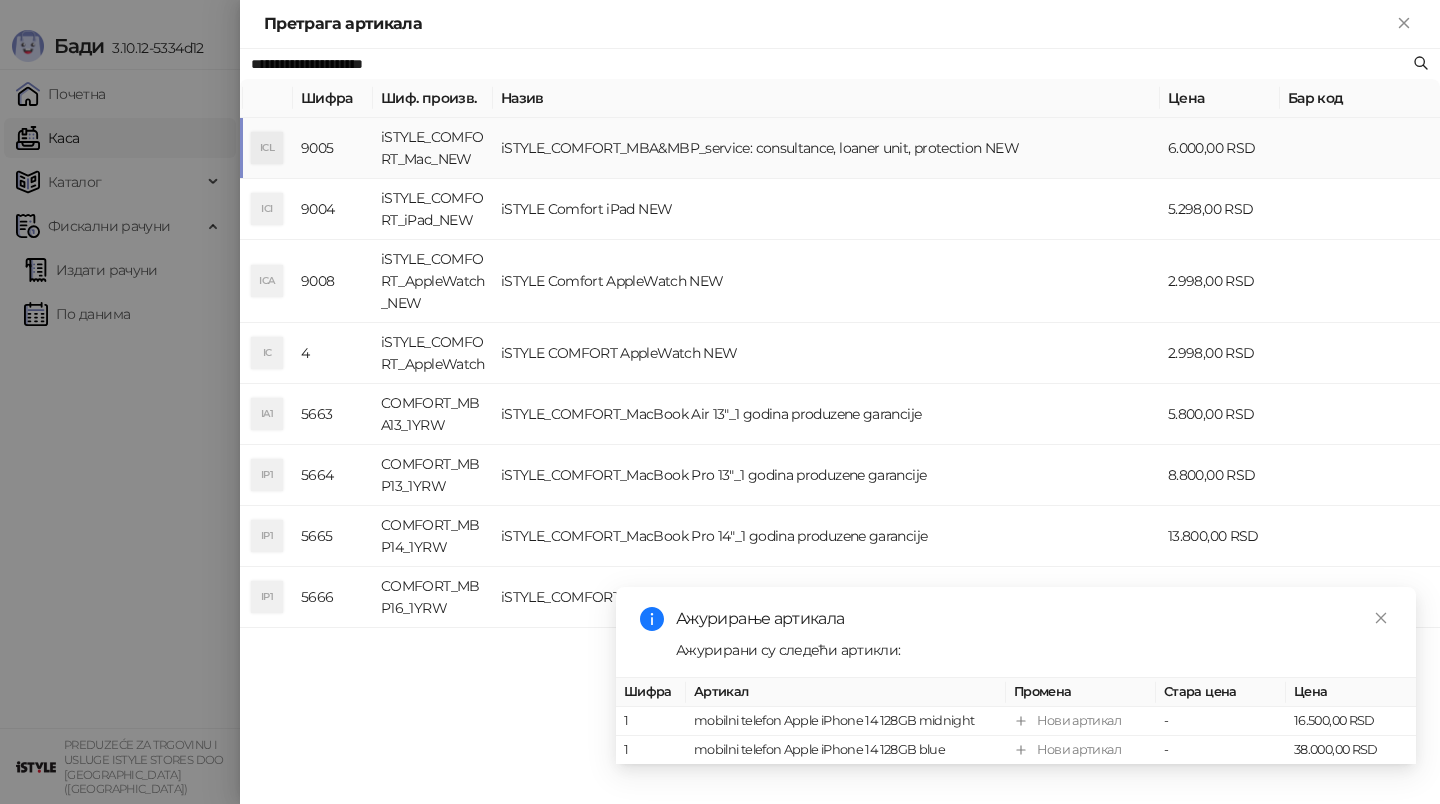 click on "iSTYLE_COMFORT_MBA&MBP_service: consultance, loaner unit, protection NEW" at bounding box center (826, 148) 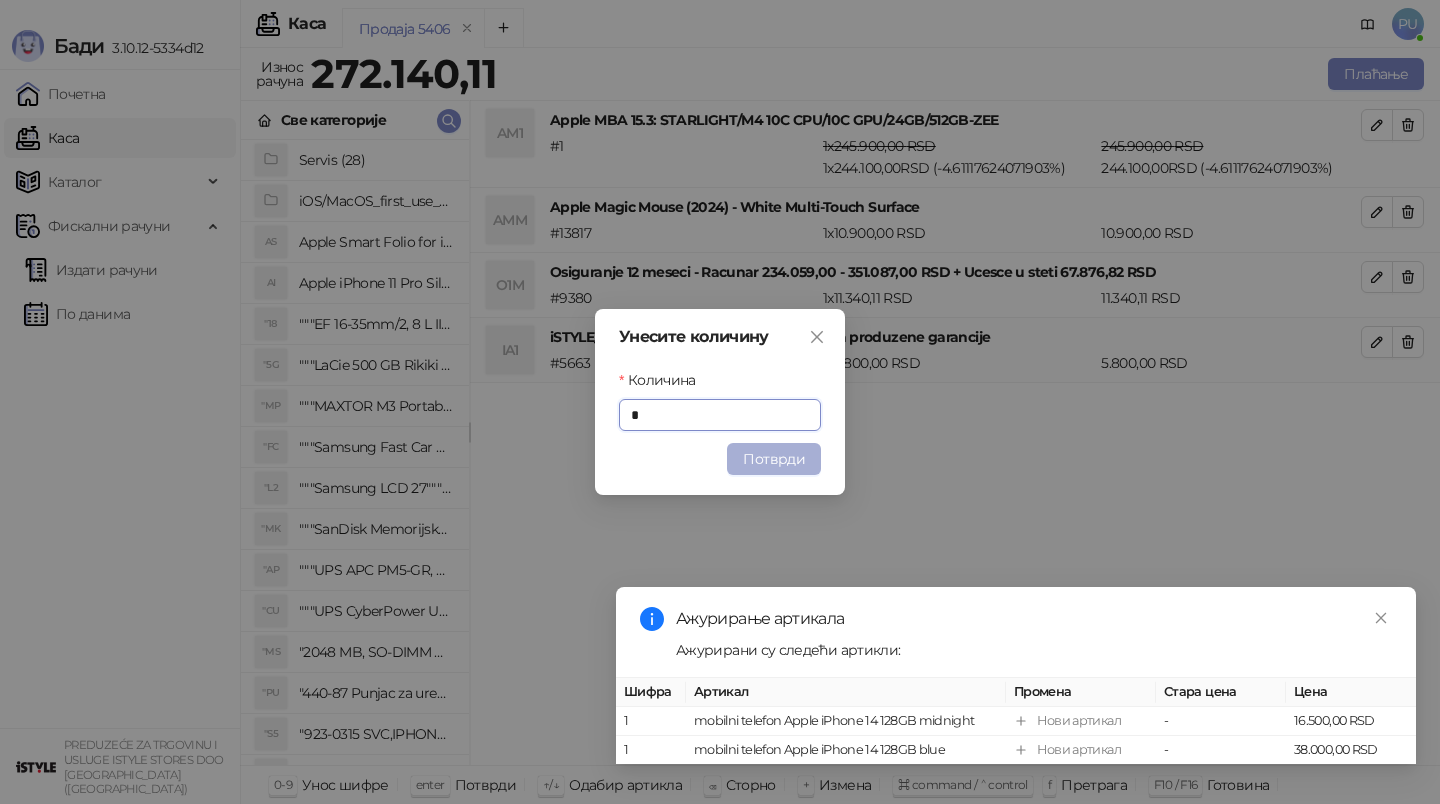 click on "Потврди" at bounding box center (774, 459) 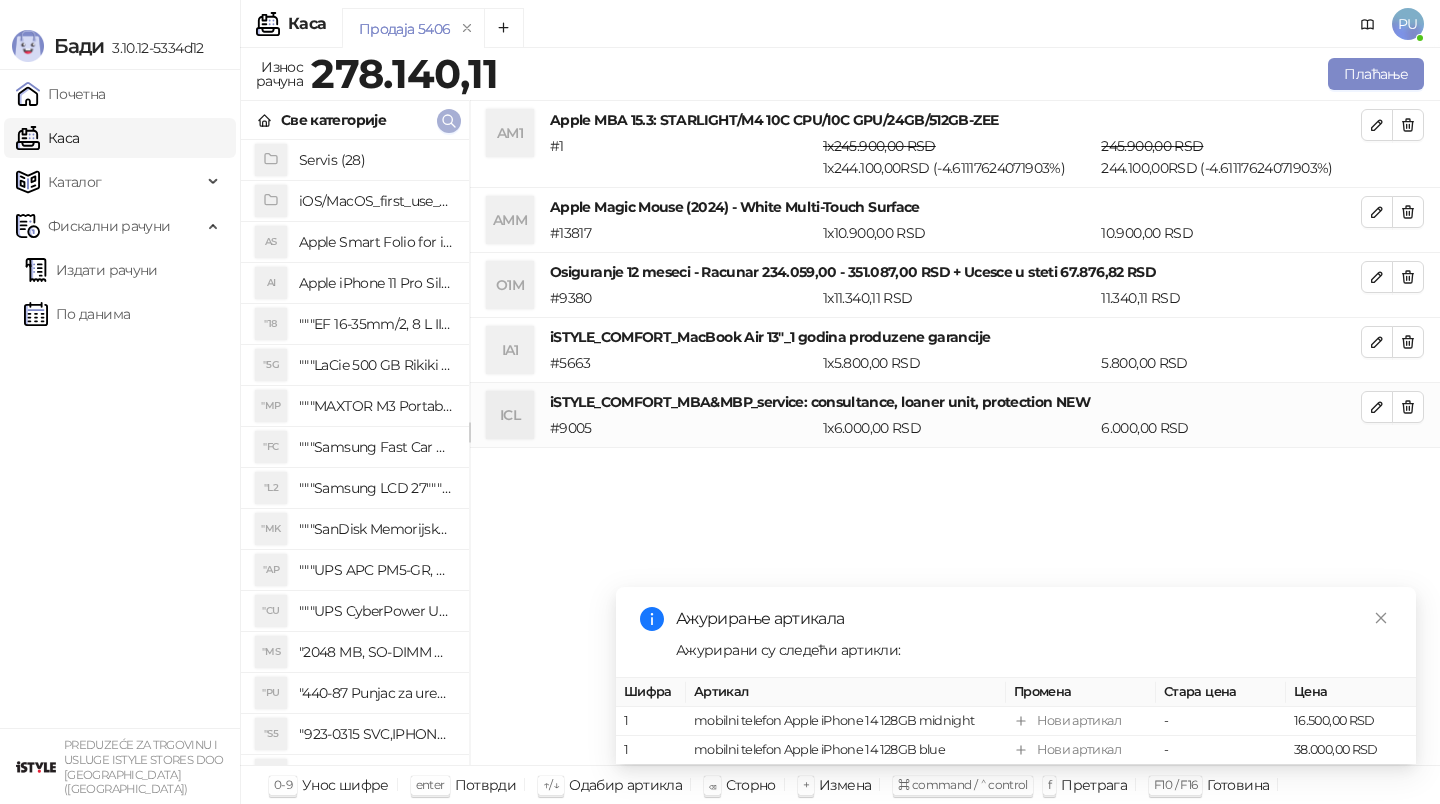 click 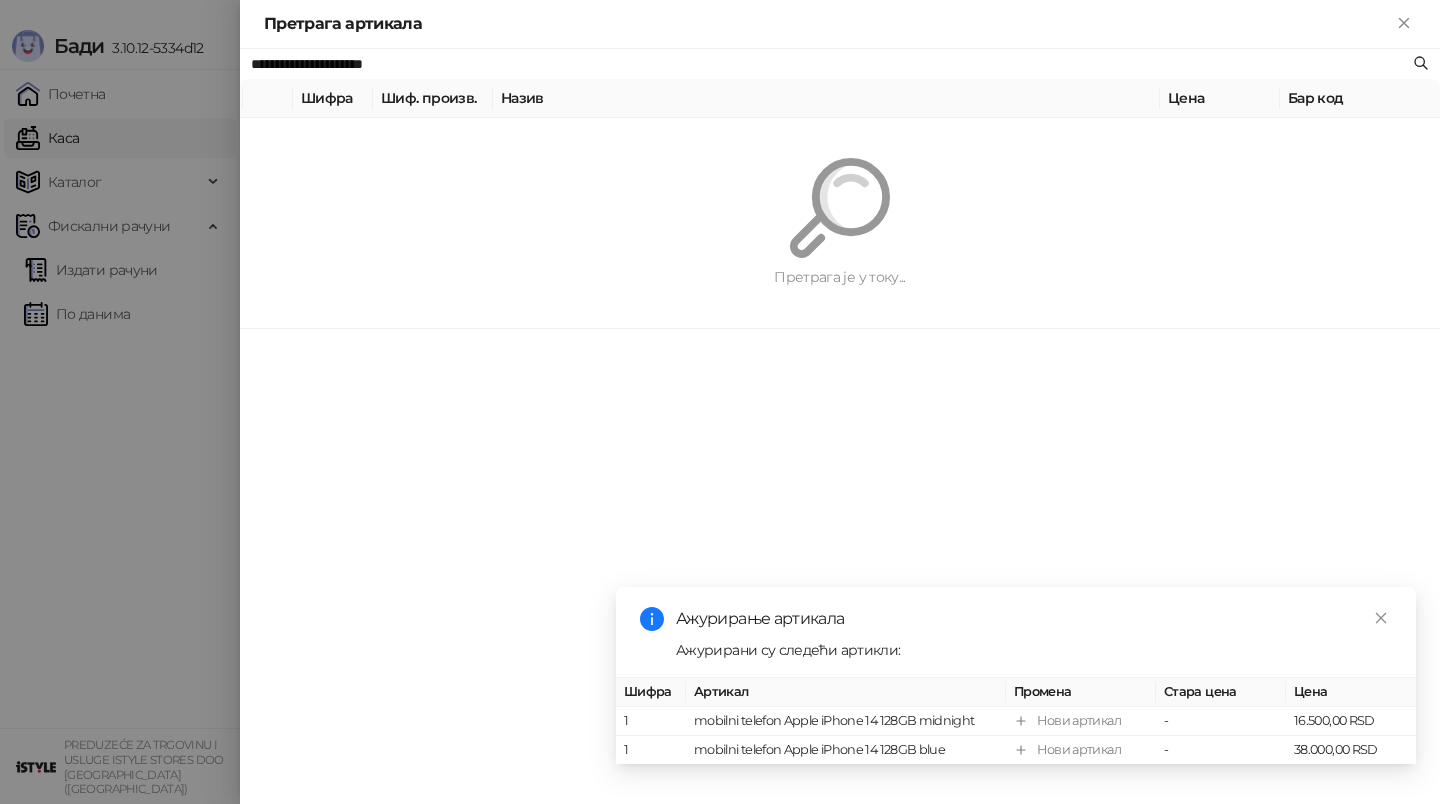paste 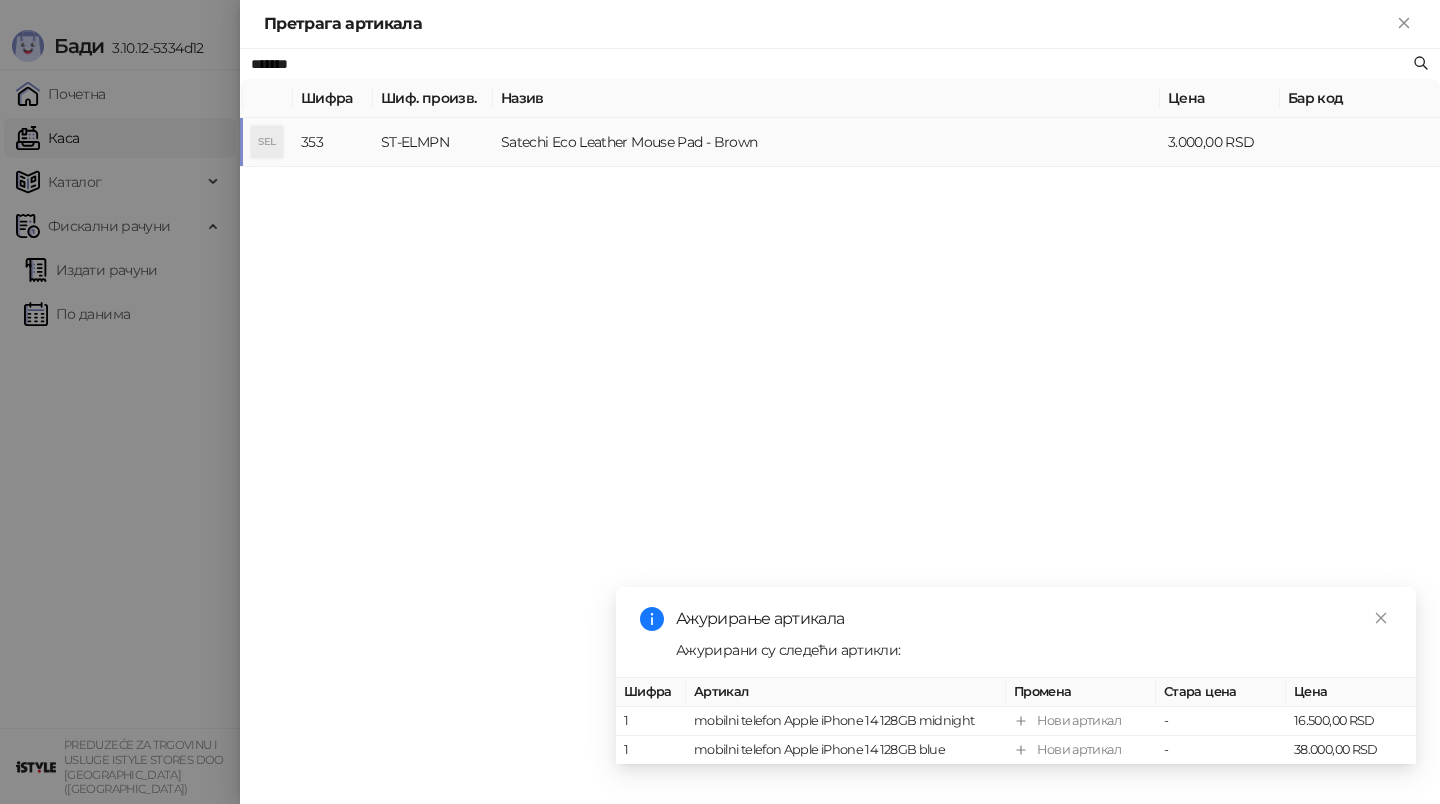 click on "Satechi Eco Leather Mouse Pad - Brown" at bounding box center (826, 142) 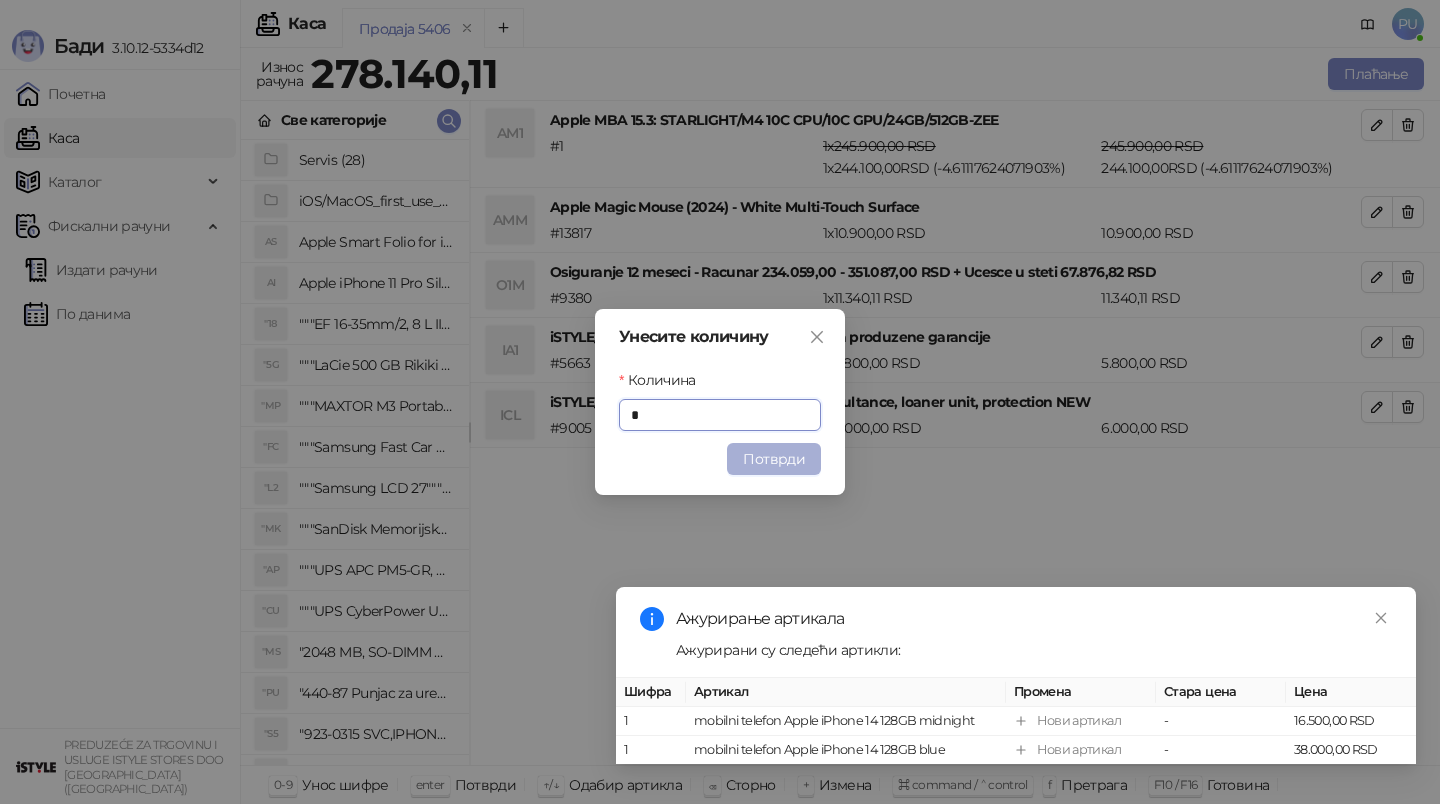 click on "Потврди" at bounding box center [774, 459] 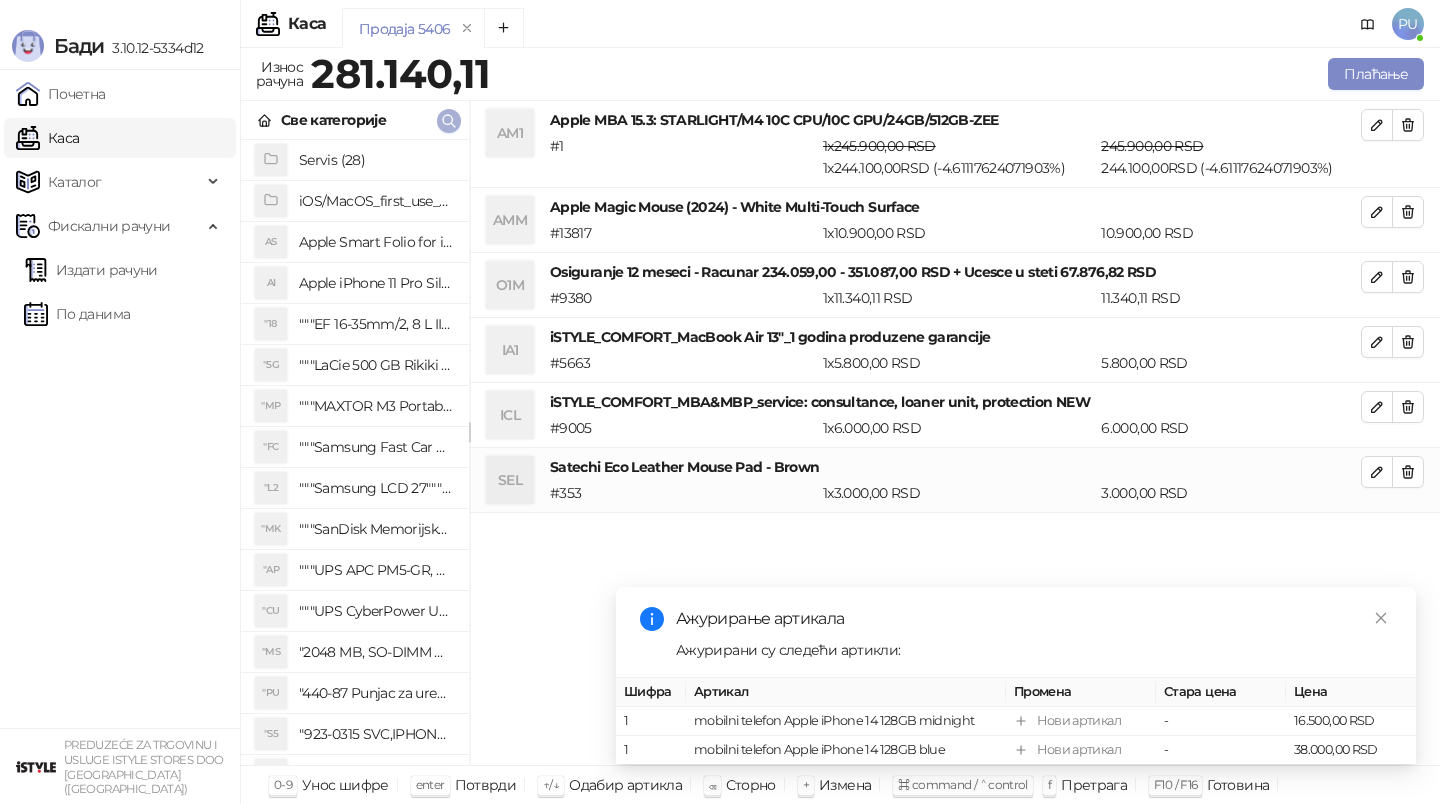 click 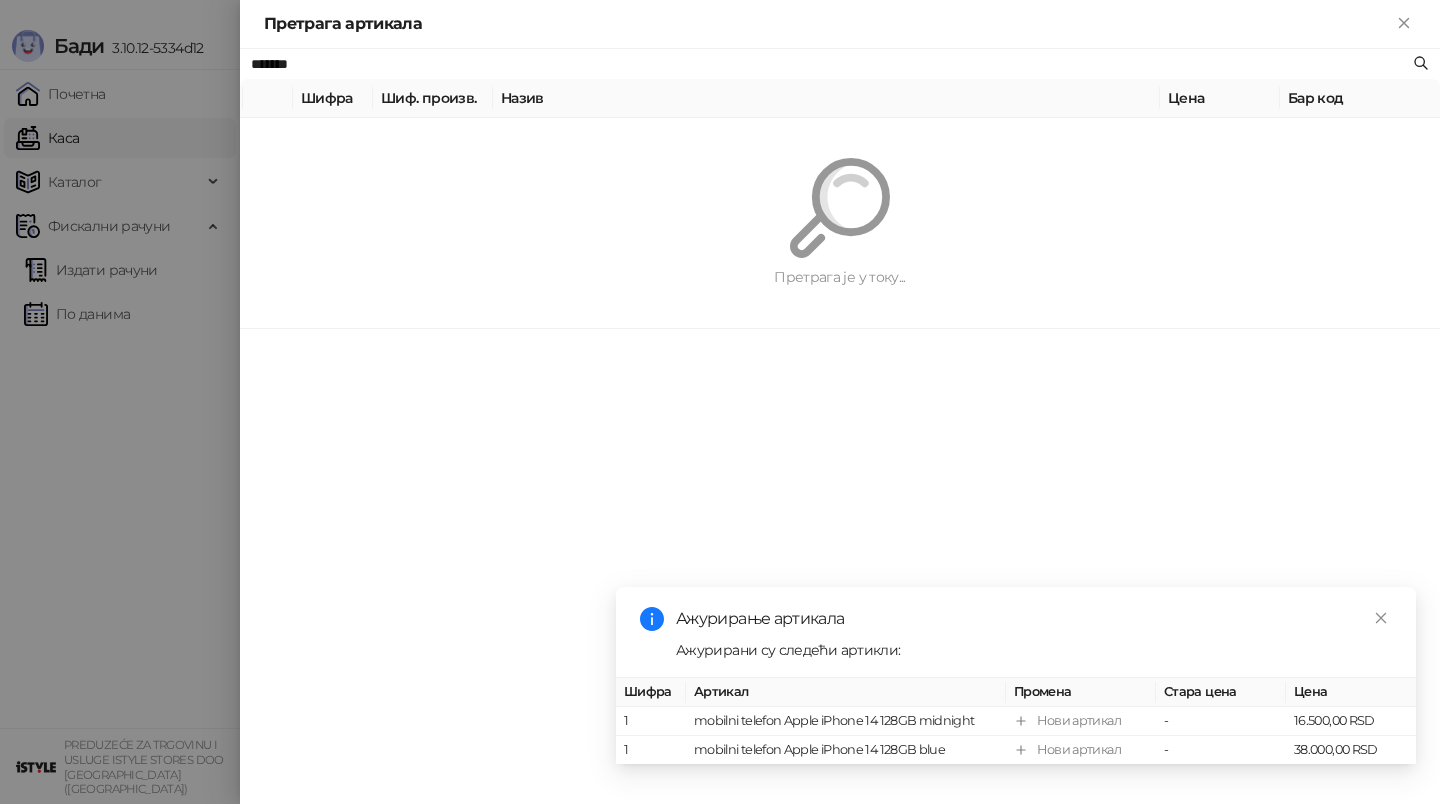 paste on "**********" 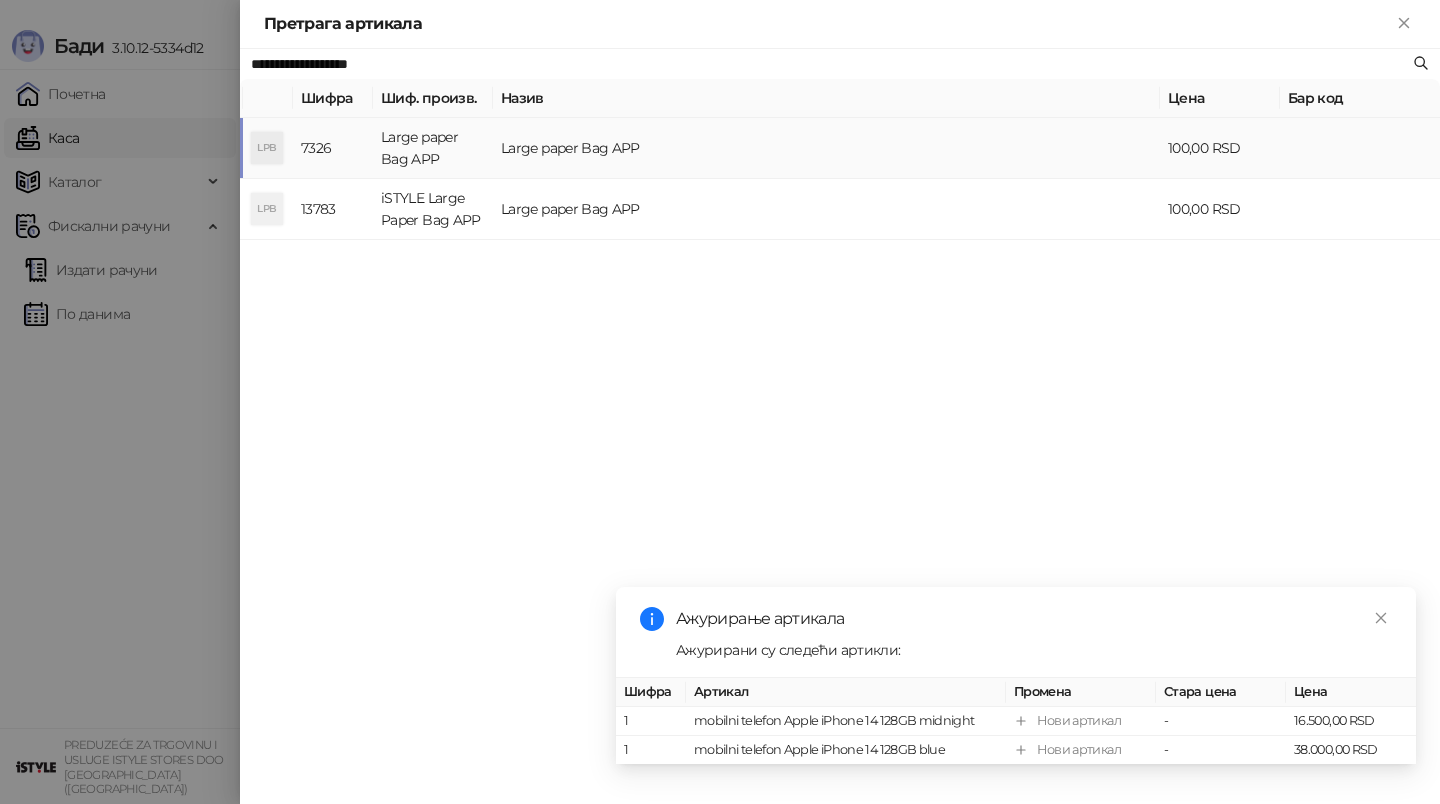 type on "**********" 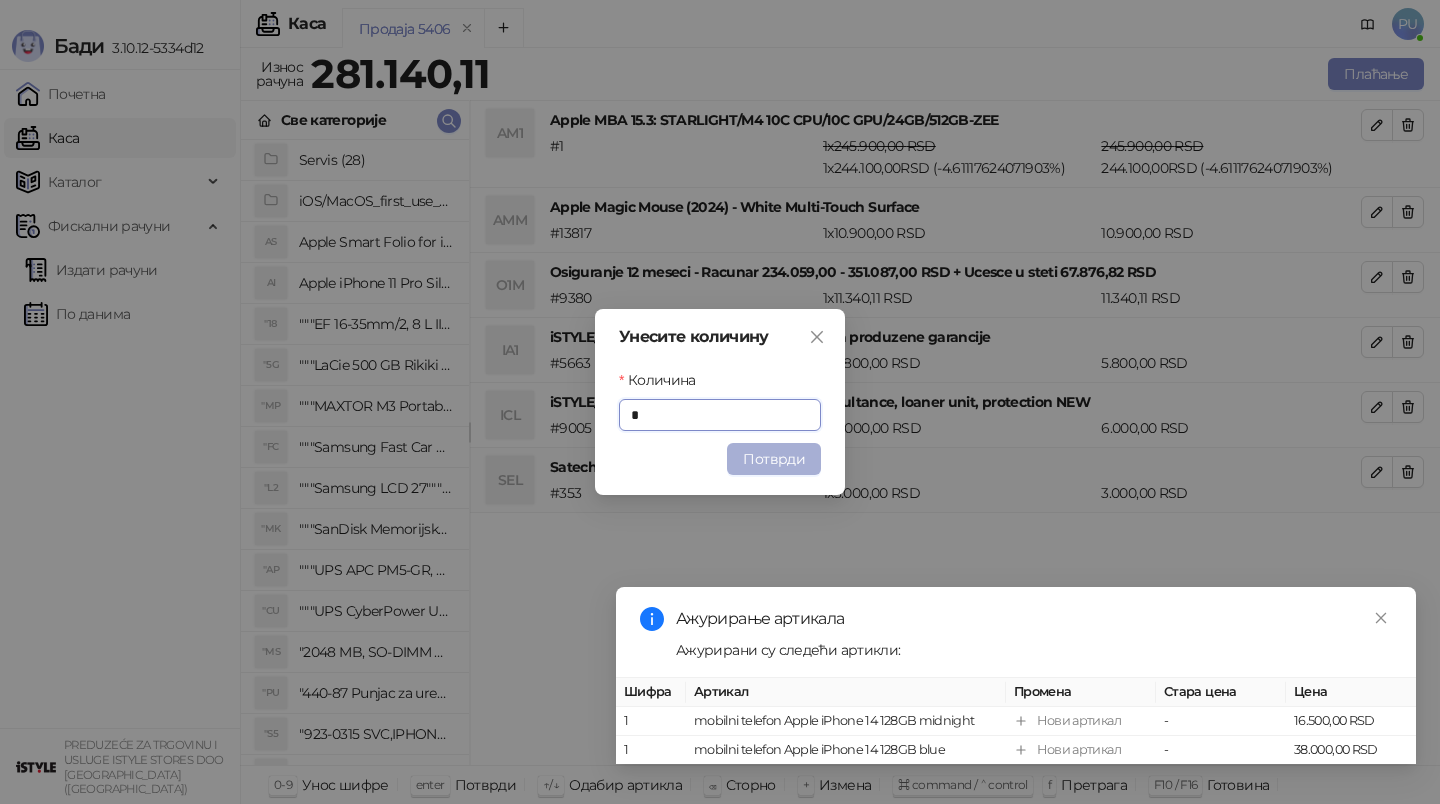 click on "Потврди" at bounding box center (774, 459) 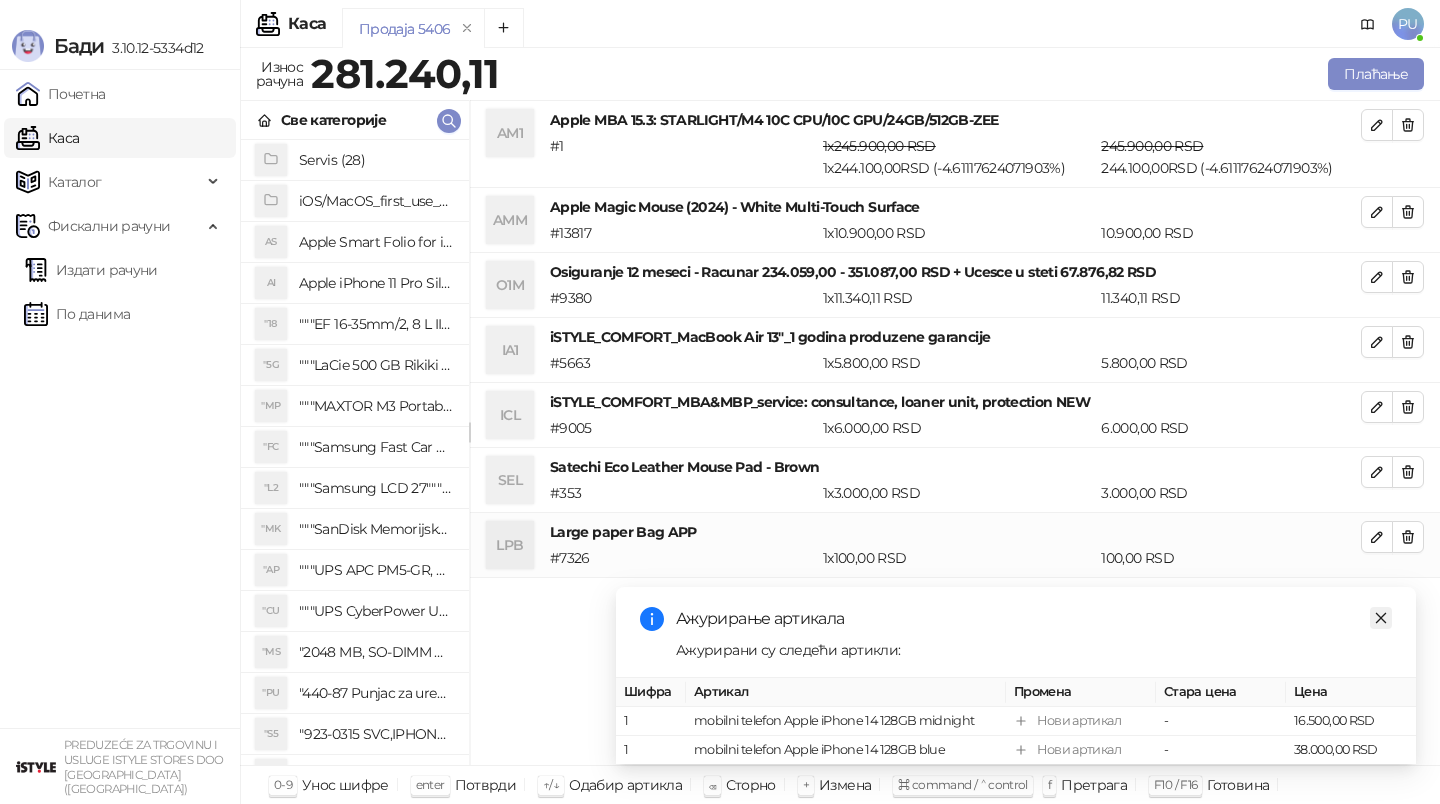 click 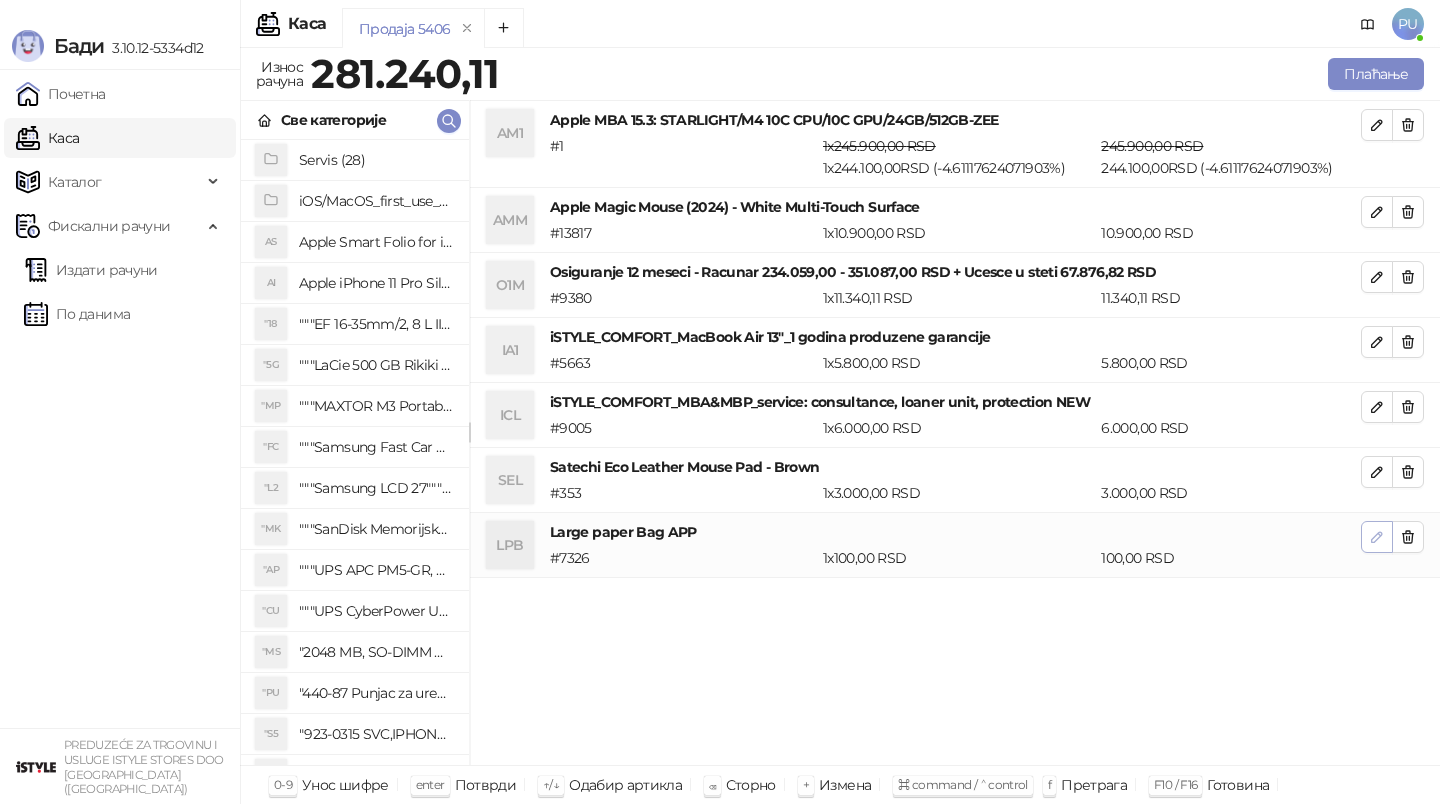 click 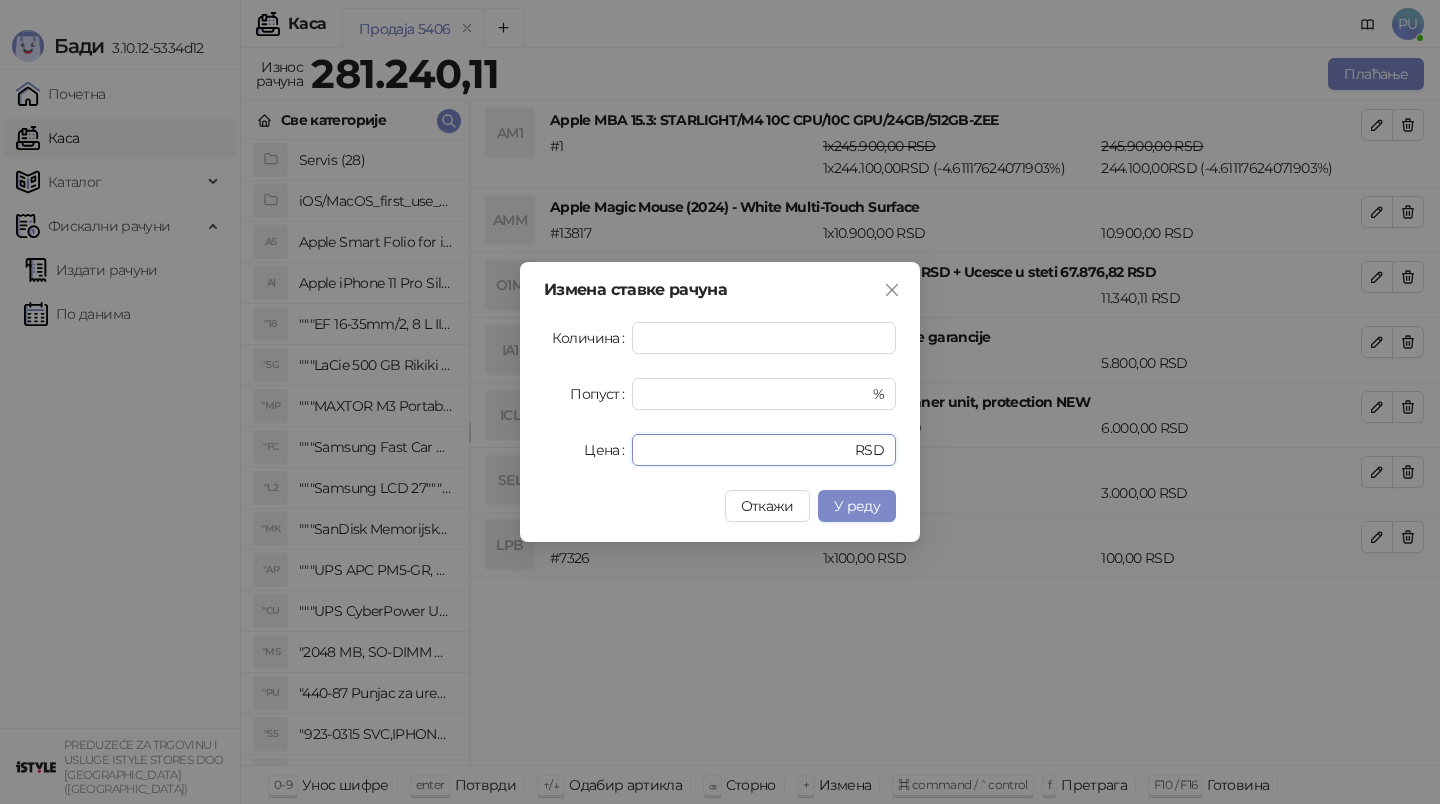drag, startPoint x: 735, startPoint y: 454, endPoint x: 597, endPoint y: 462, distance: 138.23169 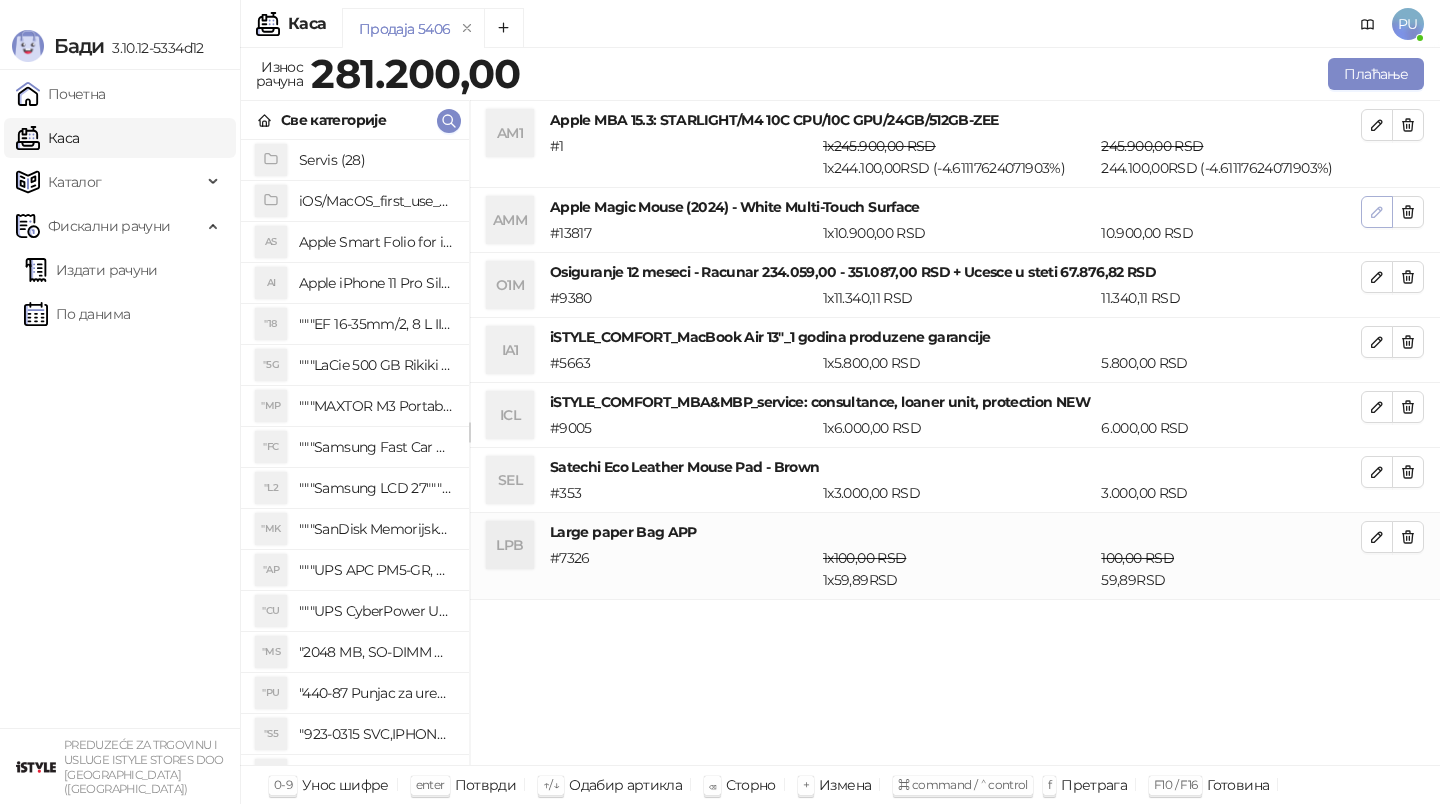 click 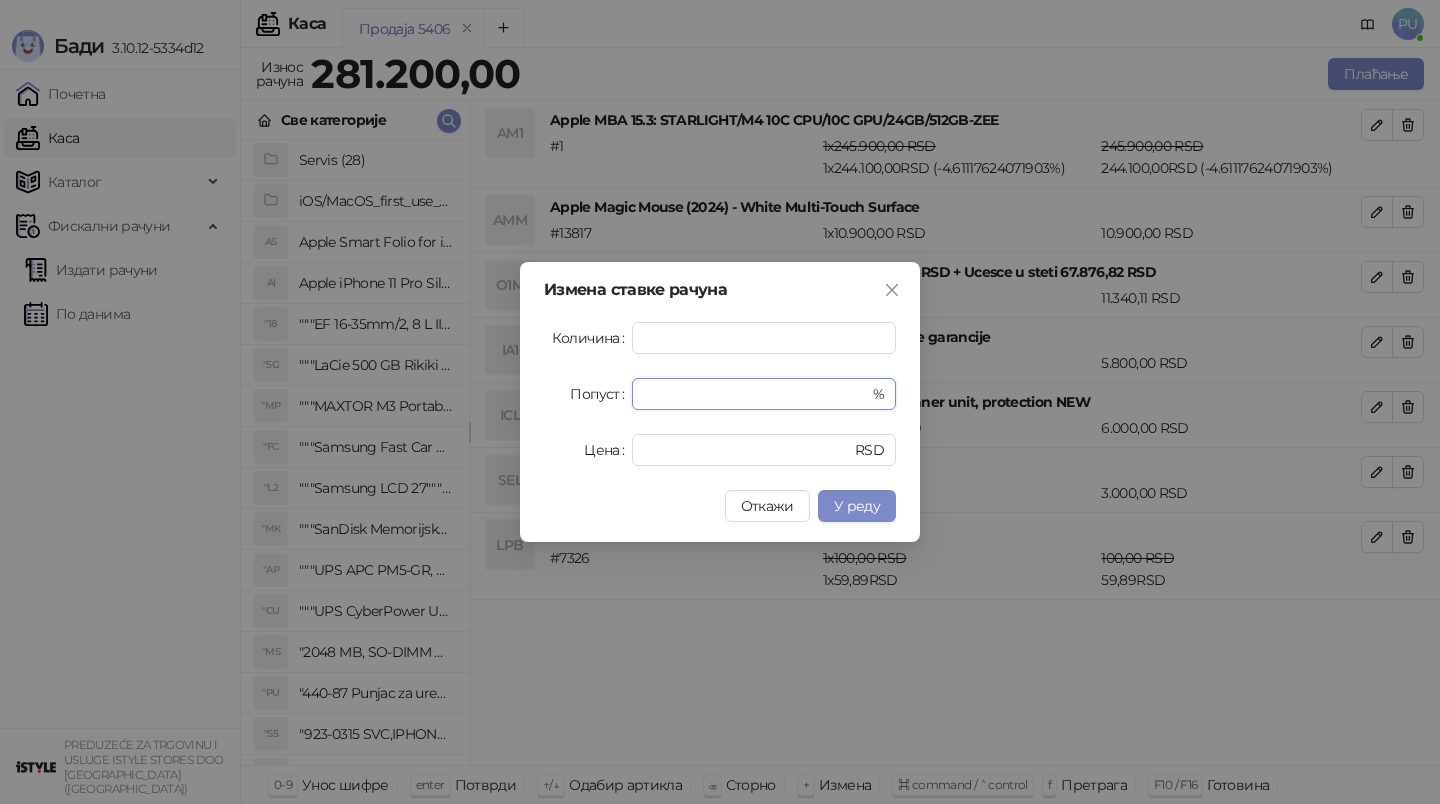 drag, startPoint x: 680, startPoint y: 386, endPoint x: 514, endPoint y: 388, distance: 166.01205 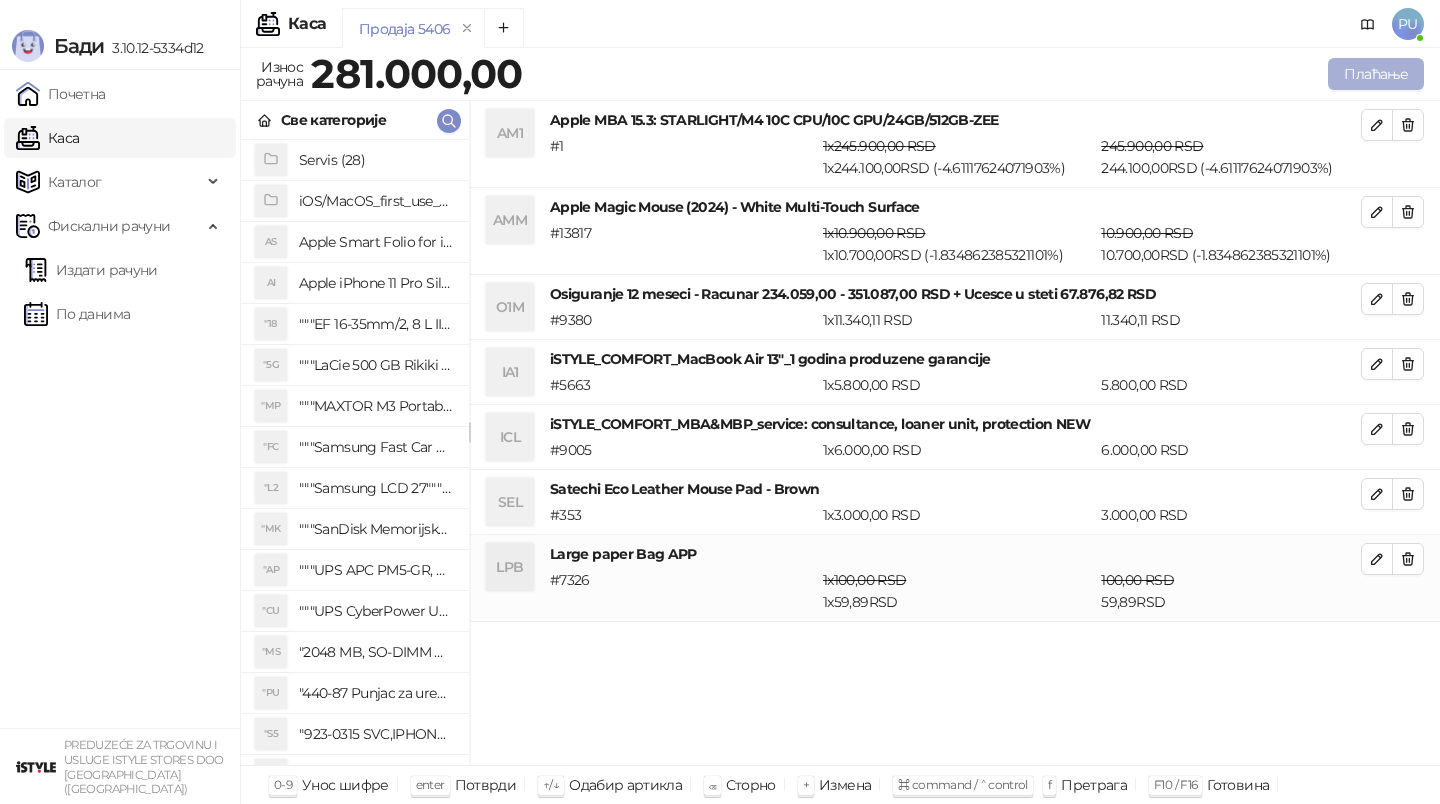 click on "Плаћање" at bounding box center (1376, 74) 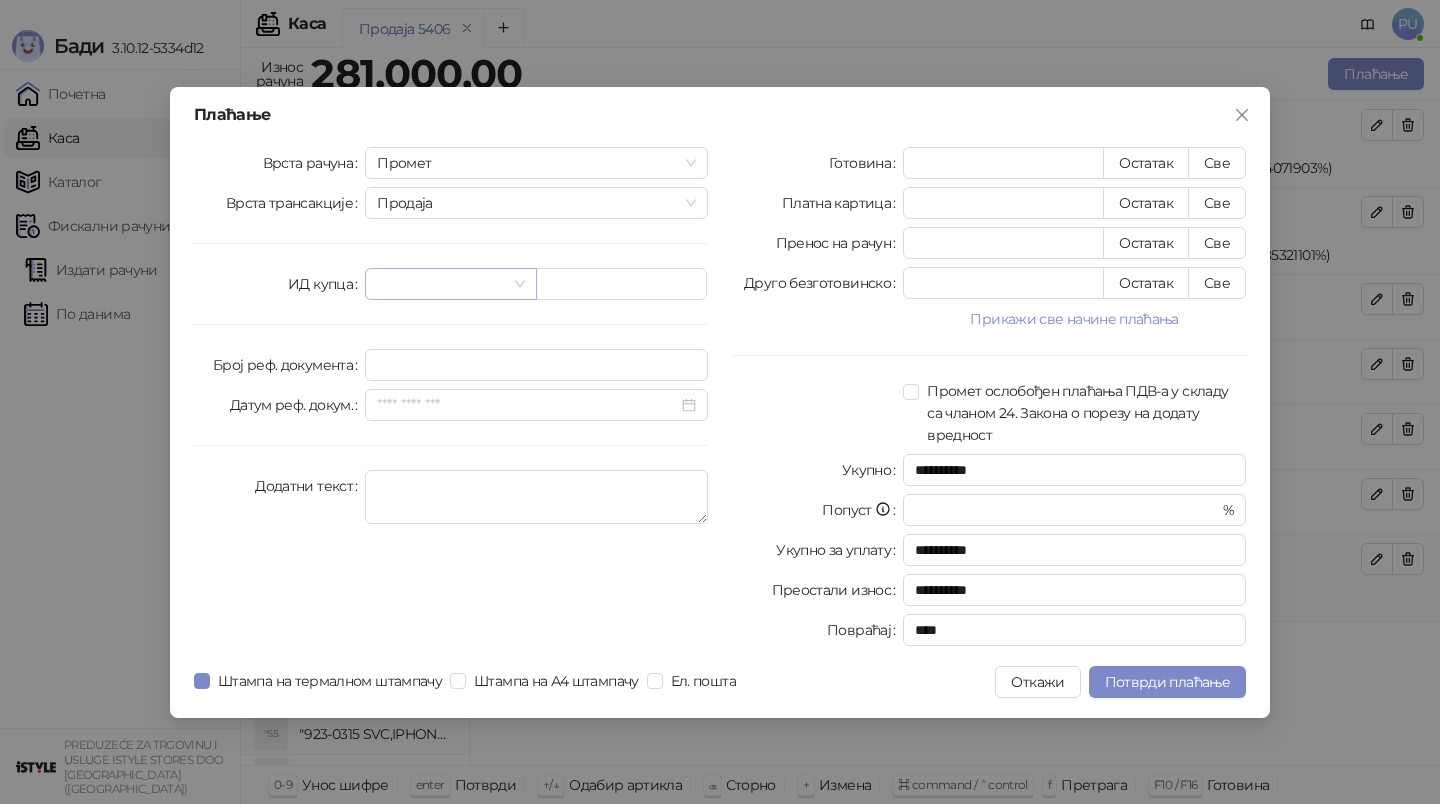click at bounding box center (441, 284) 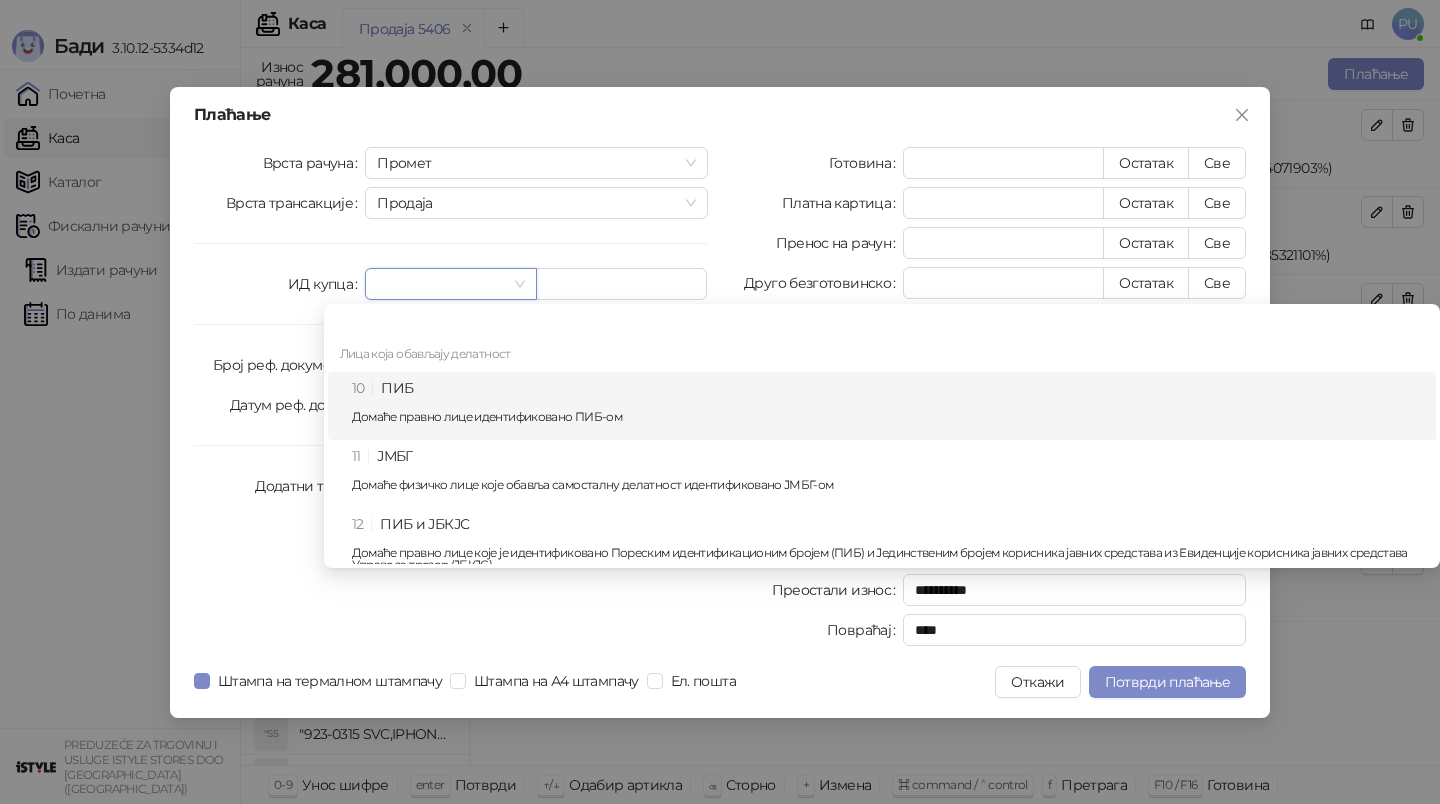 click on "10 ПИБ Домаће правно лице идентификовано ПИБ-ом" at bounding box center [882, 406] 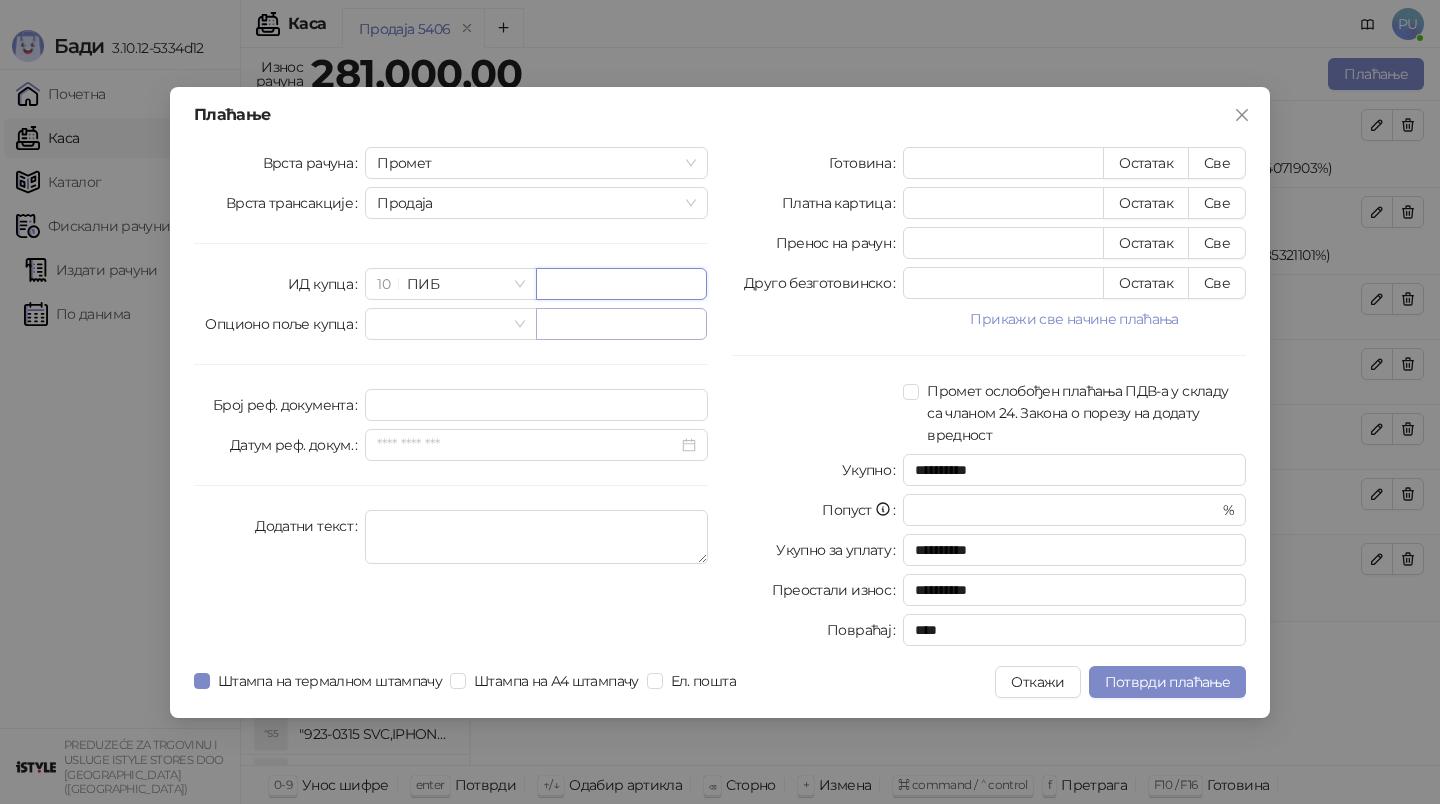 paste on "*********" 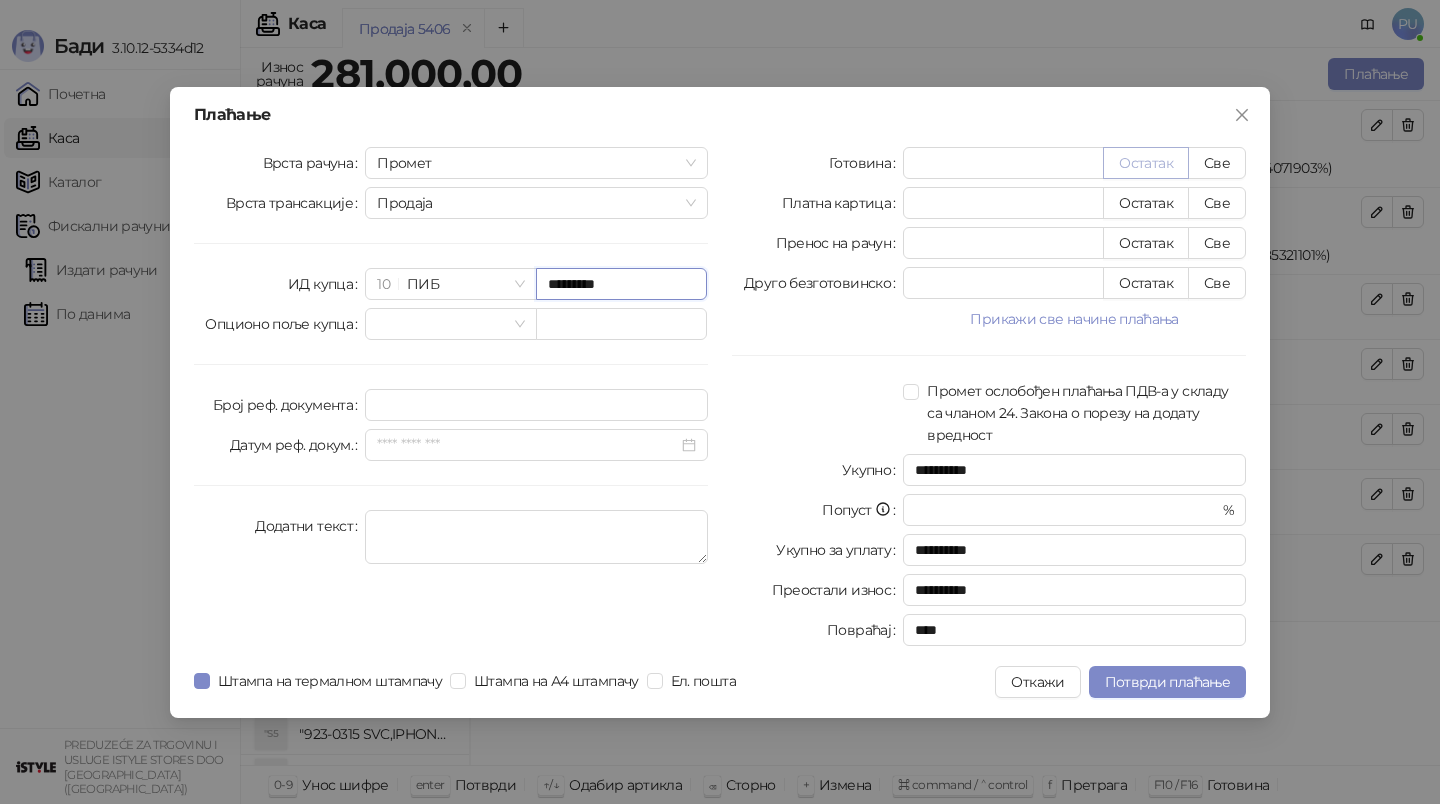 type on "*********" 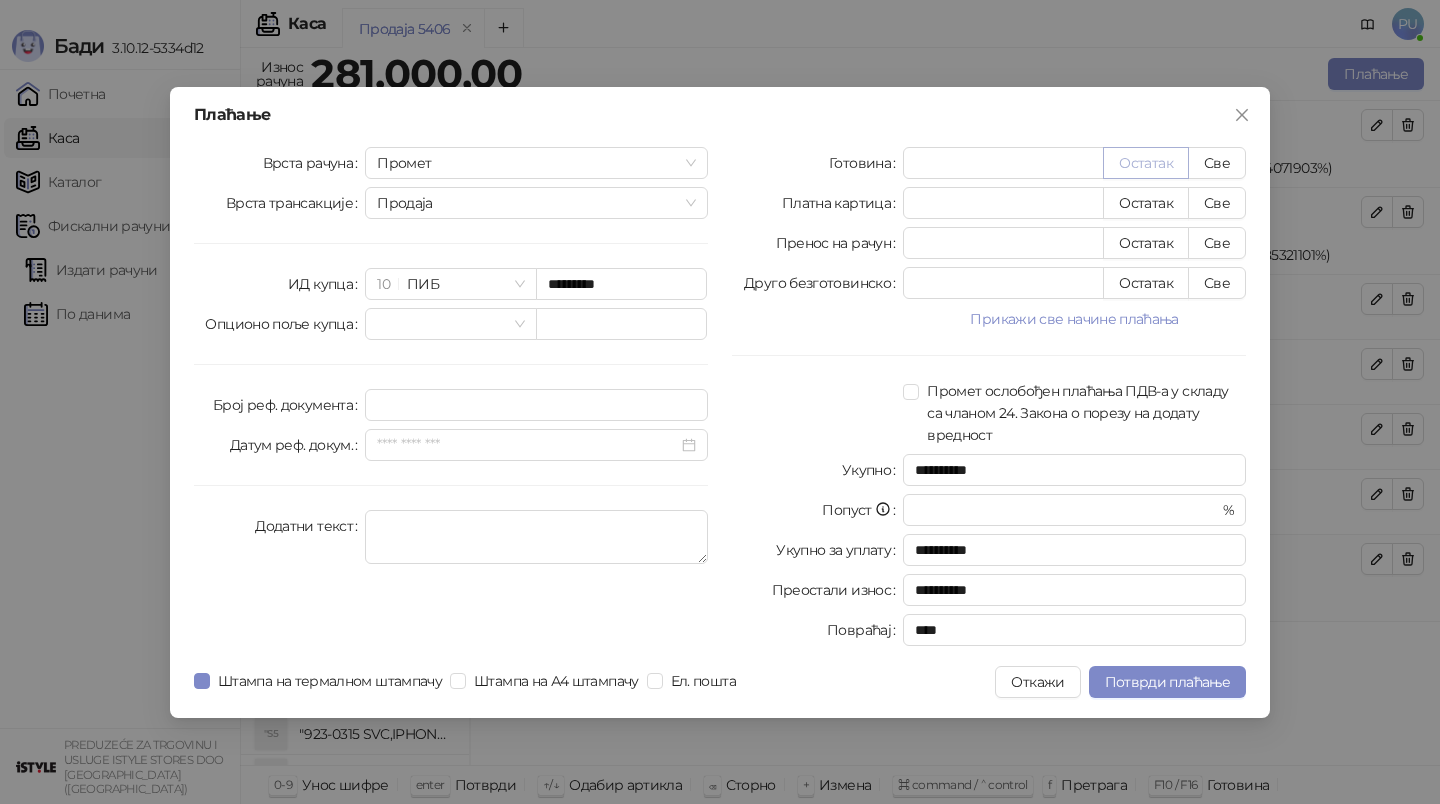 click on "Остатак" at bounding box center [1146, 163] 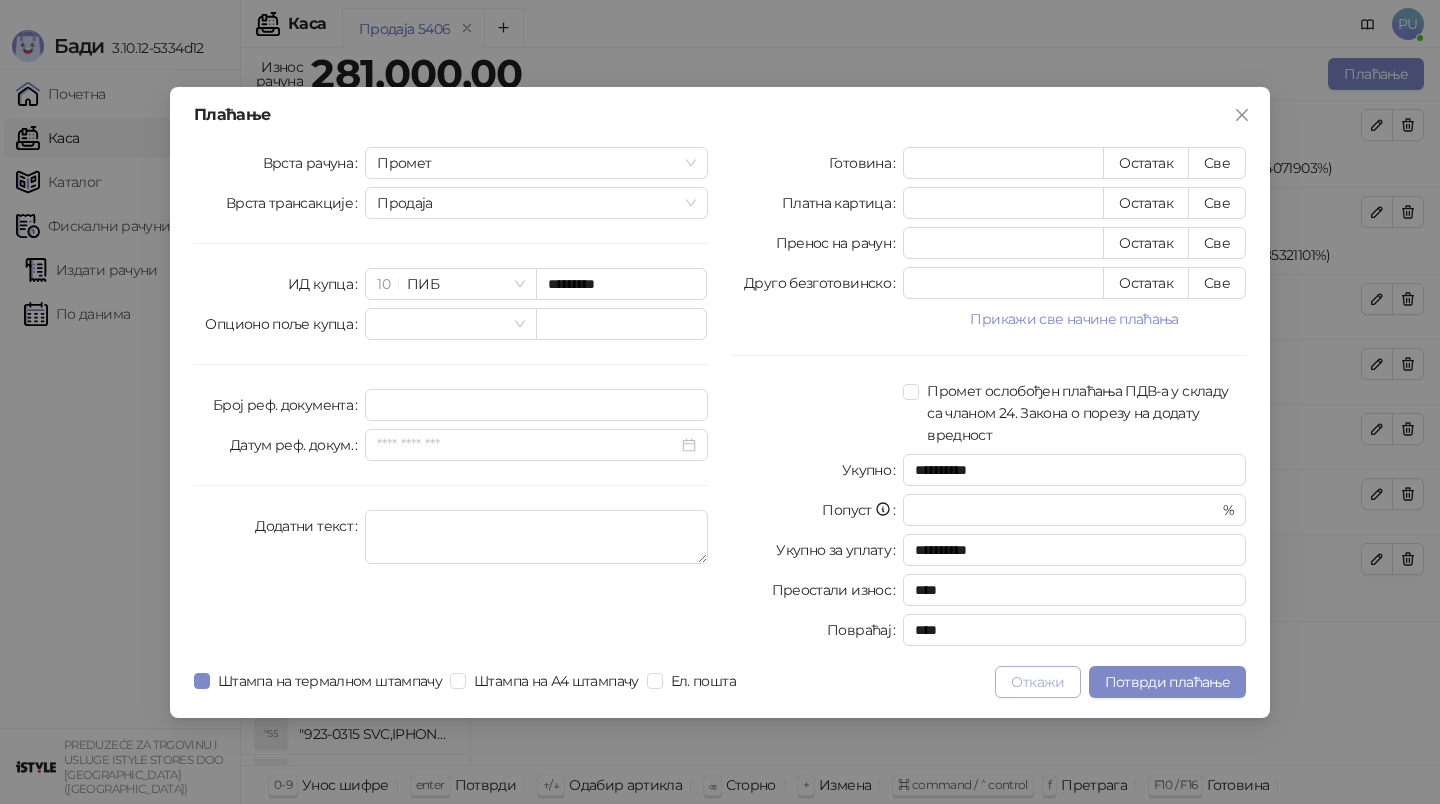 click on "Откажи" at bounding box center (1037, 682) 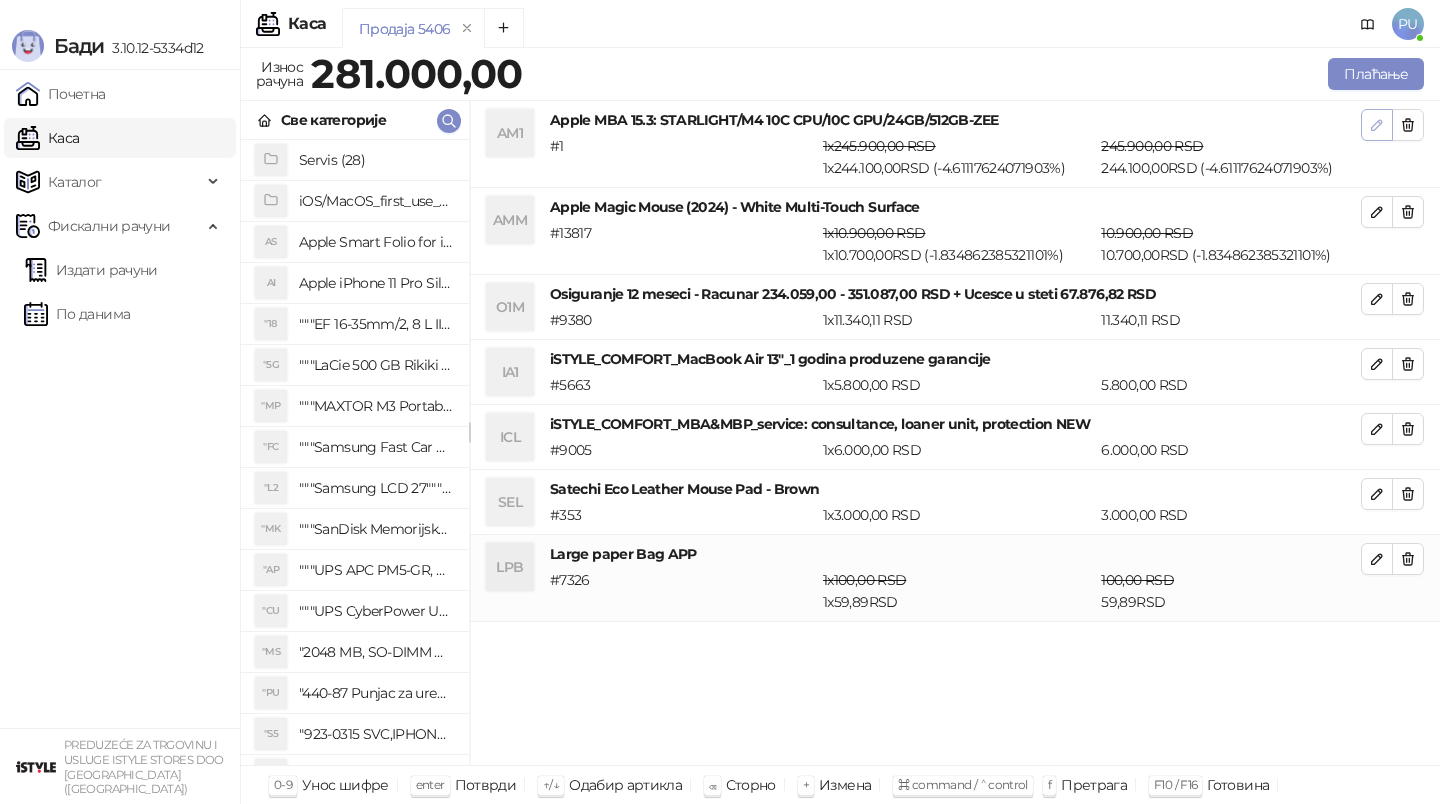 click at bounding box center (1377, 125) 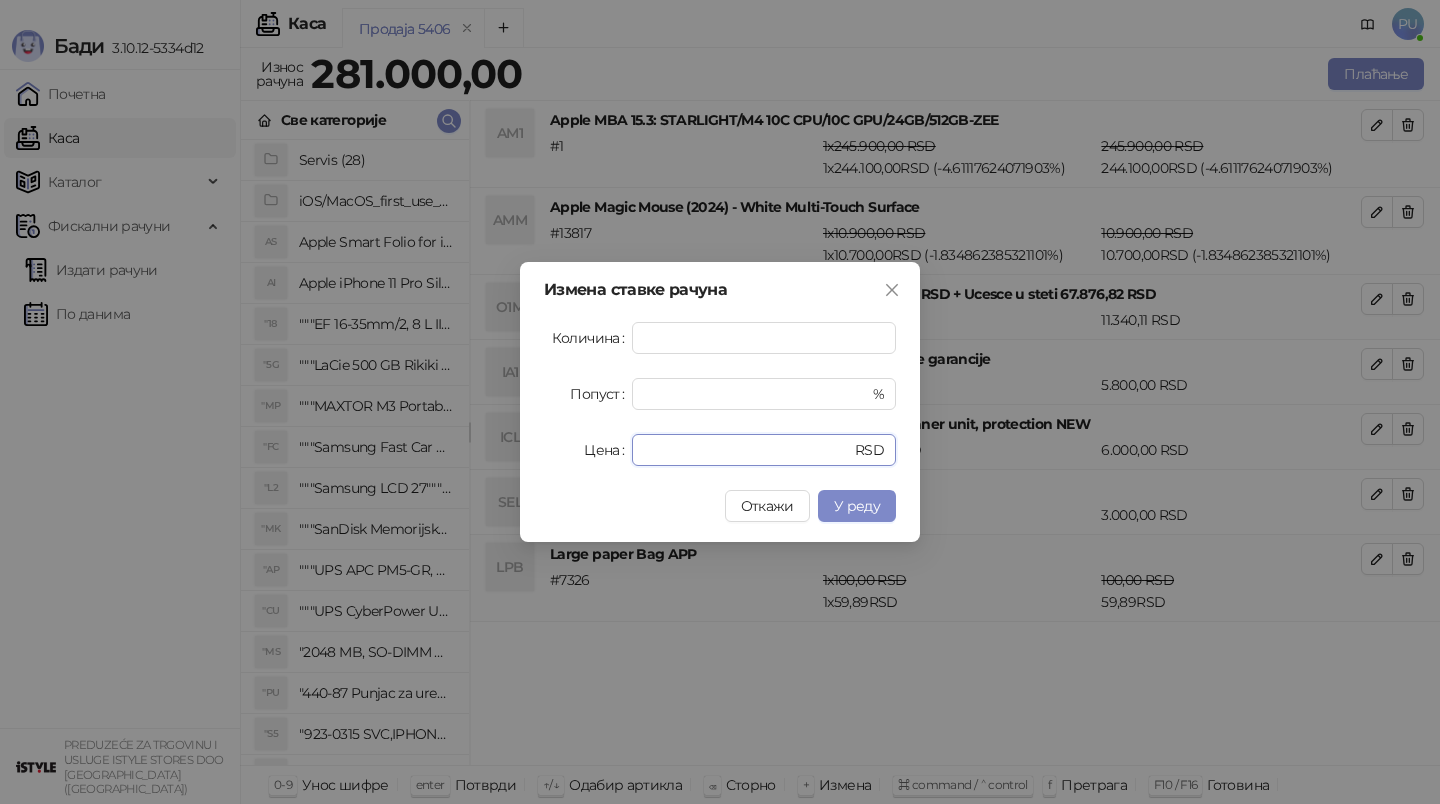 drag, startPoint x: 712, startPoint y: 449, endPoint x: 544, endPoint y: 449, distance: 168 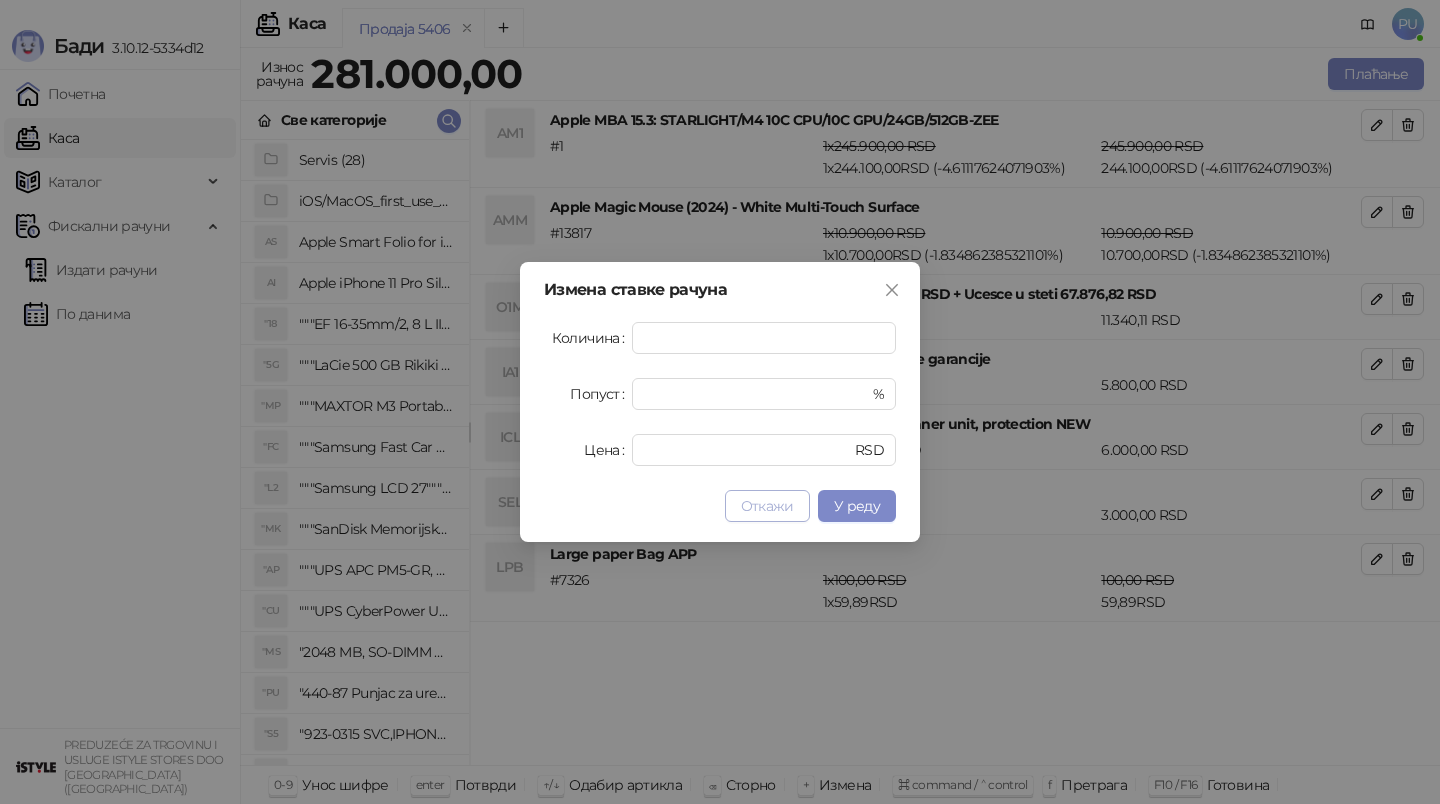 click on "Откажи" at bounding box center [767, 506] 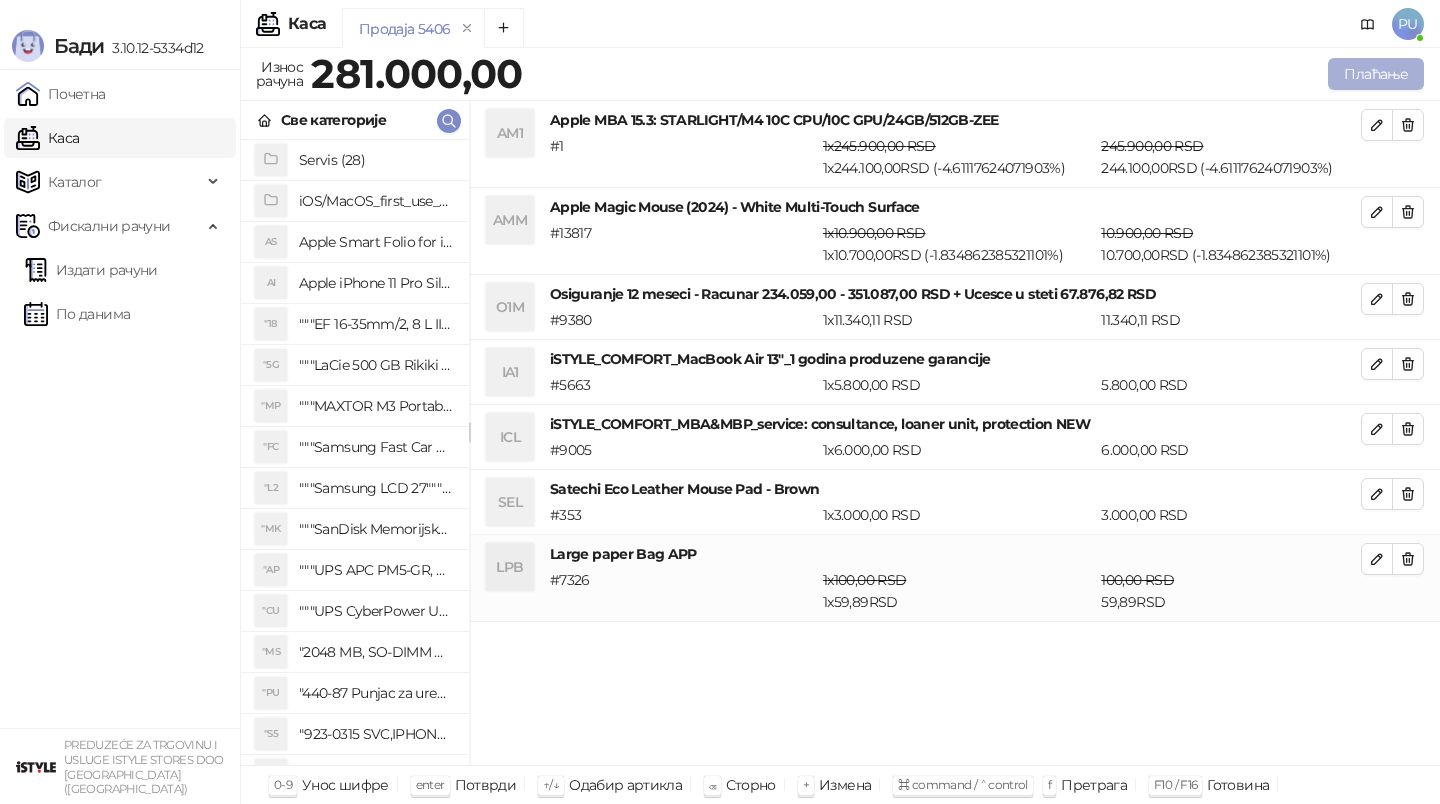 click on "Плаћање" at bounding box center (1376, 74) 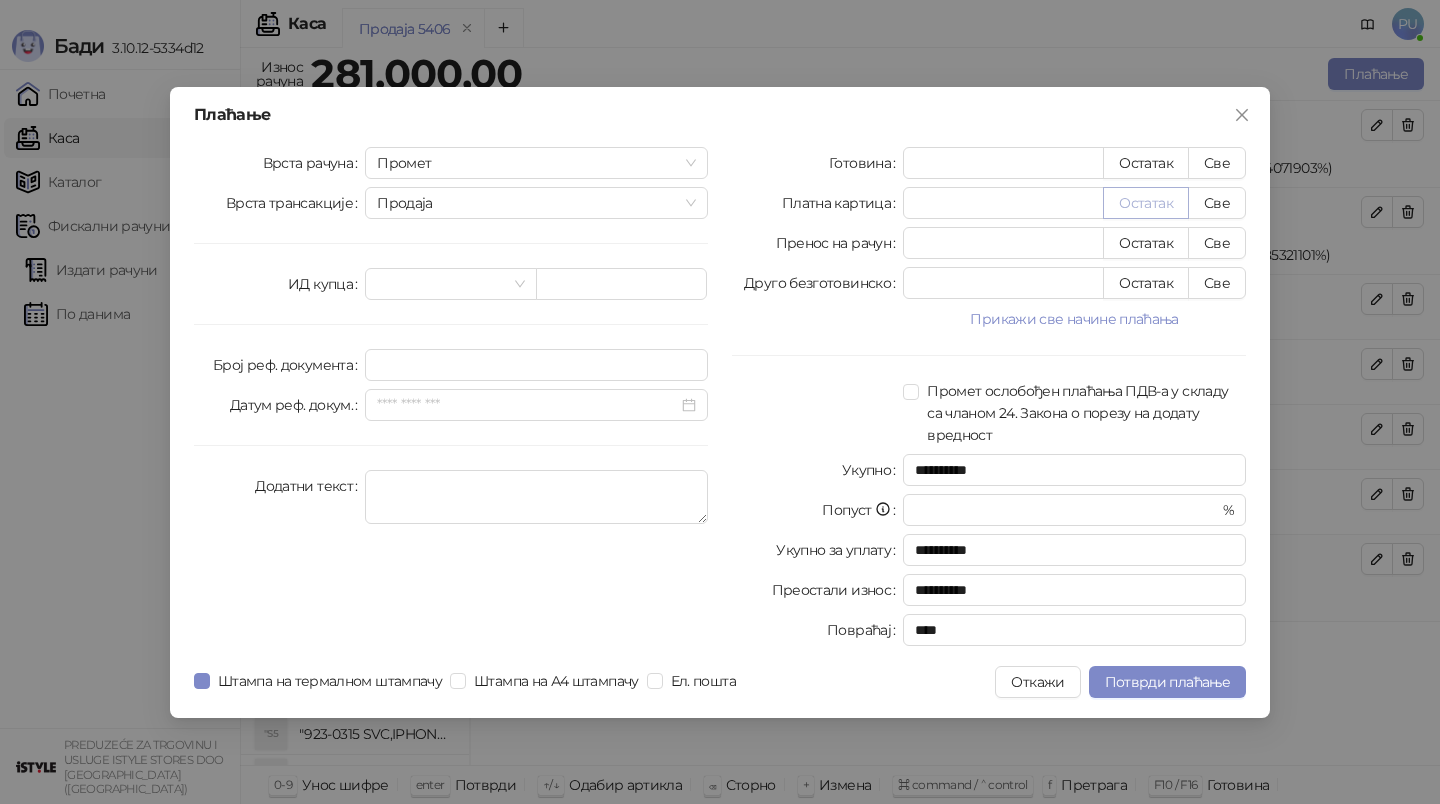 click on "Остатак" at bounding box center (1146, 203) 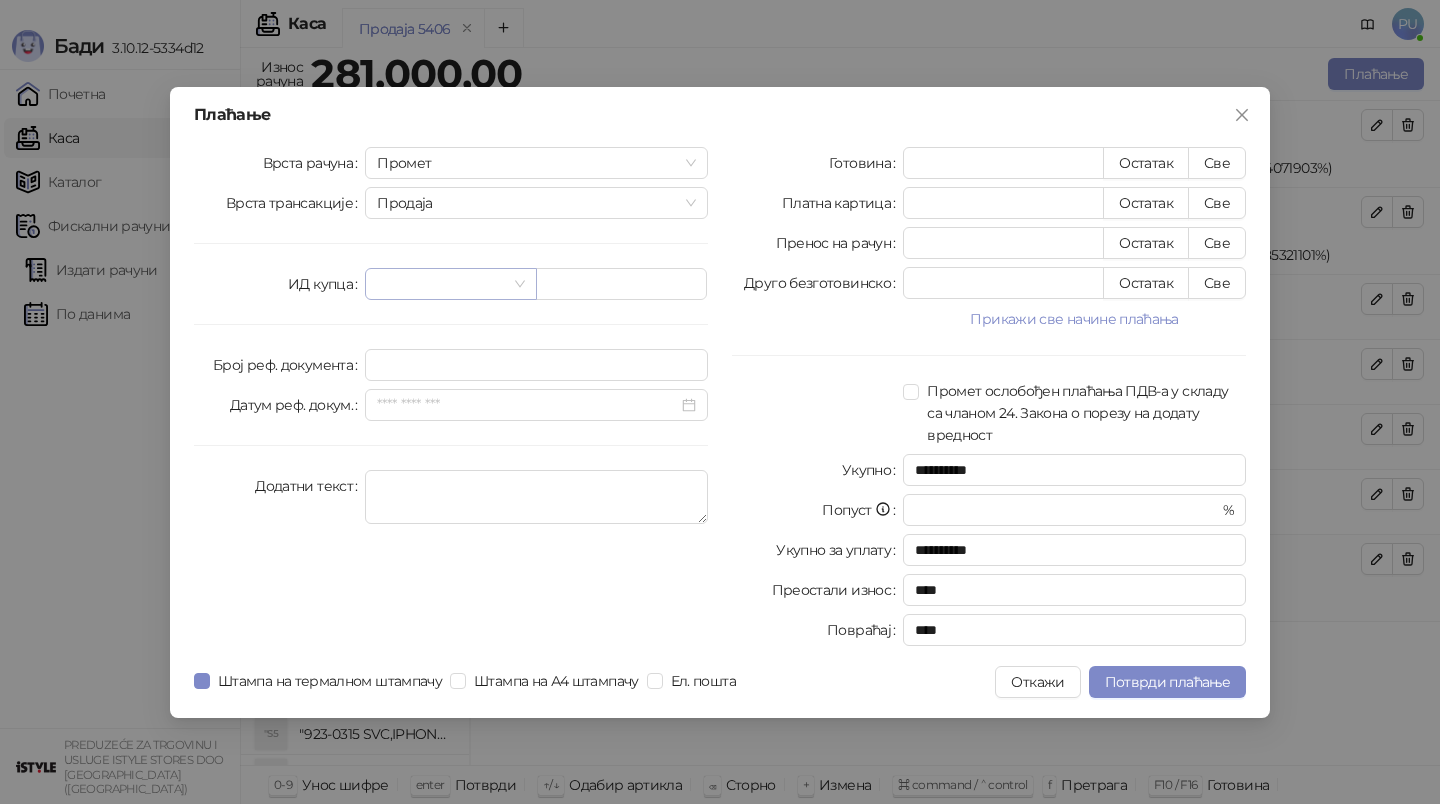 click at bounding box center (441, 284) 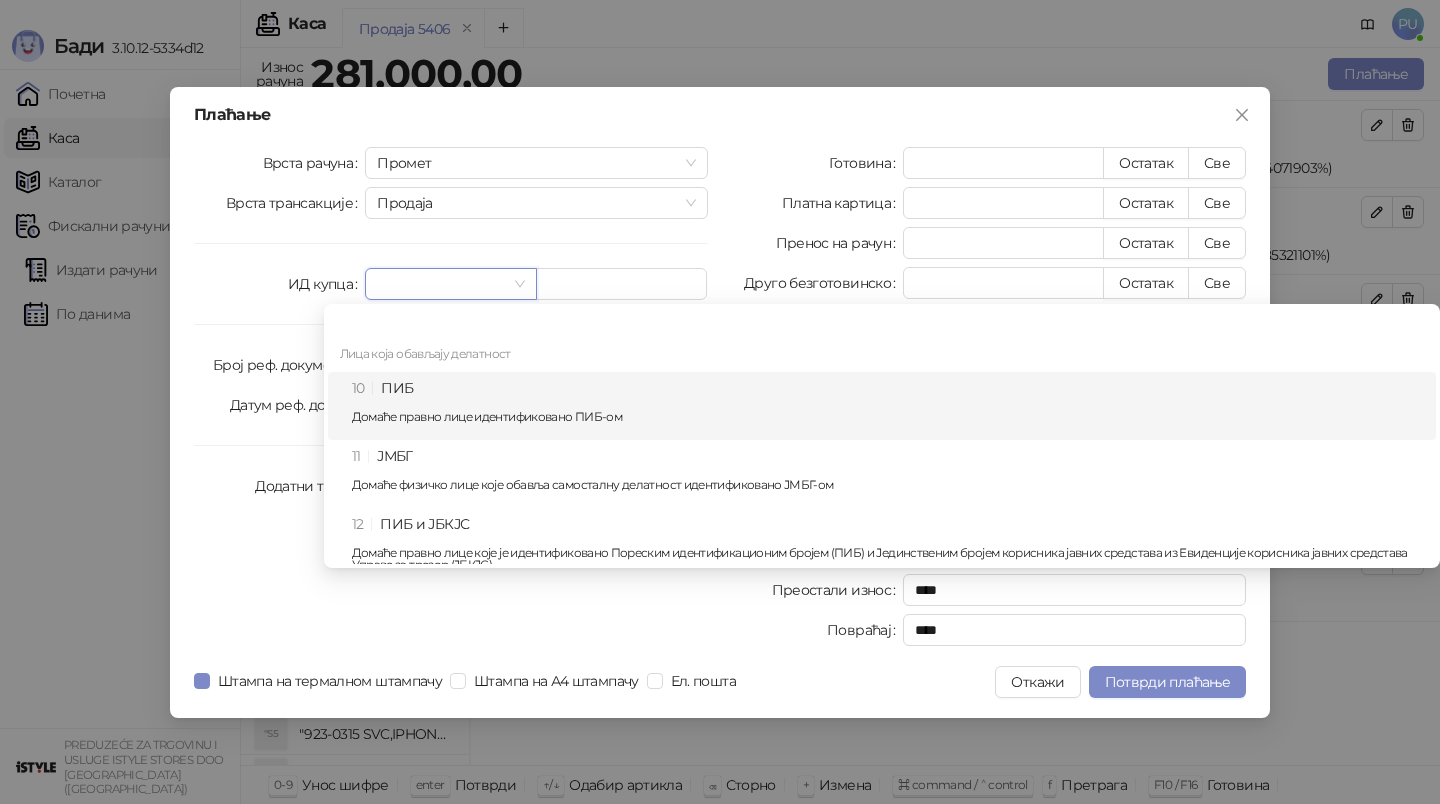 click on "10 ПИБ Домаће правно лице идентификовано ПИБ-ом" at bounding box center (888, 406) 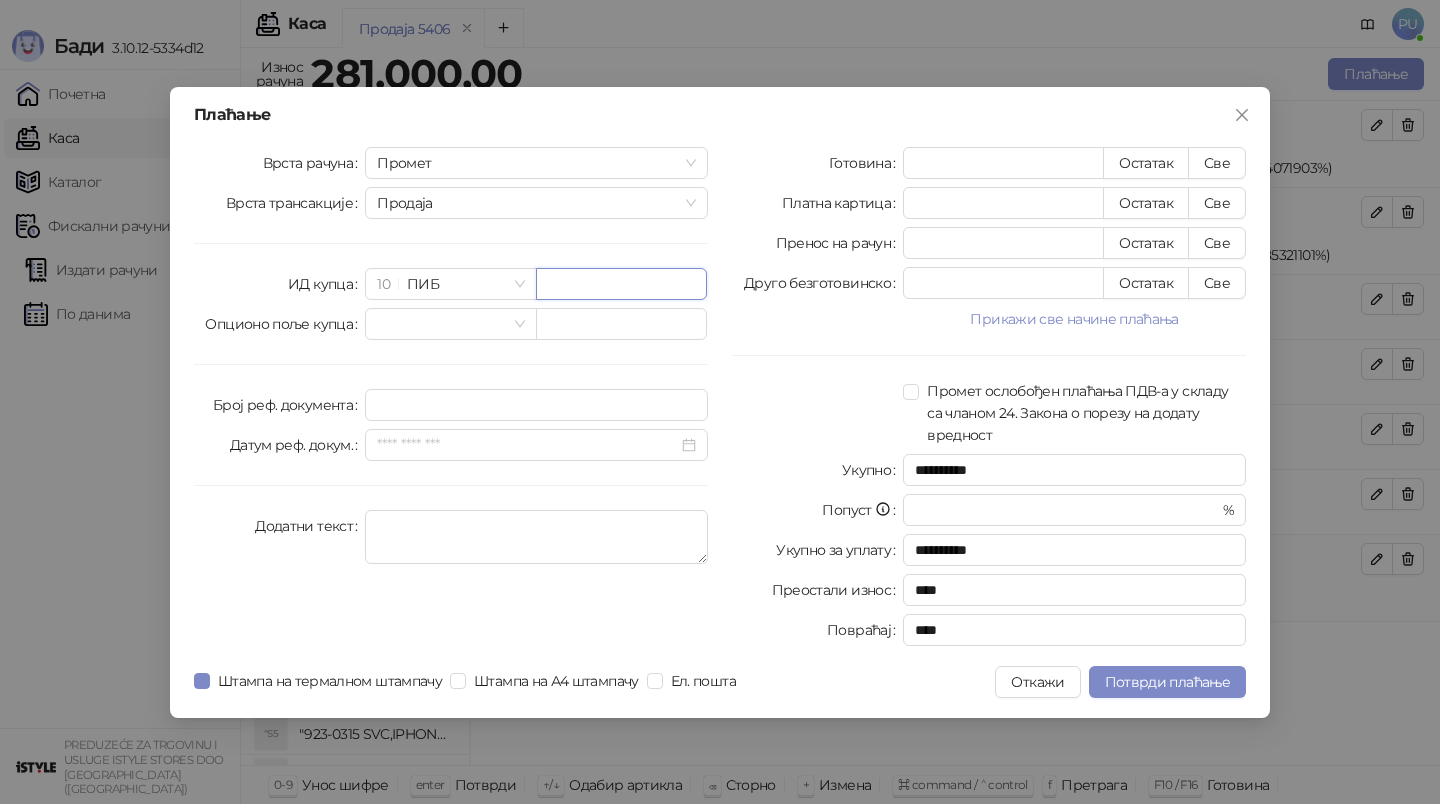 paste on "*********" 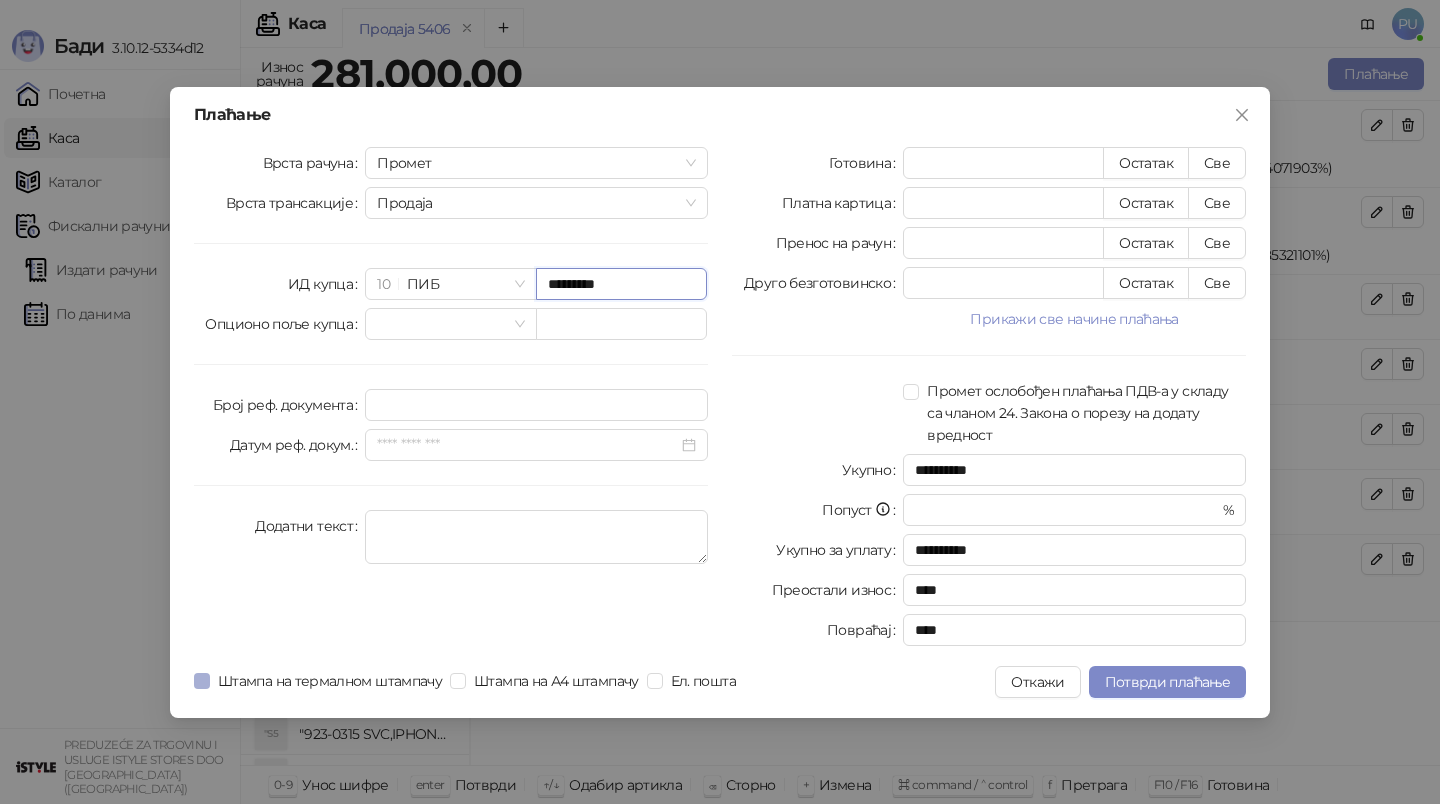 type on "*********" 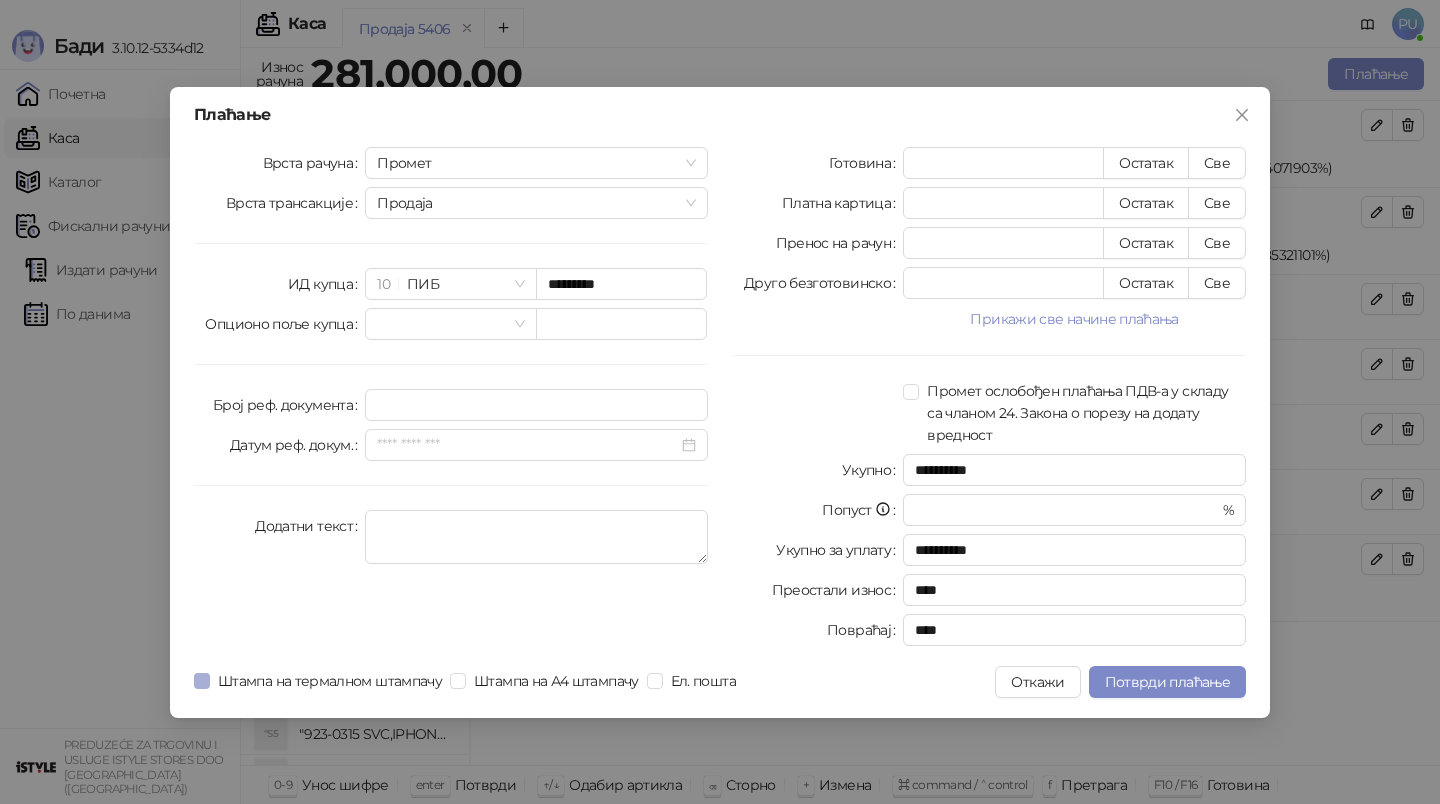 click on "Штампа на термалном штампачу" at bounding box center [330, 681] 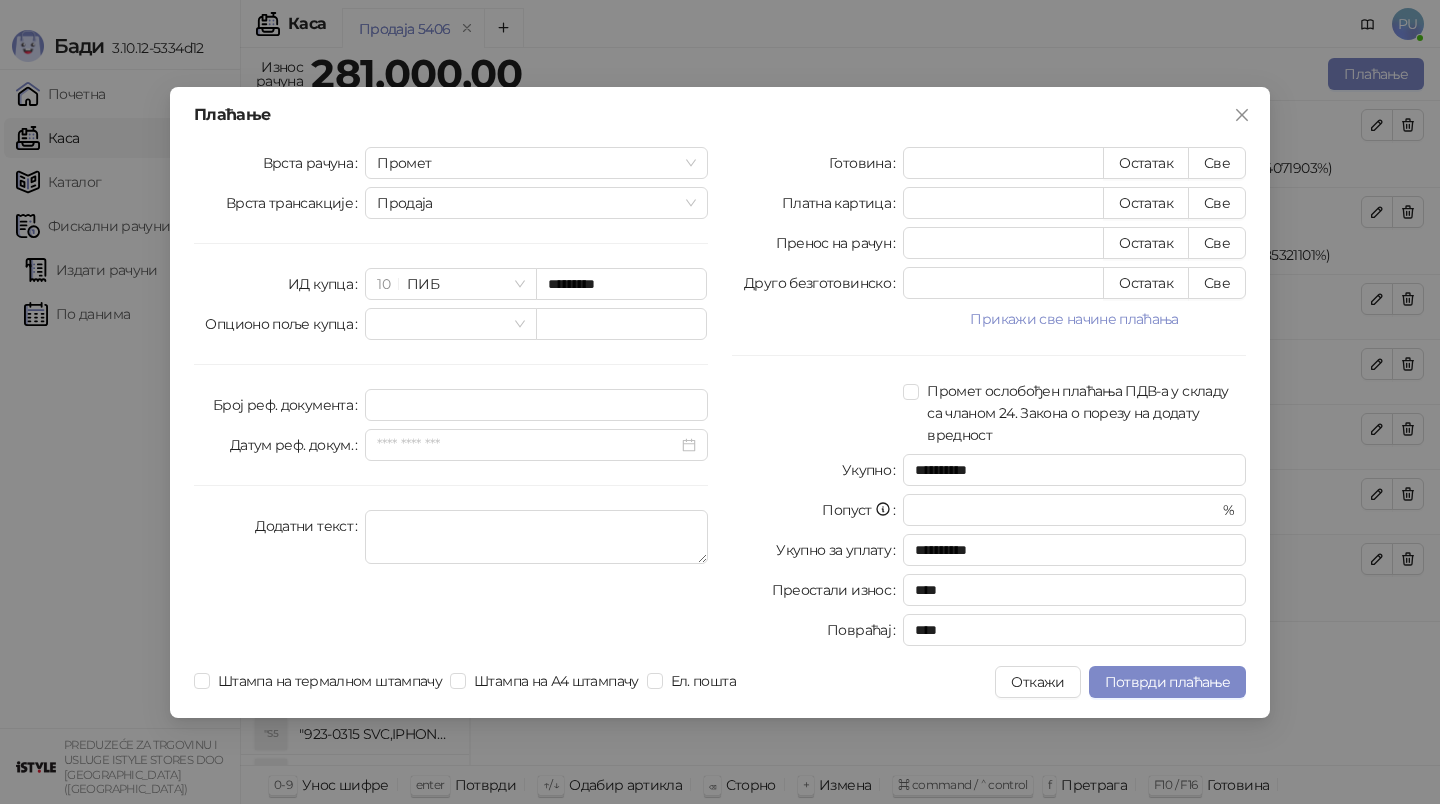 drag, startPoint x: 1139, startPoint y: 687, endPoint x: 730, endPoint y: 405, distance: 496.79474 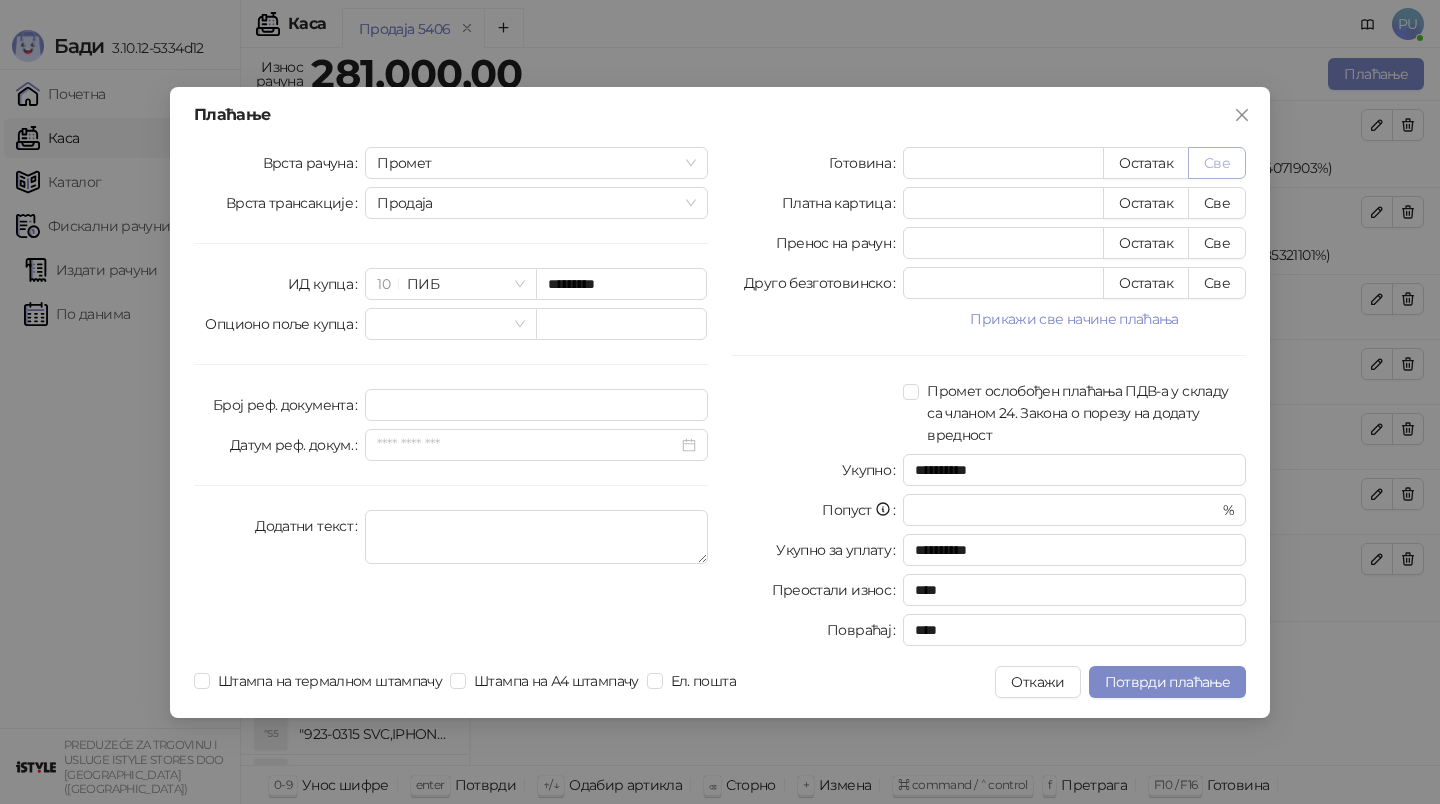 click on "Све" at bounding box center [1217, 163] 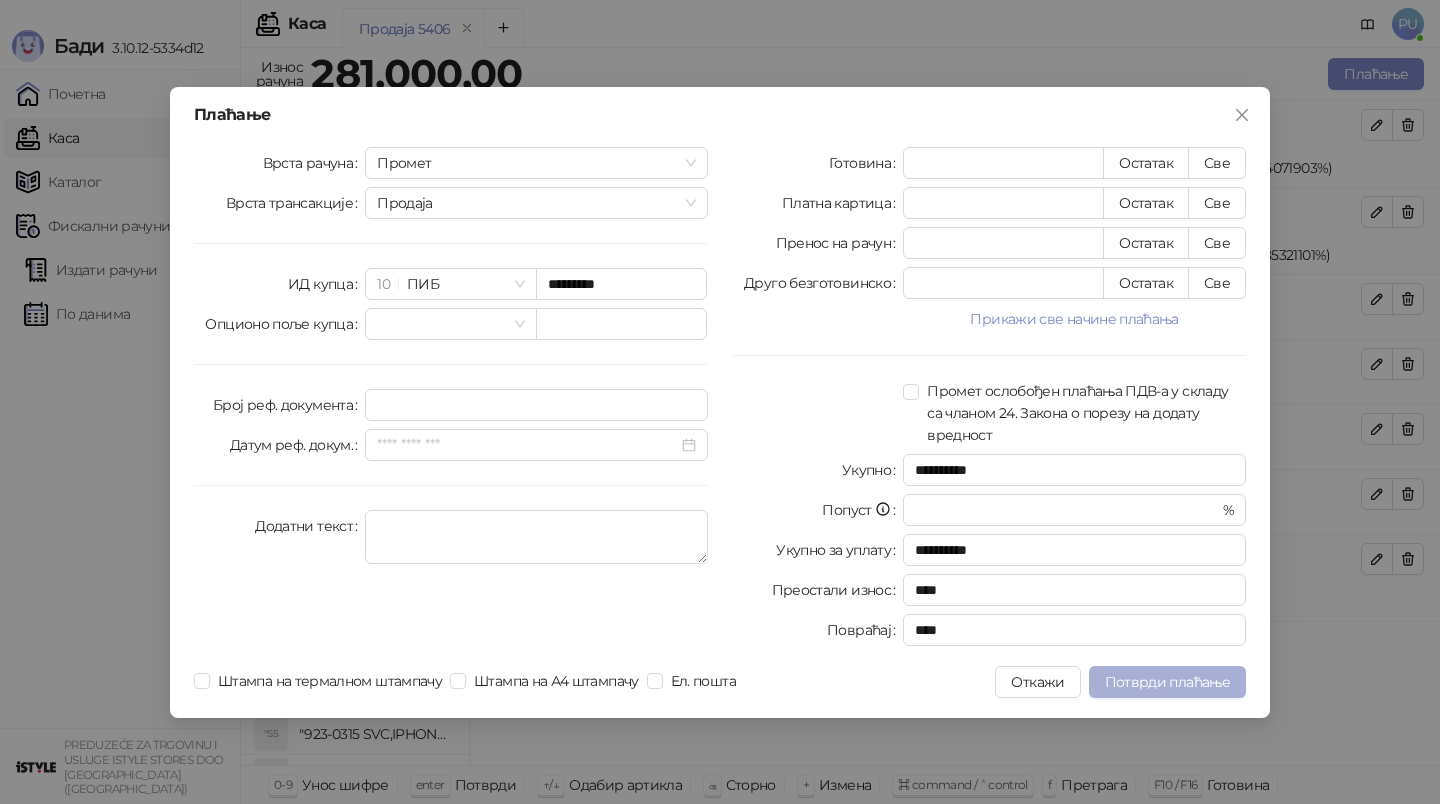 click on "Потврди плаћање" at bounding box center [1167, 682] 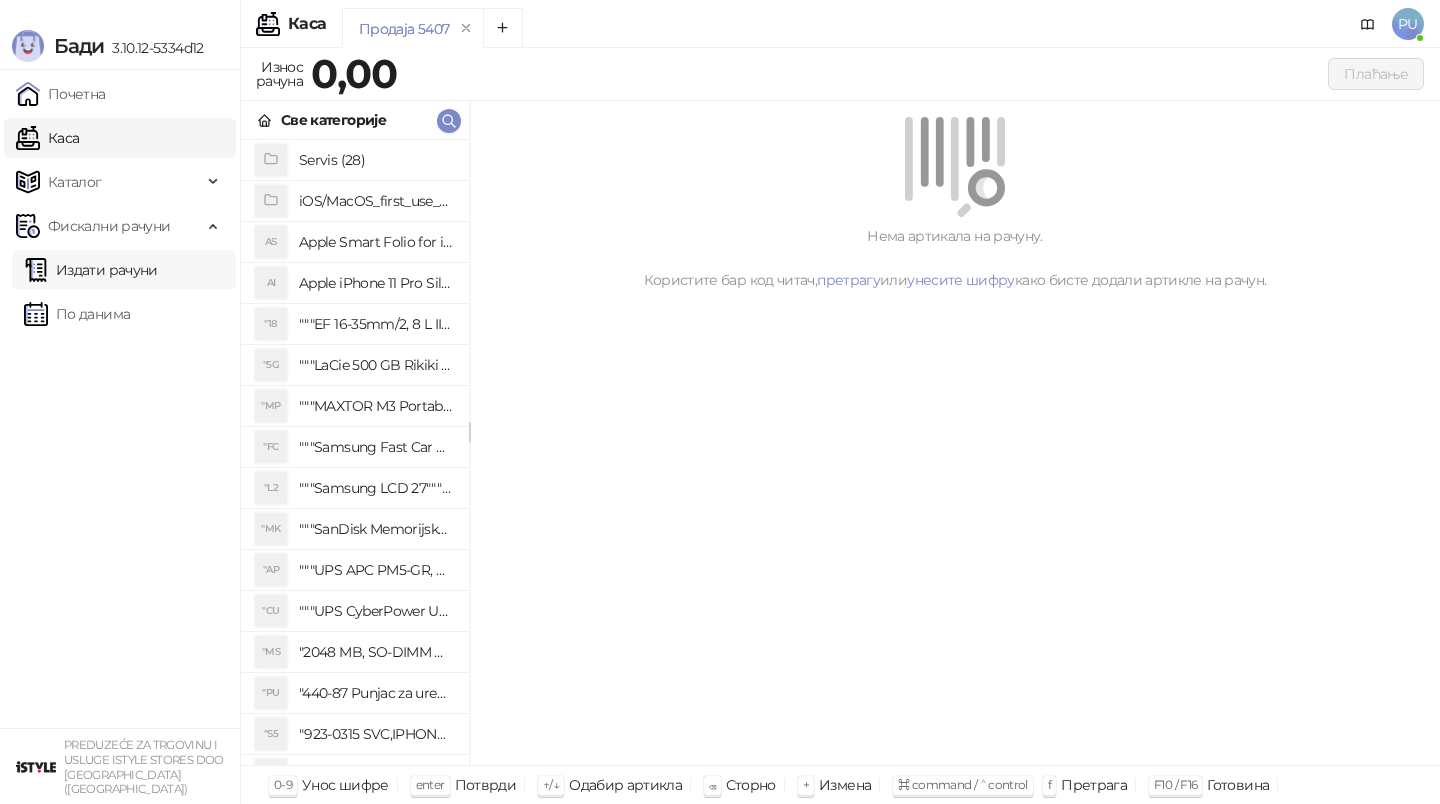 click on "Издати рачуни" at bounding box center (91, 270) 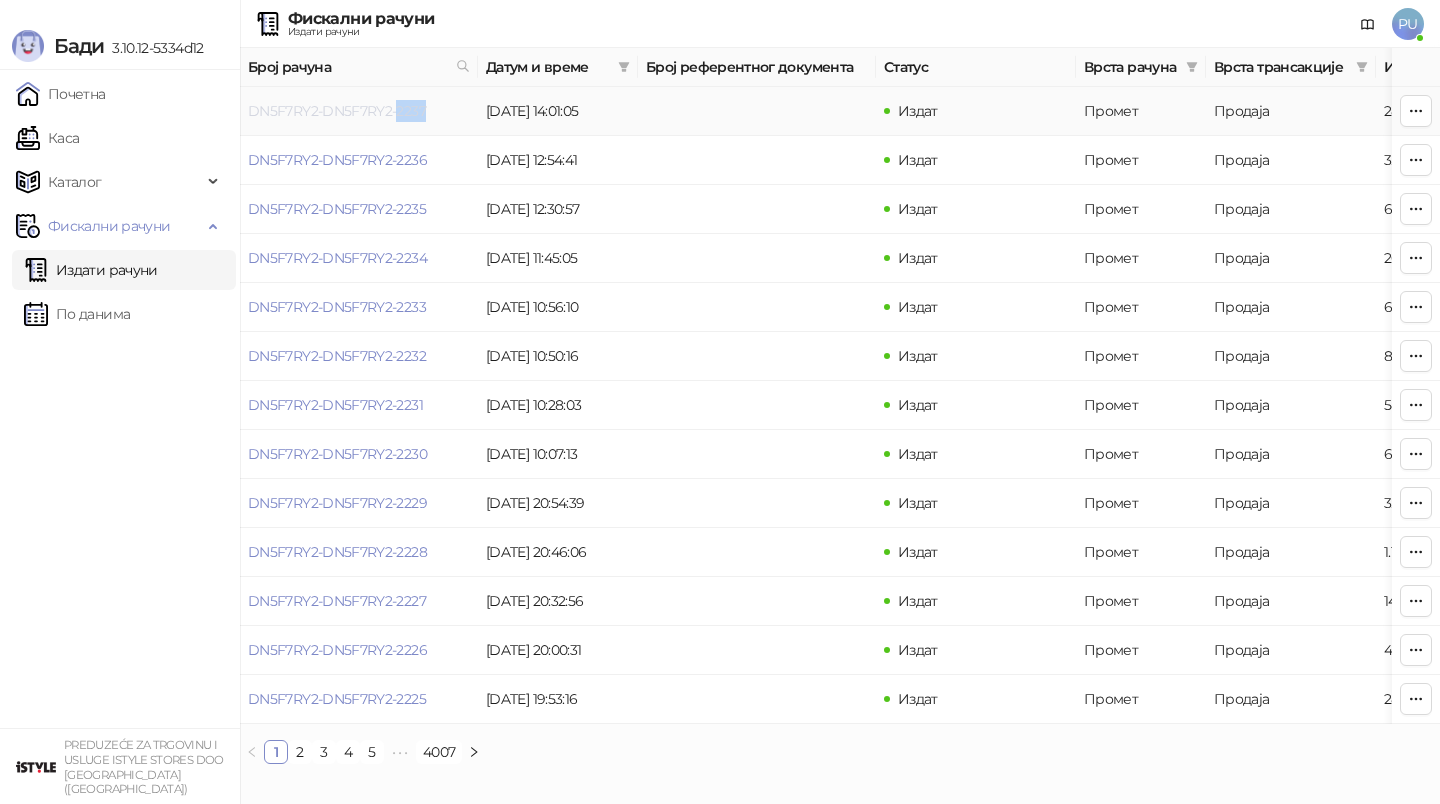 drag, startPoint x: 437, startPoint y: 117, endPoint x: 396, endPoint y: 118, distance: 41.01219 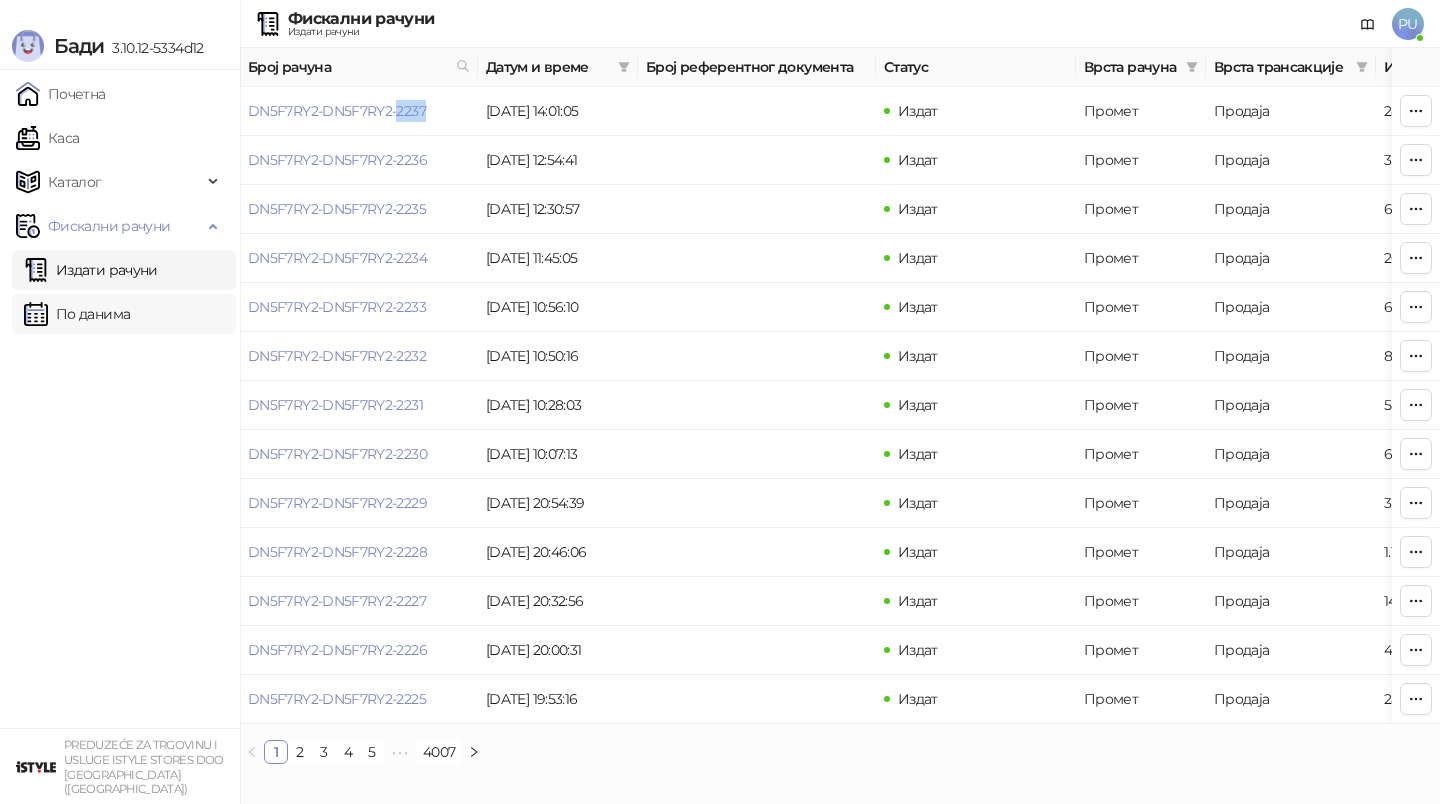 click on "По данима" at bounding box center (77, 314) 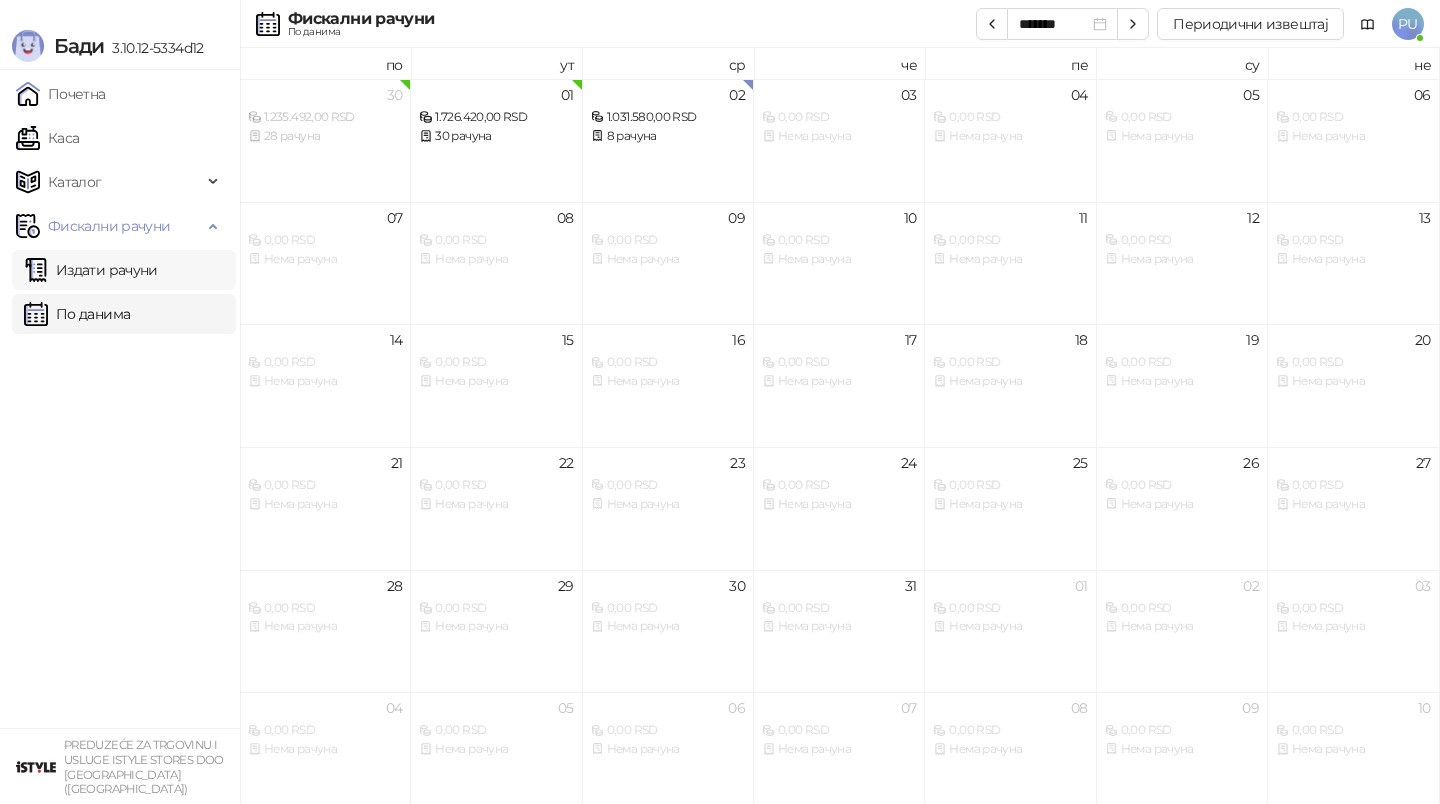click on "Издати рачуни" at bounding box center (91, 270) 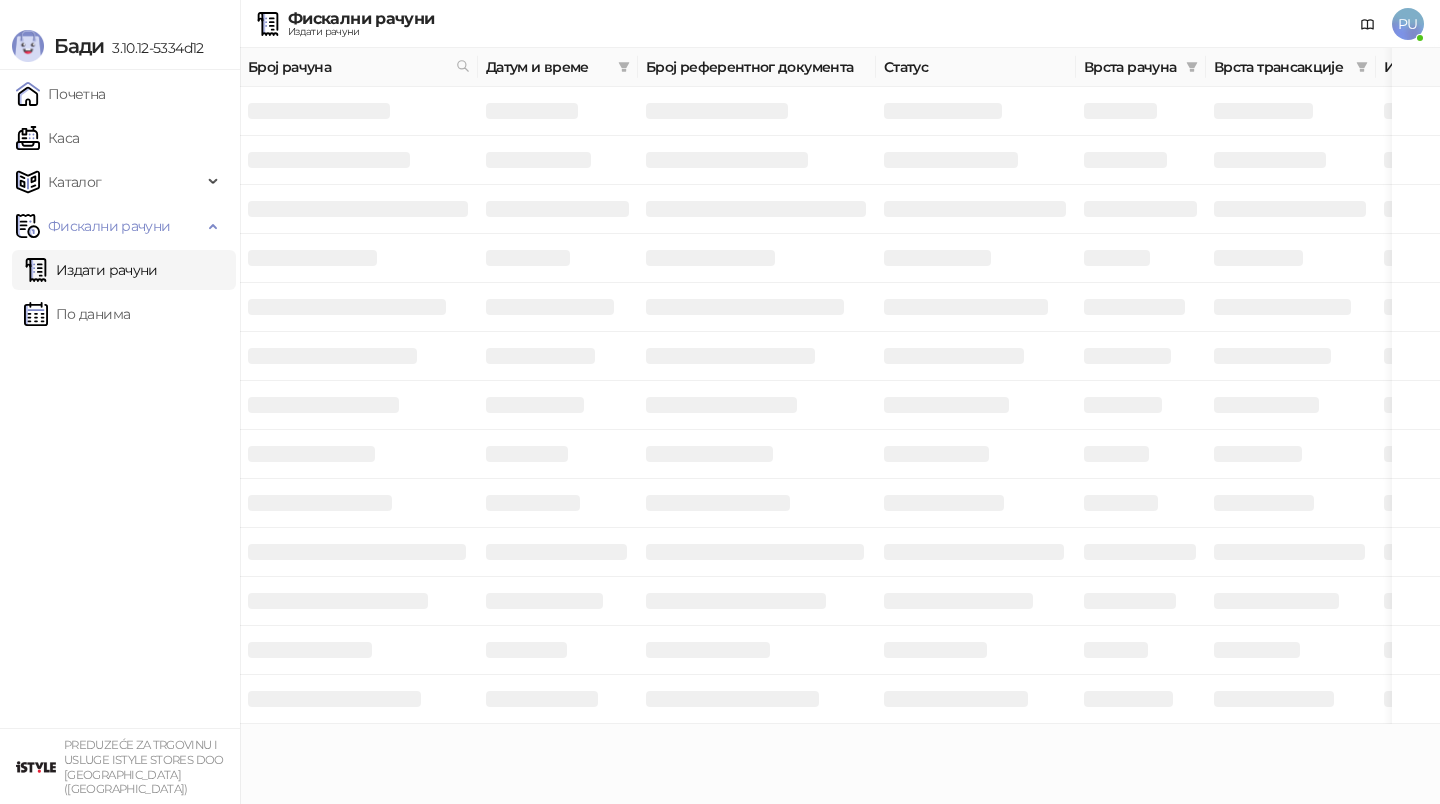 click on "Датум и време" at bounding box center [558, 67] 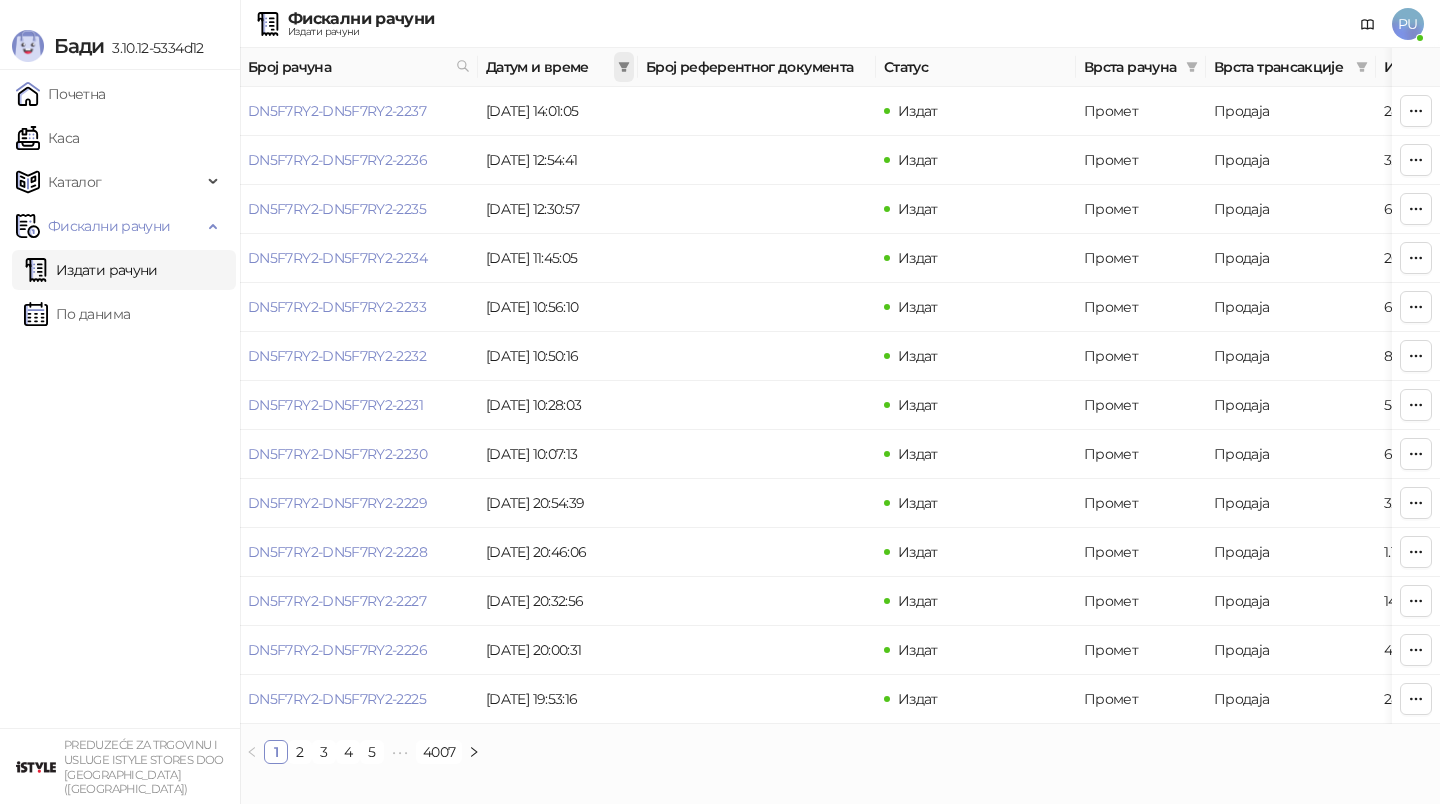 click 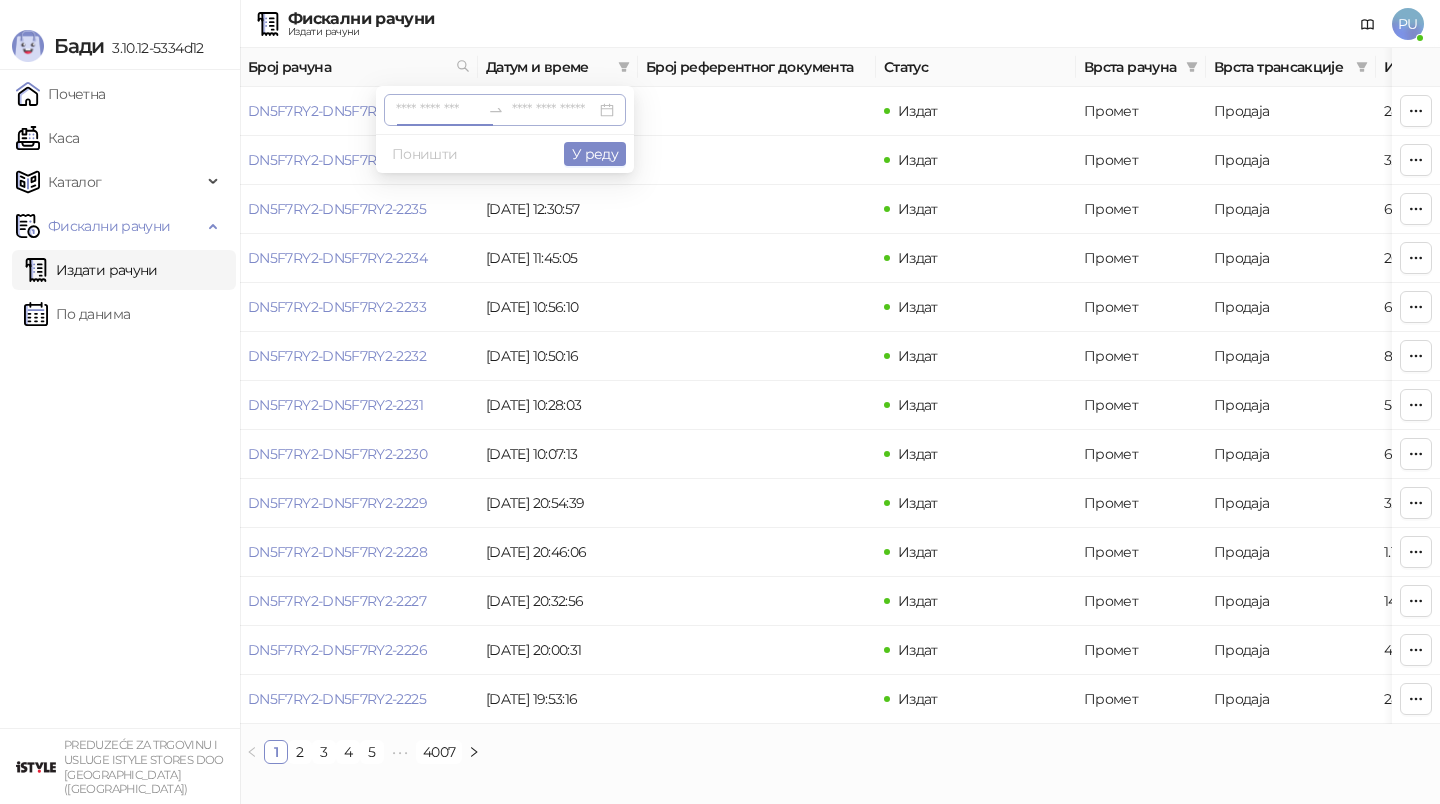 click at bounding box center (438, 110) 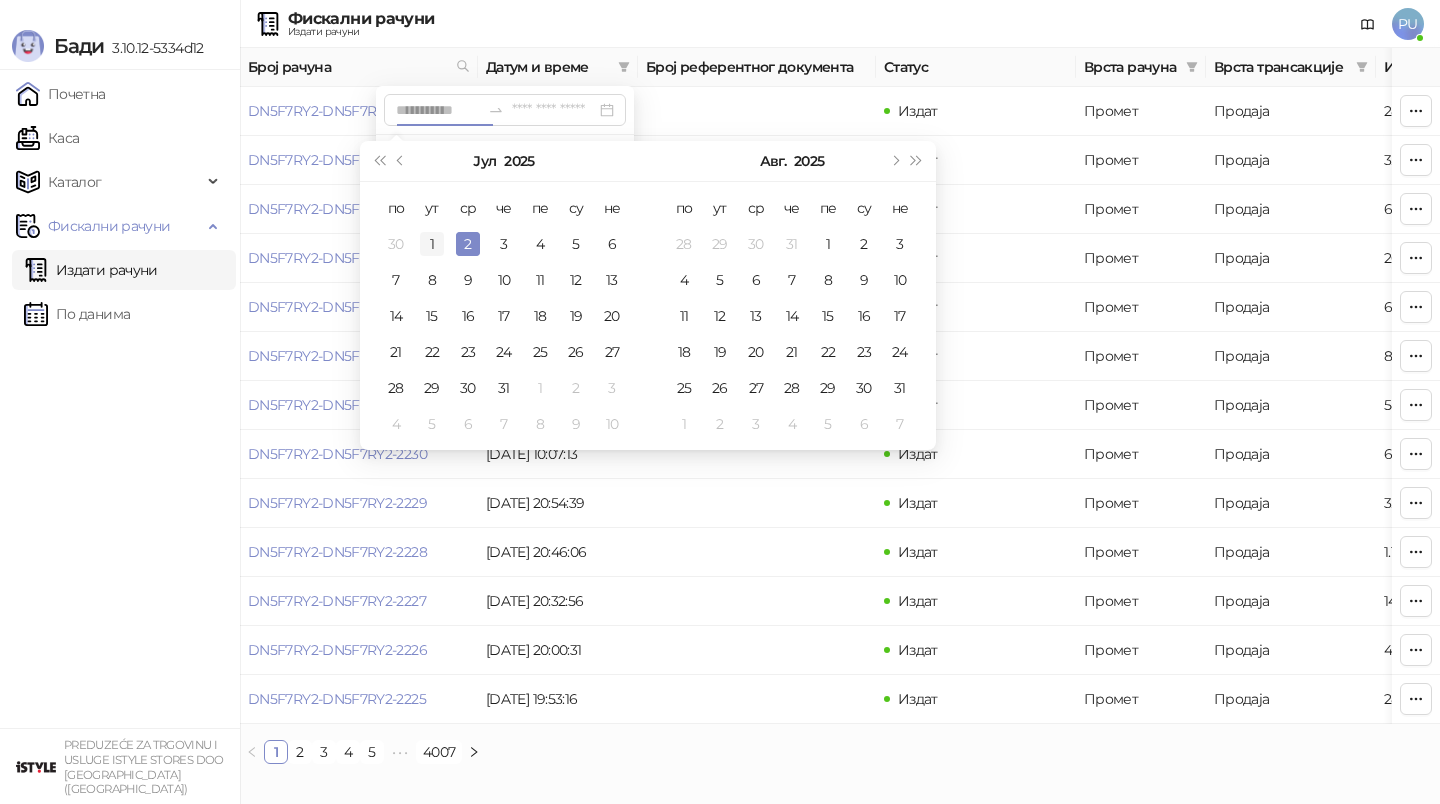 type on "**********" 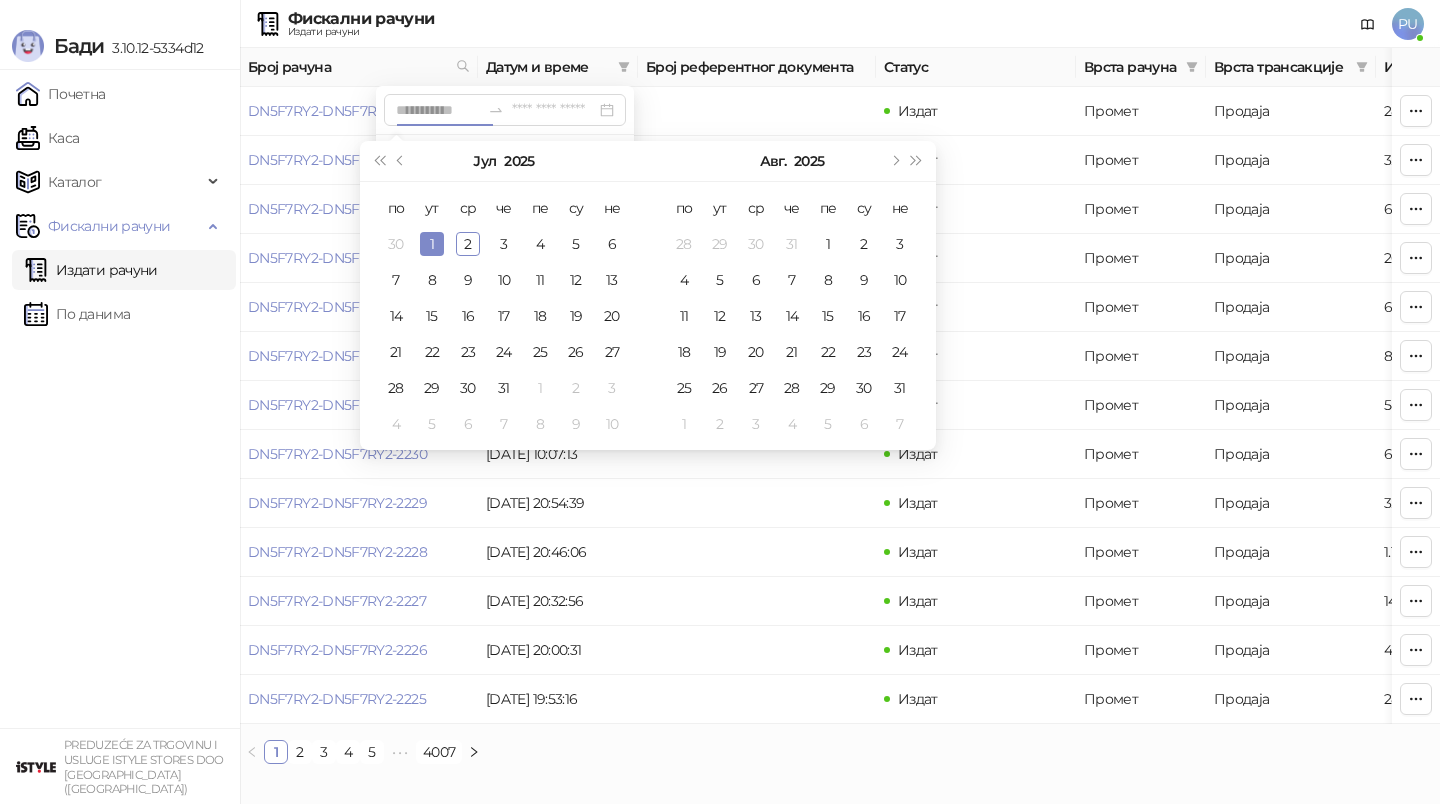 click on "1" at bounding box center (432, 244) 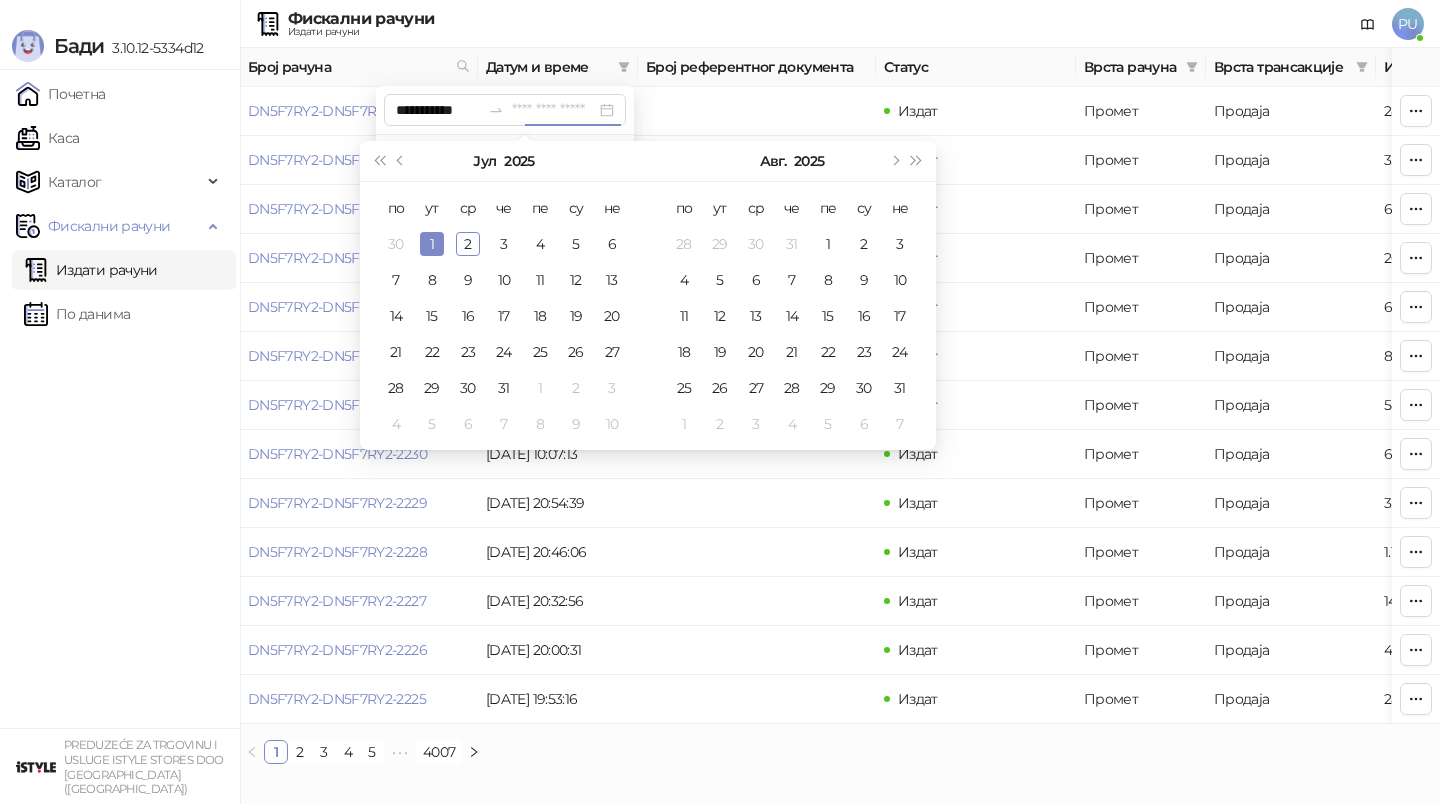 click on "1" at bounding box center (432, 244) 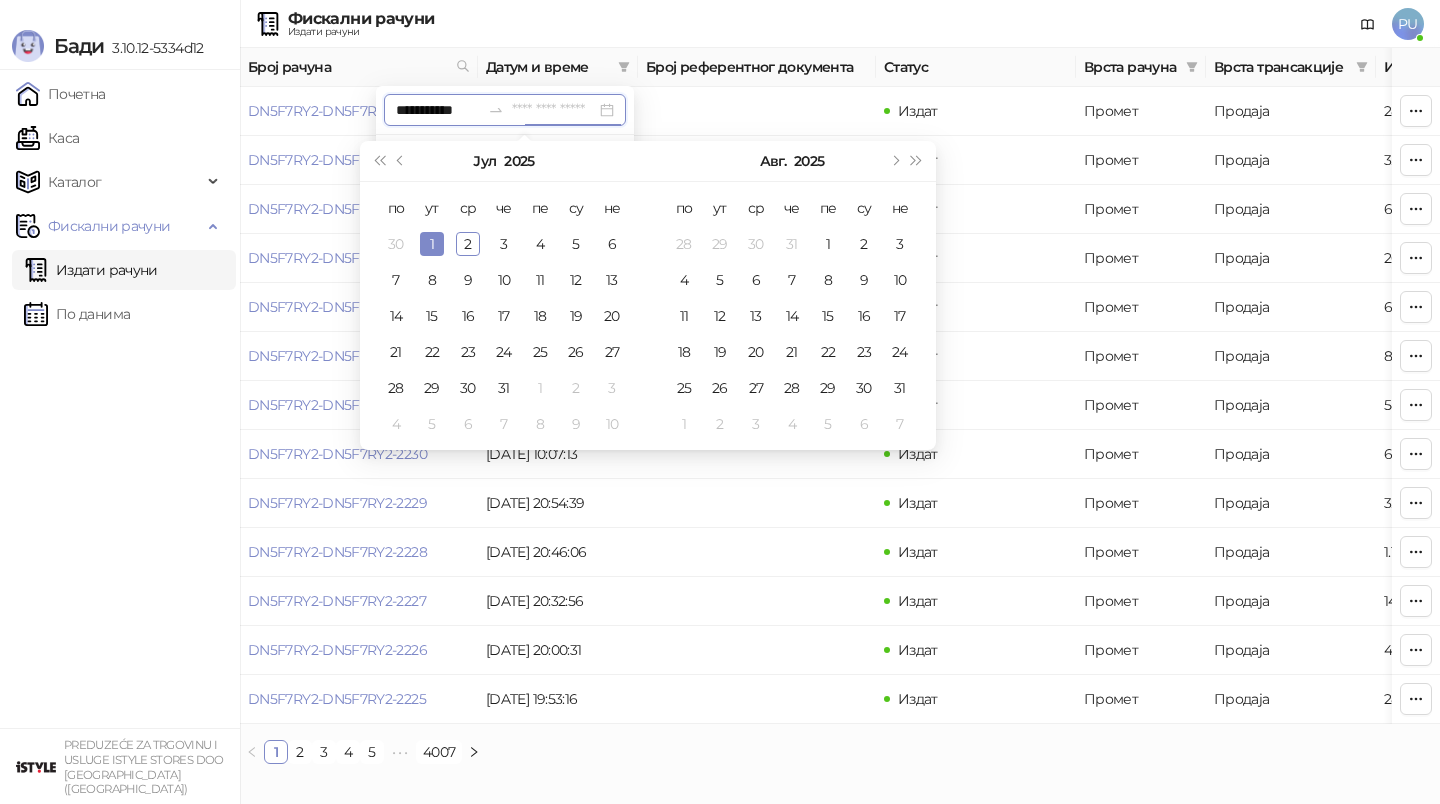 type on "**********" 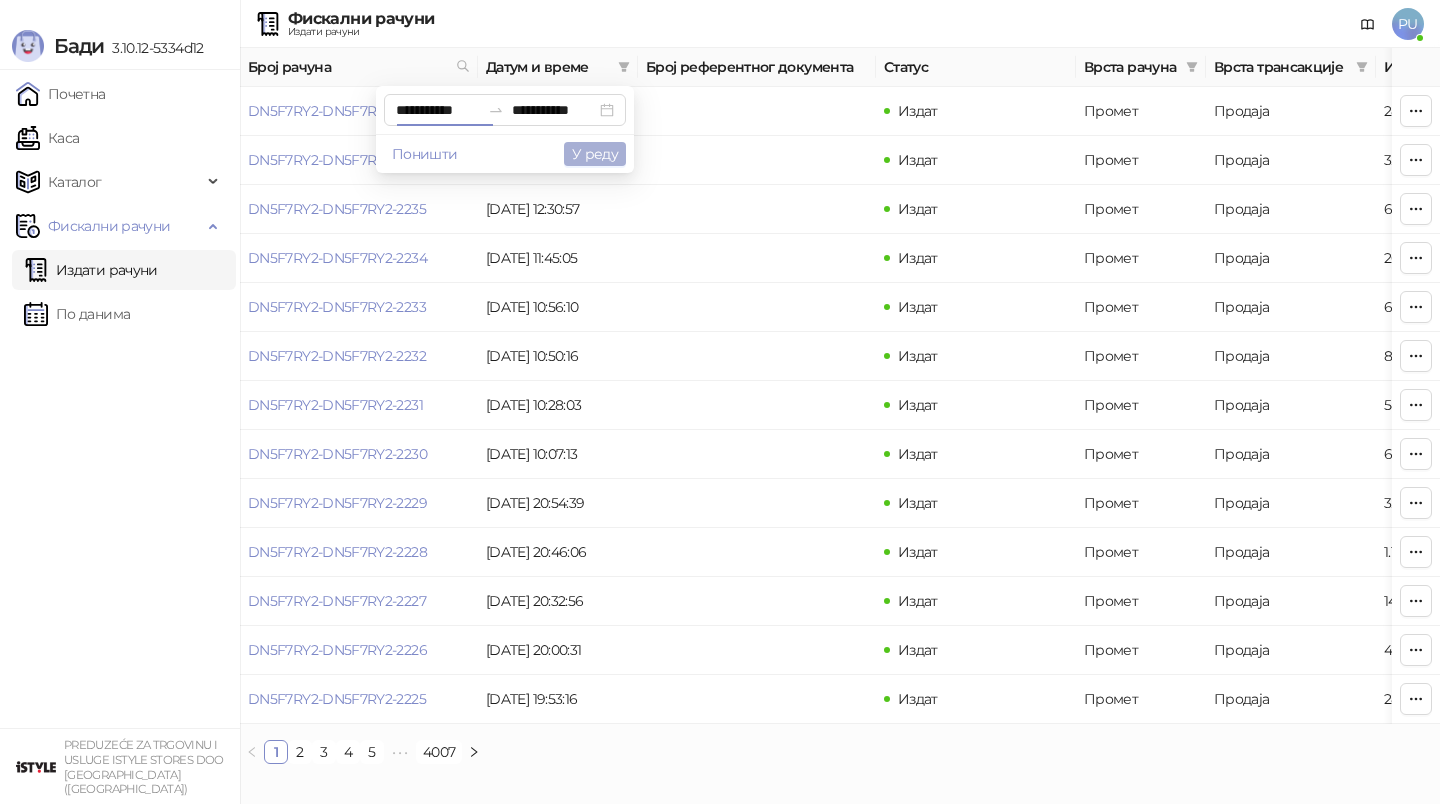 click on "У реду" at bounding box center (595, 154) 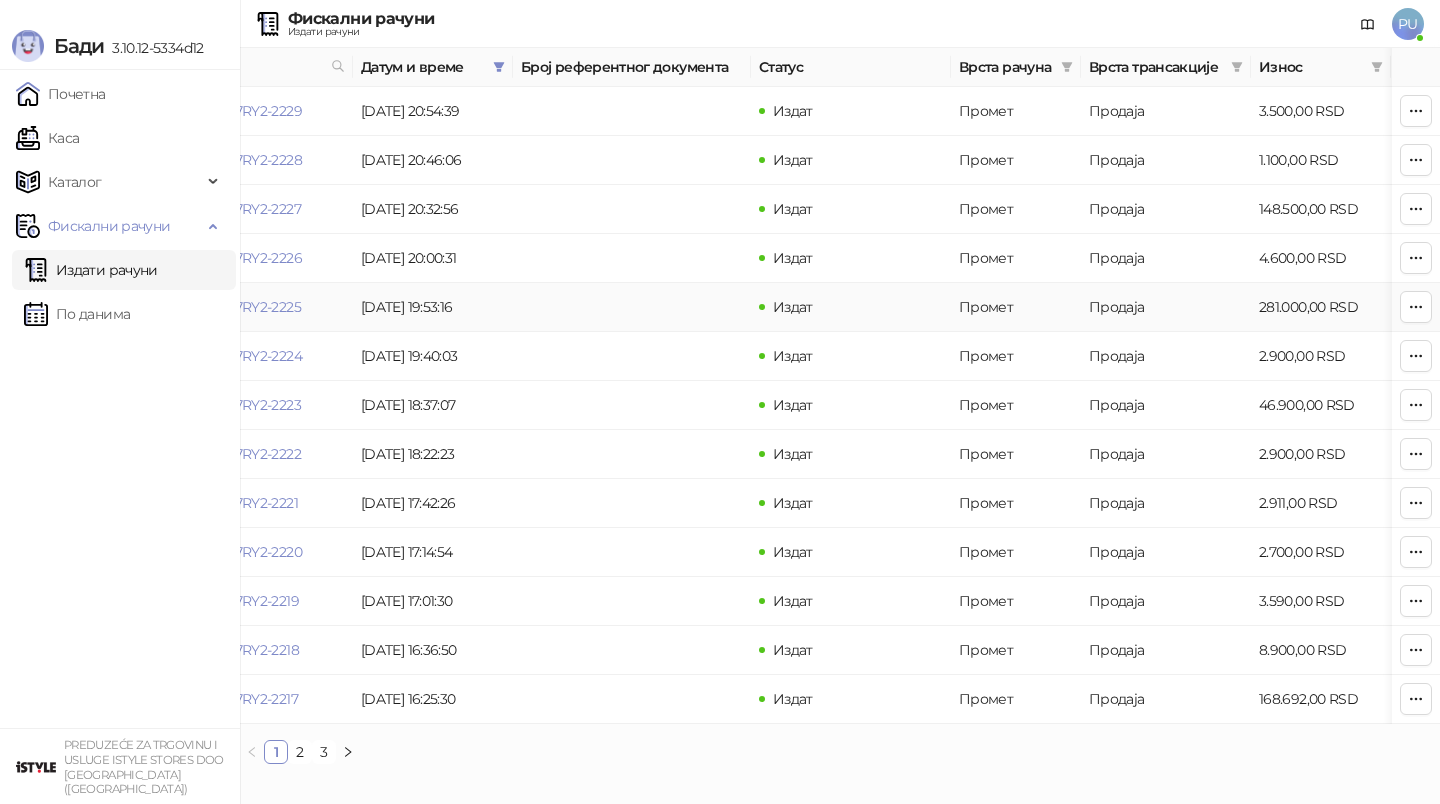scroll, scrollTop: 0, scrollLeft: 0, axis: both 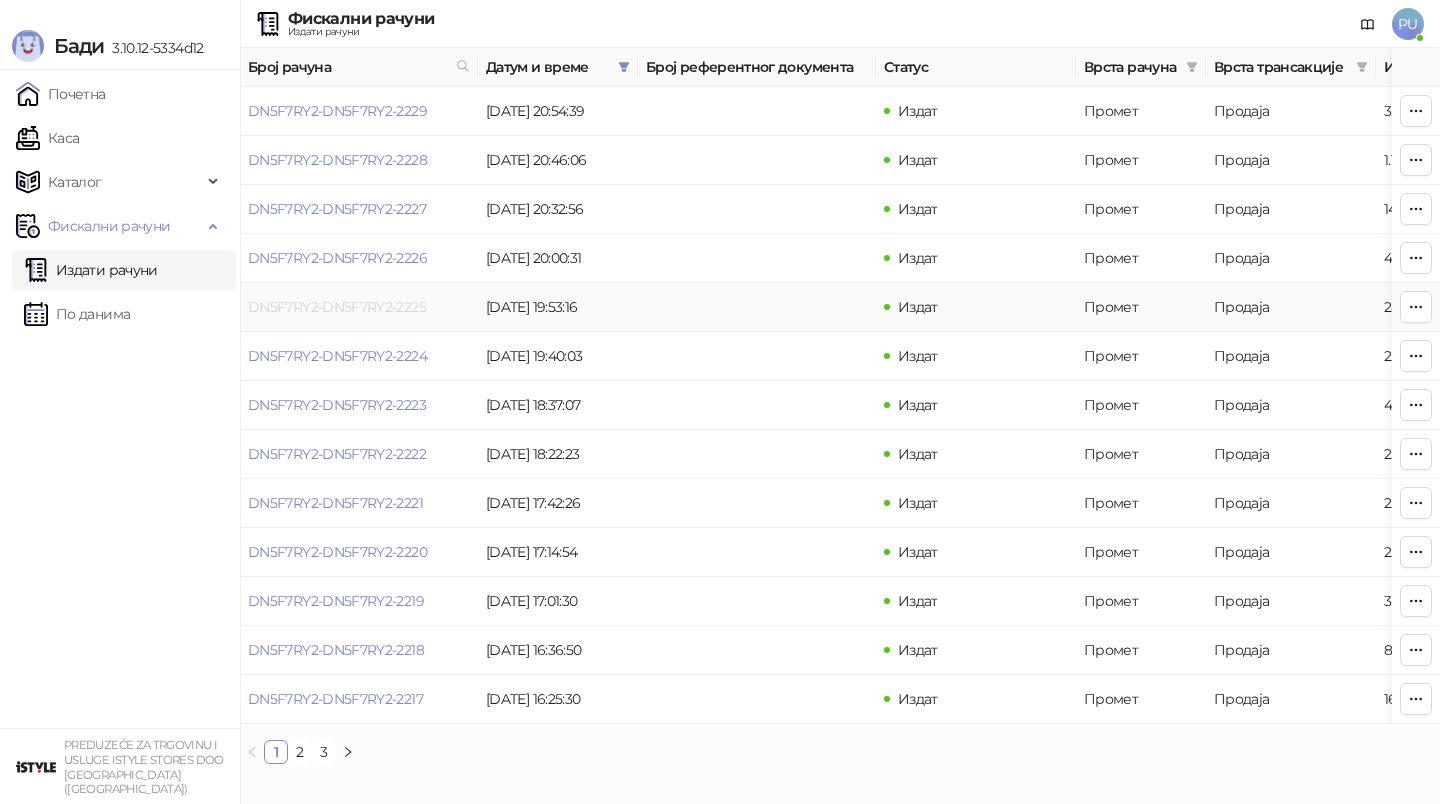 click on "DN5F7RY2-DN5F7RY2-2225" at bounding box center (337, 307) 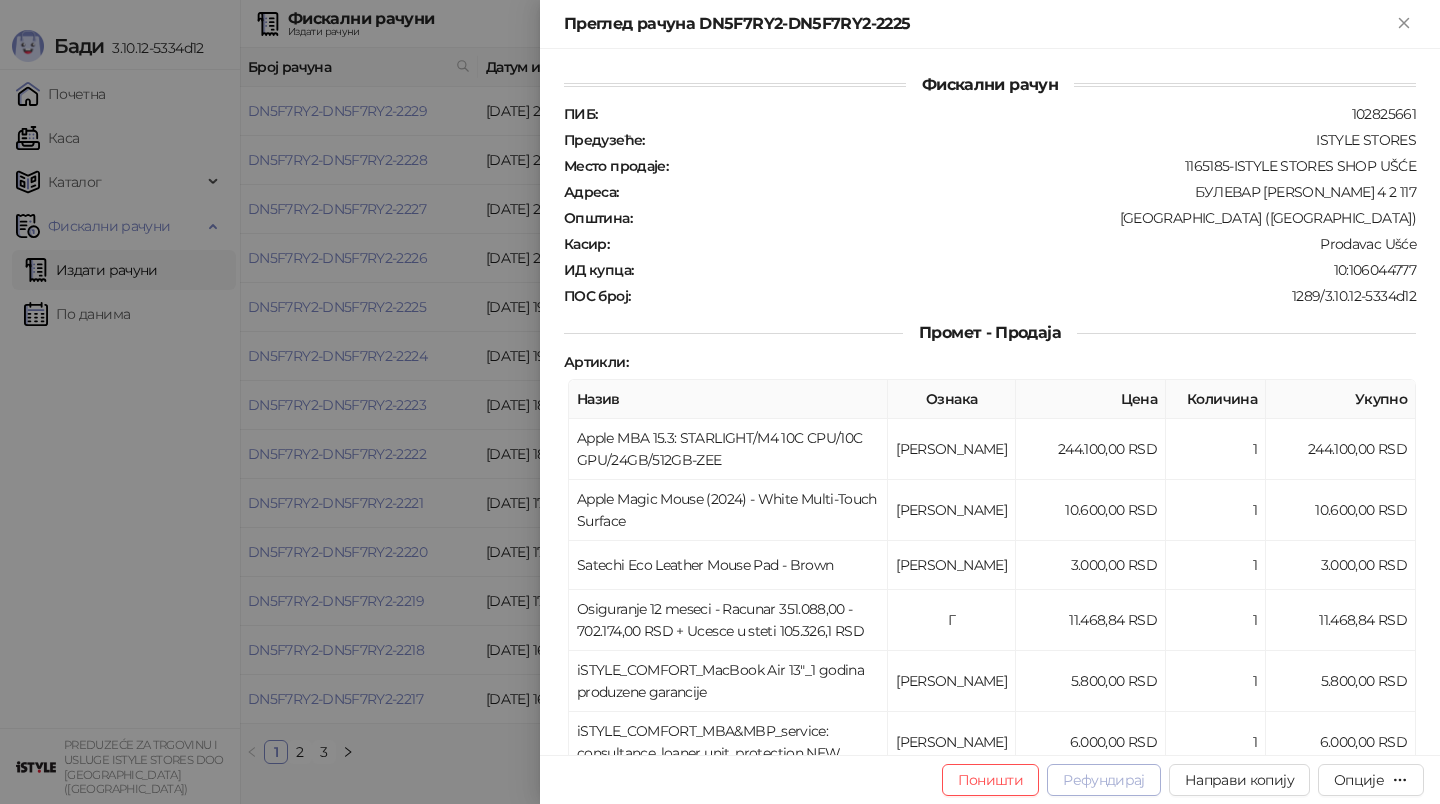 click on "Рефундирај" at bounding box center [1104, 780] 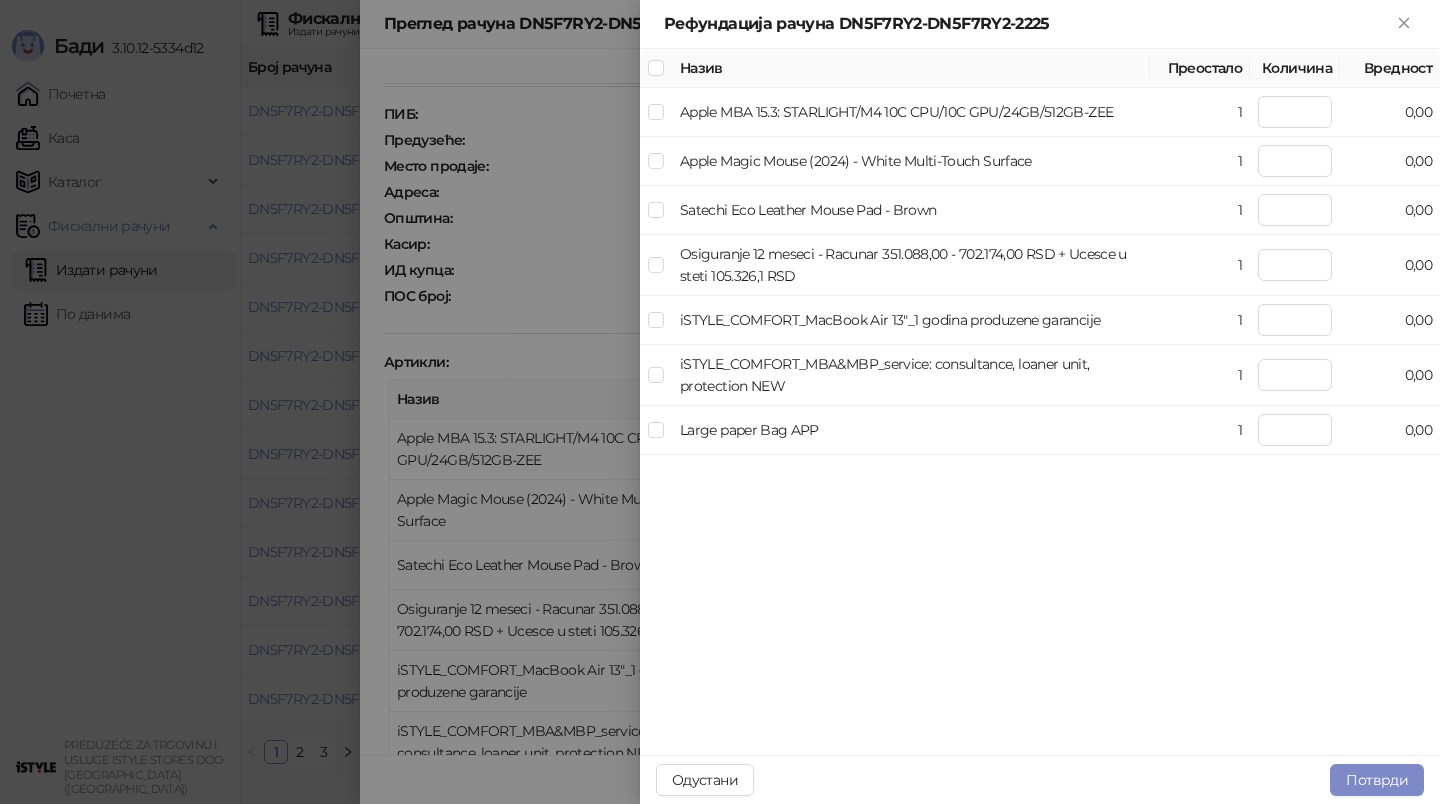 type on "*" 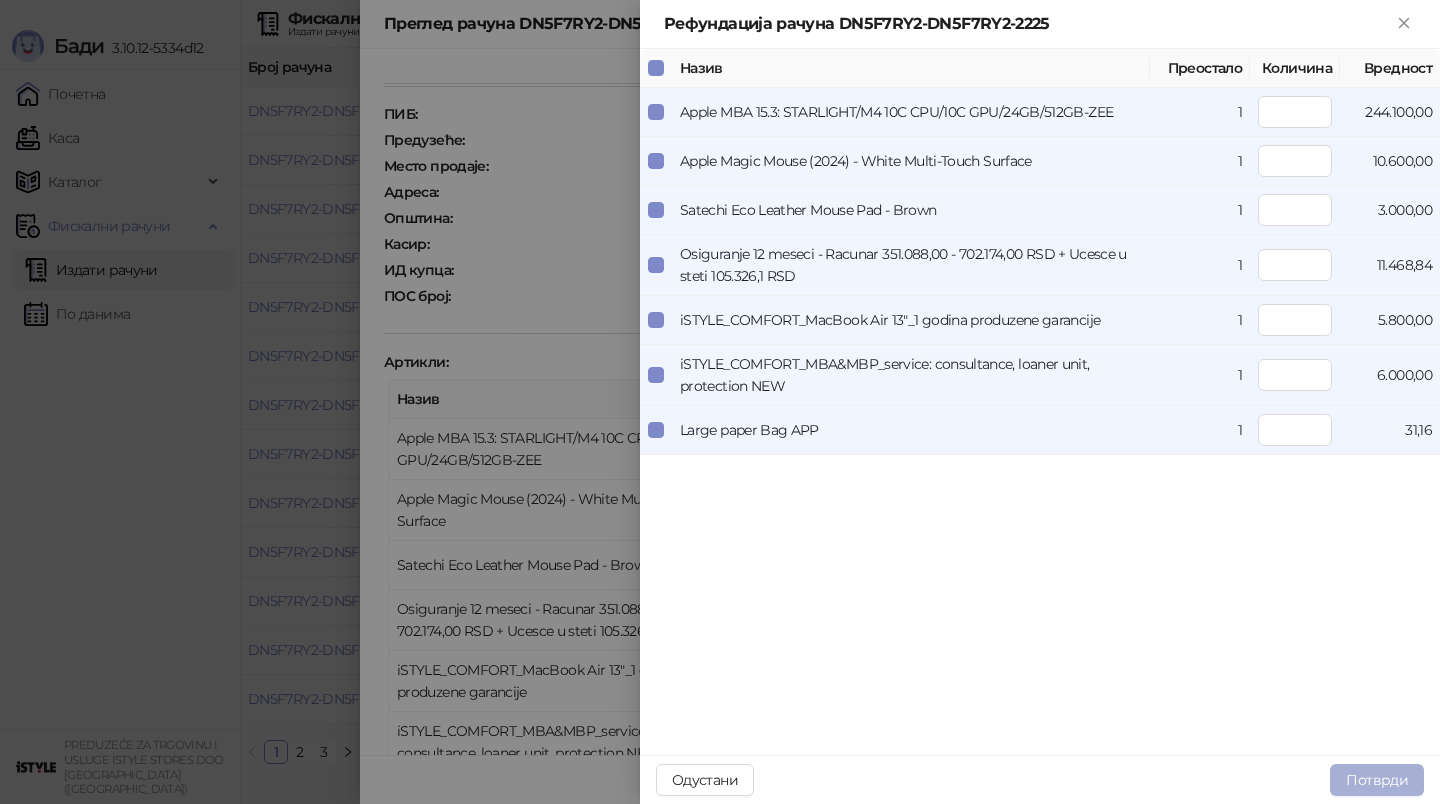 click on "Потврди" at bounding box center (1377, 780) 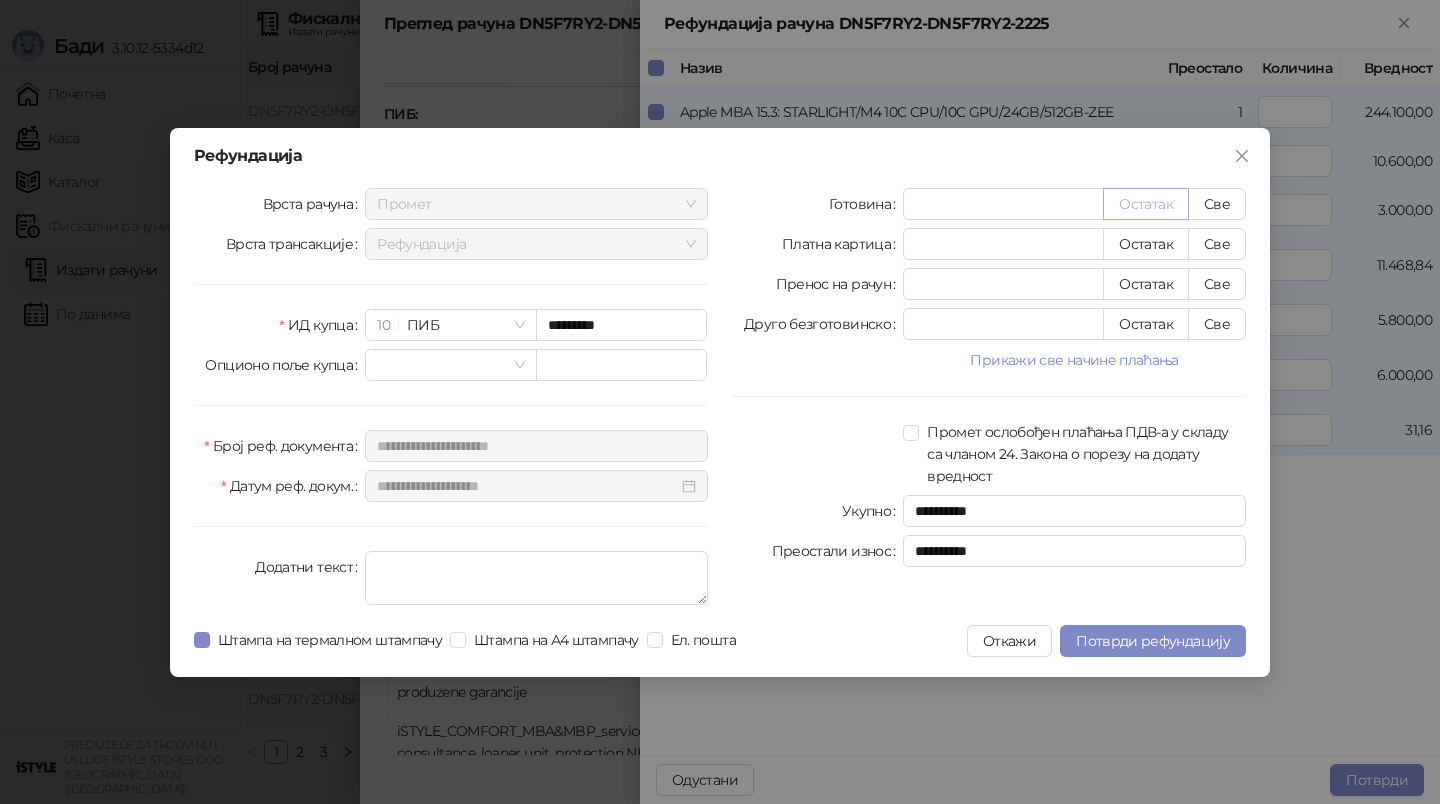 click on "Остатак" at bounding box center [1146, 204] 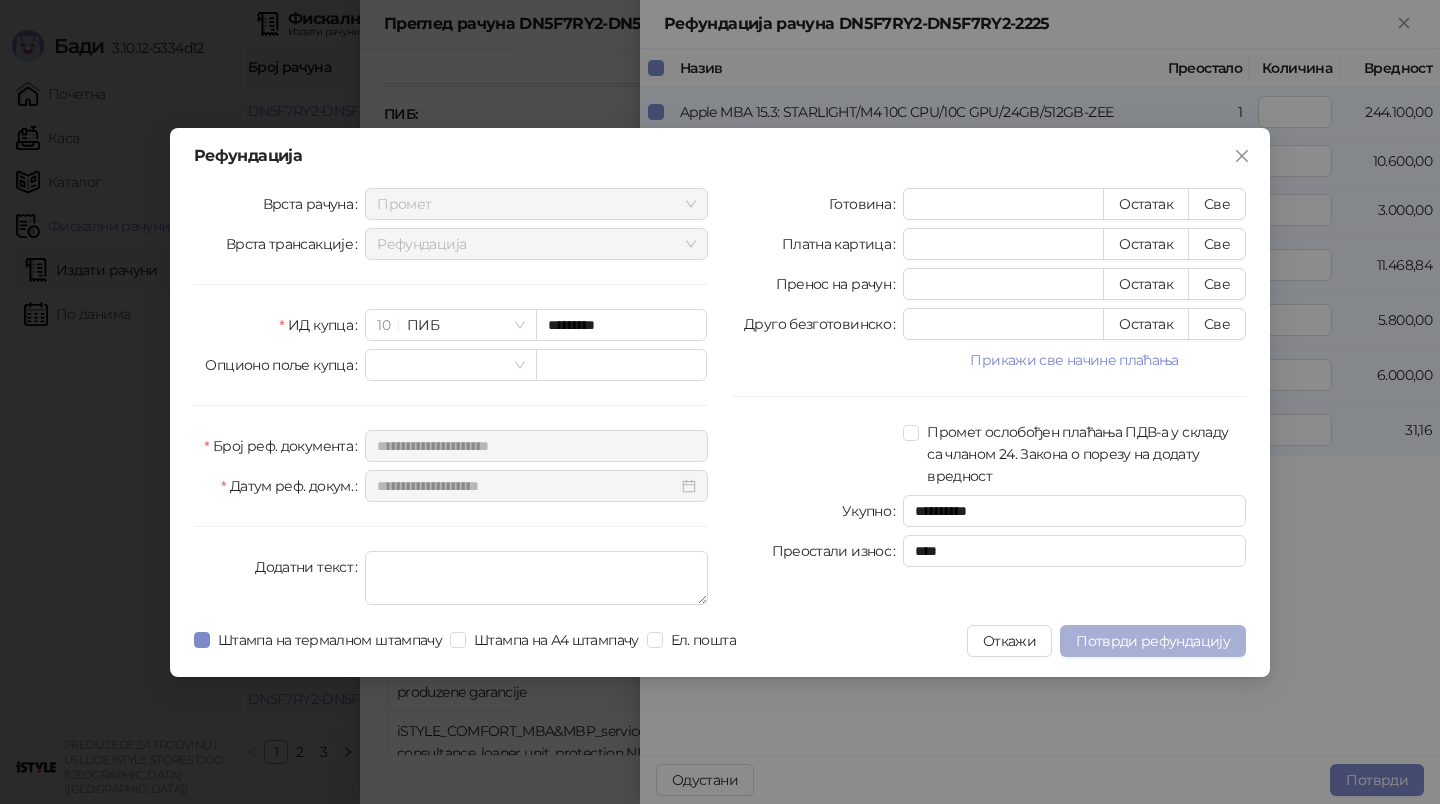 click on "Потврди рефундацију" at bounding box center [1153, 641] 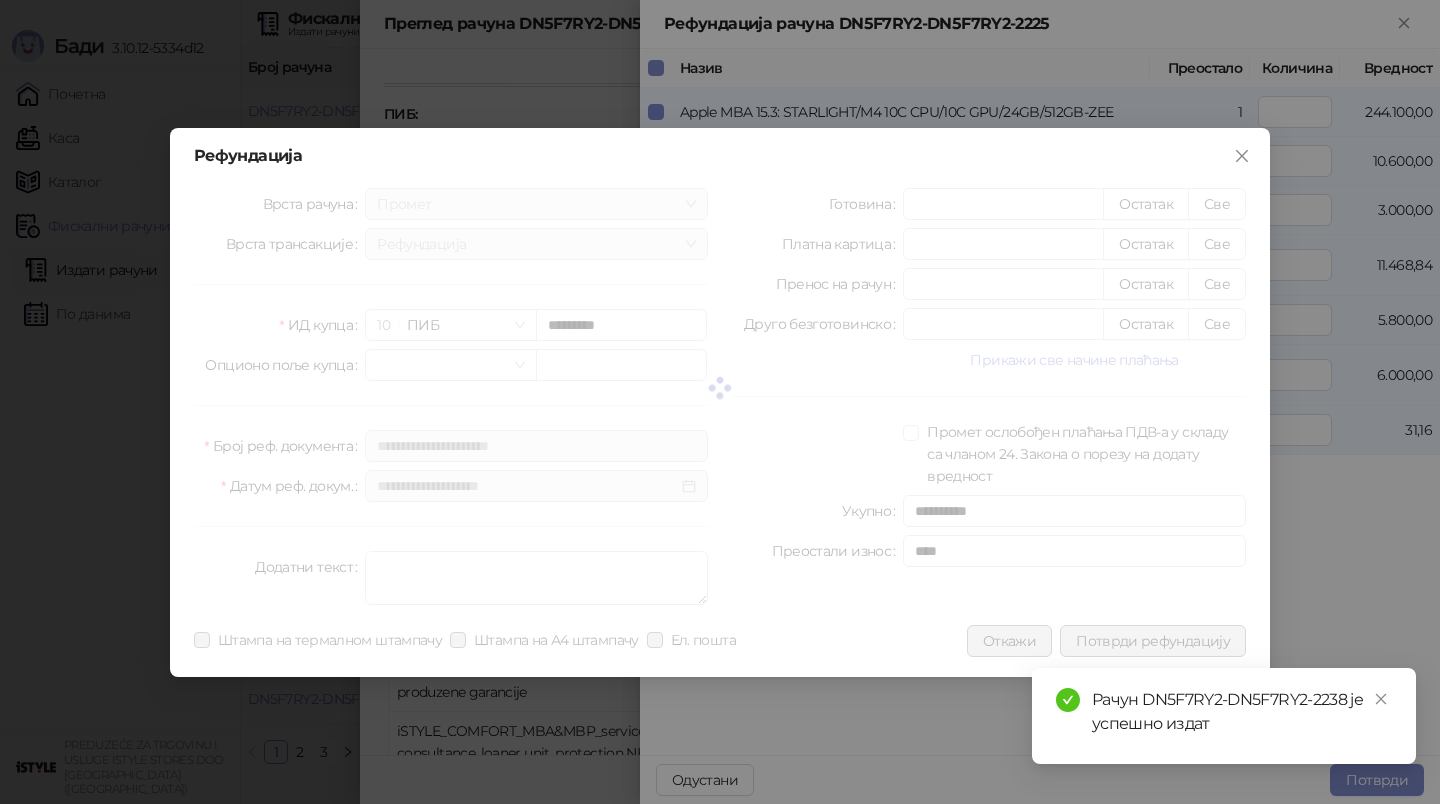type 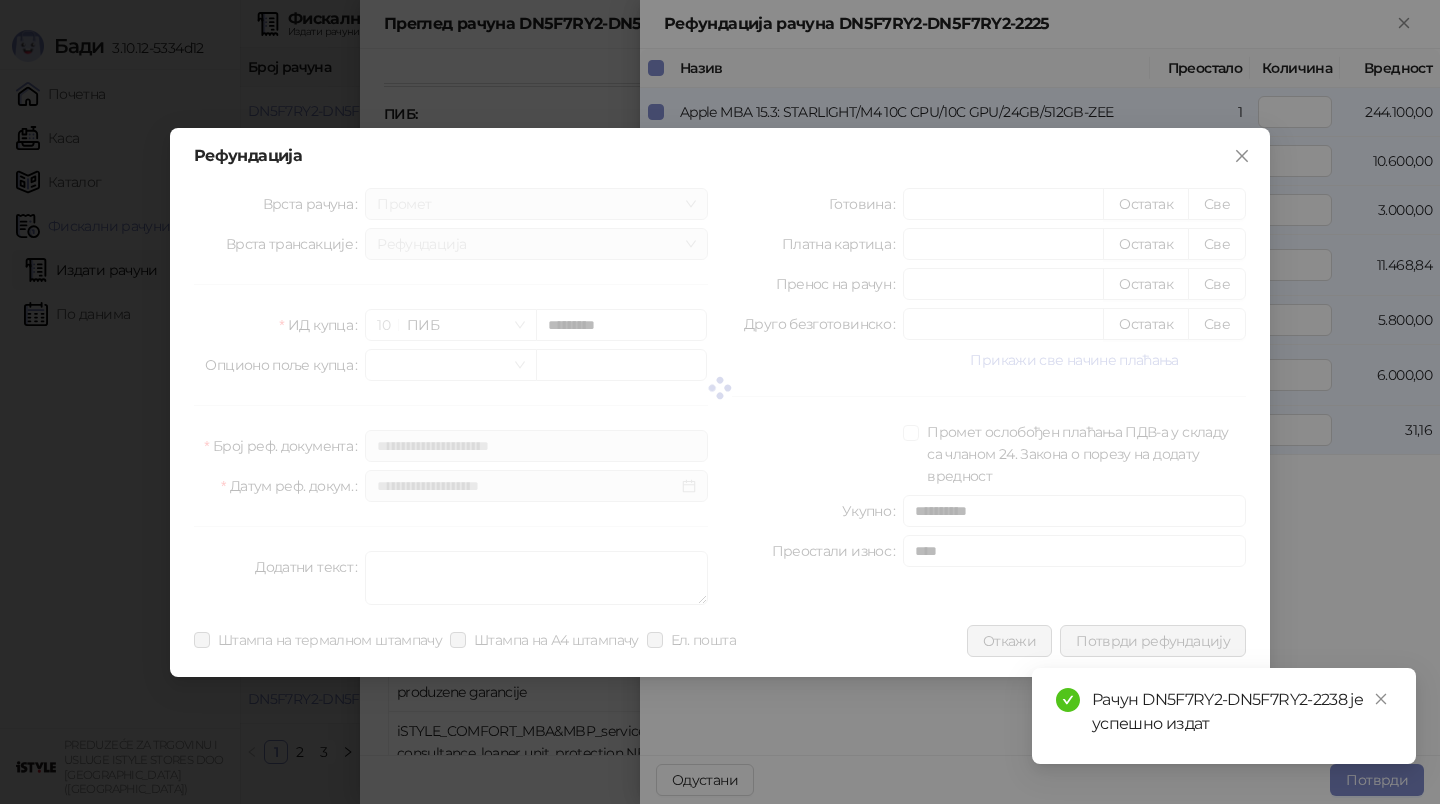 type 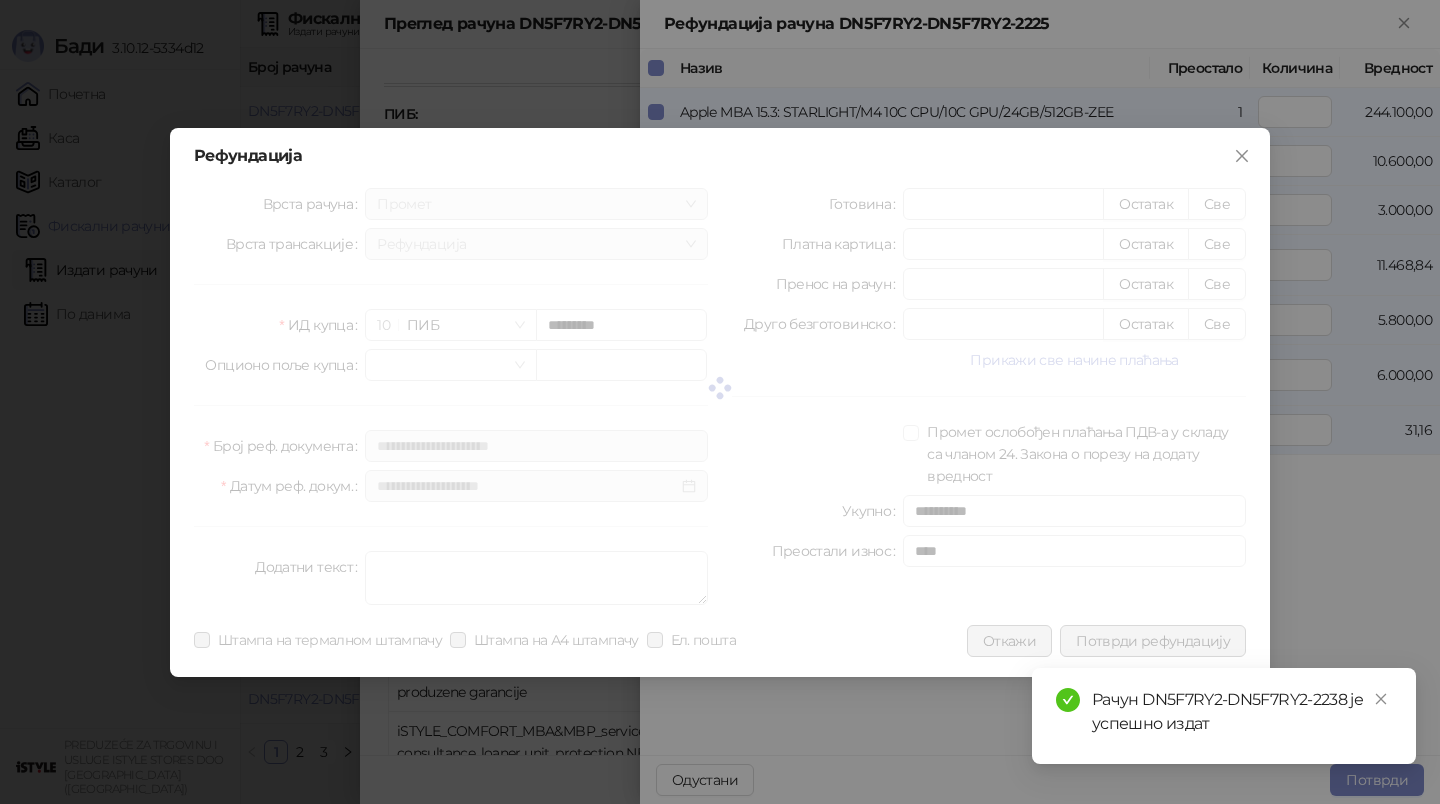 type 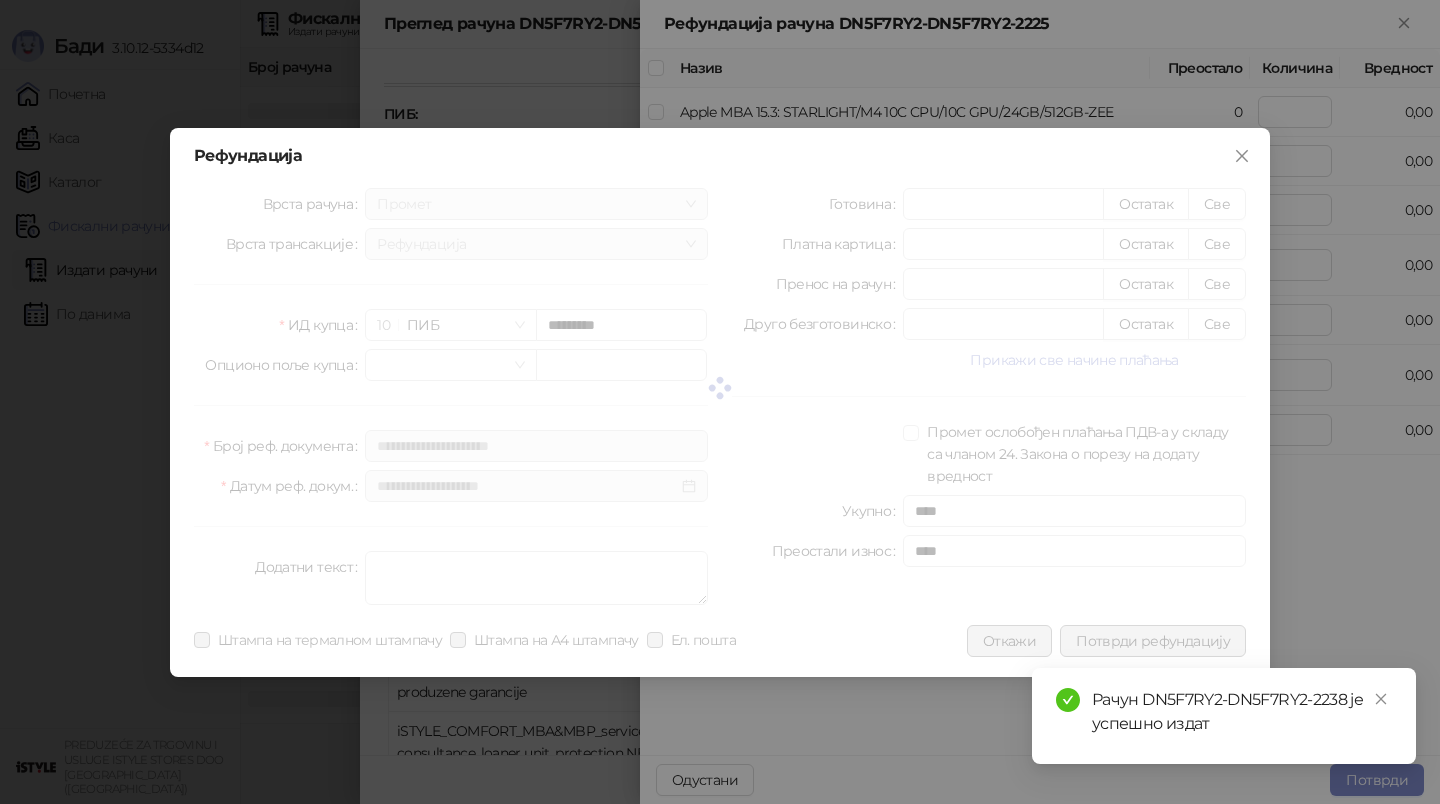 type on "****" 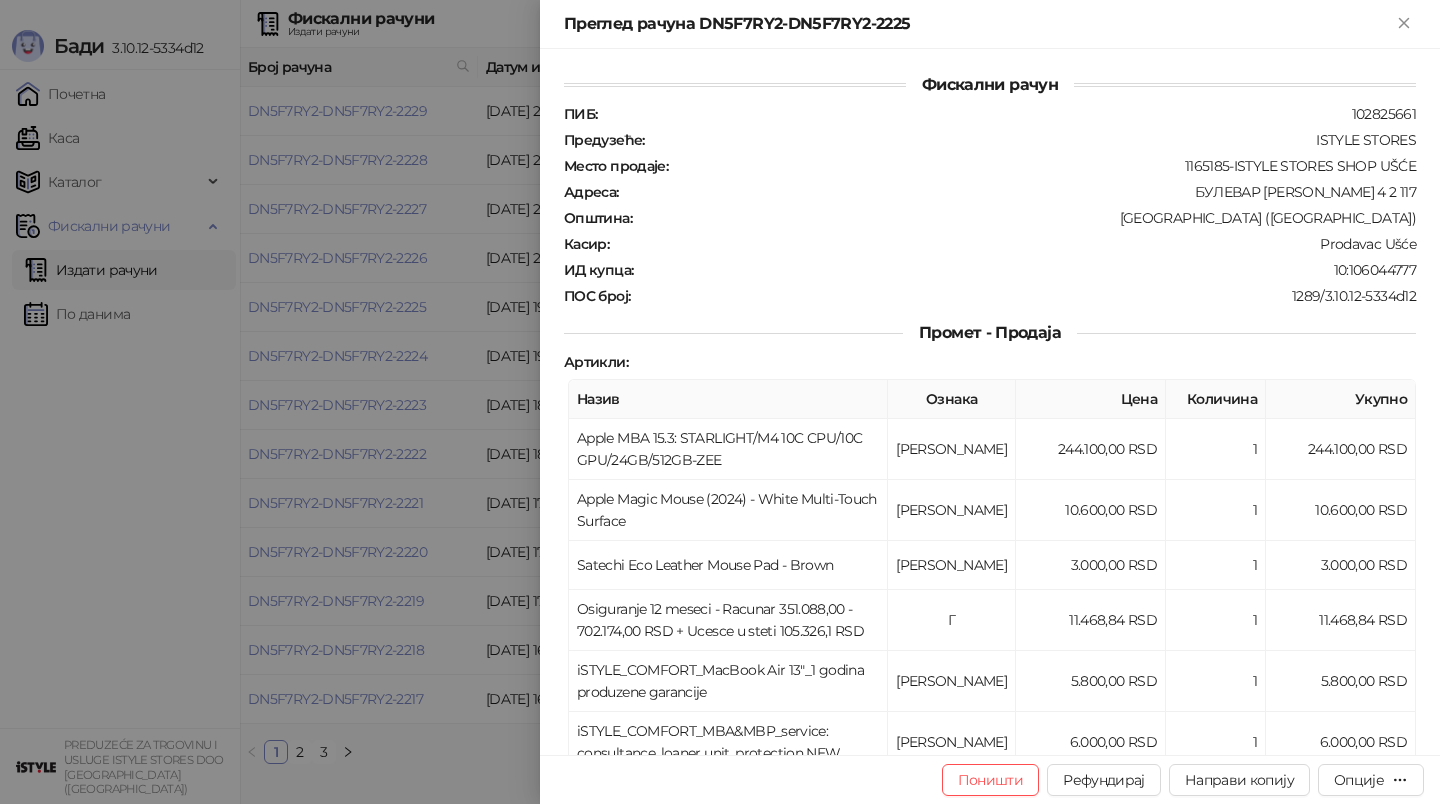 click at bounding box center (720, 402) 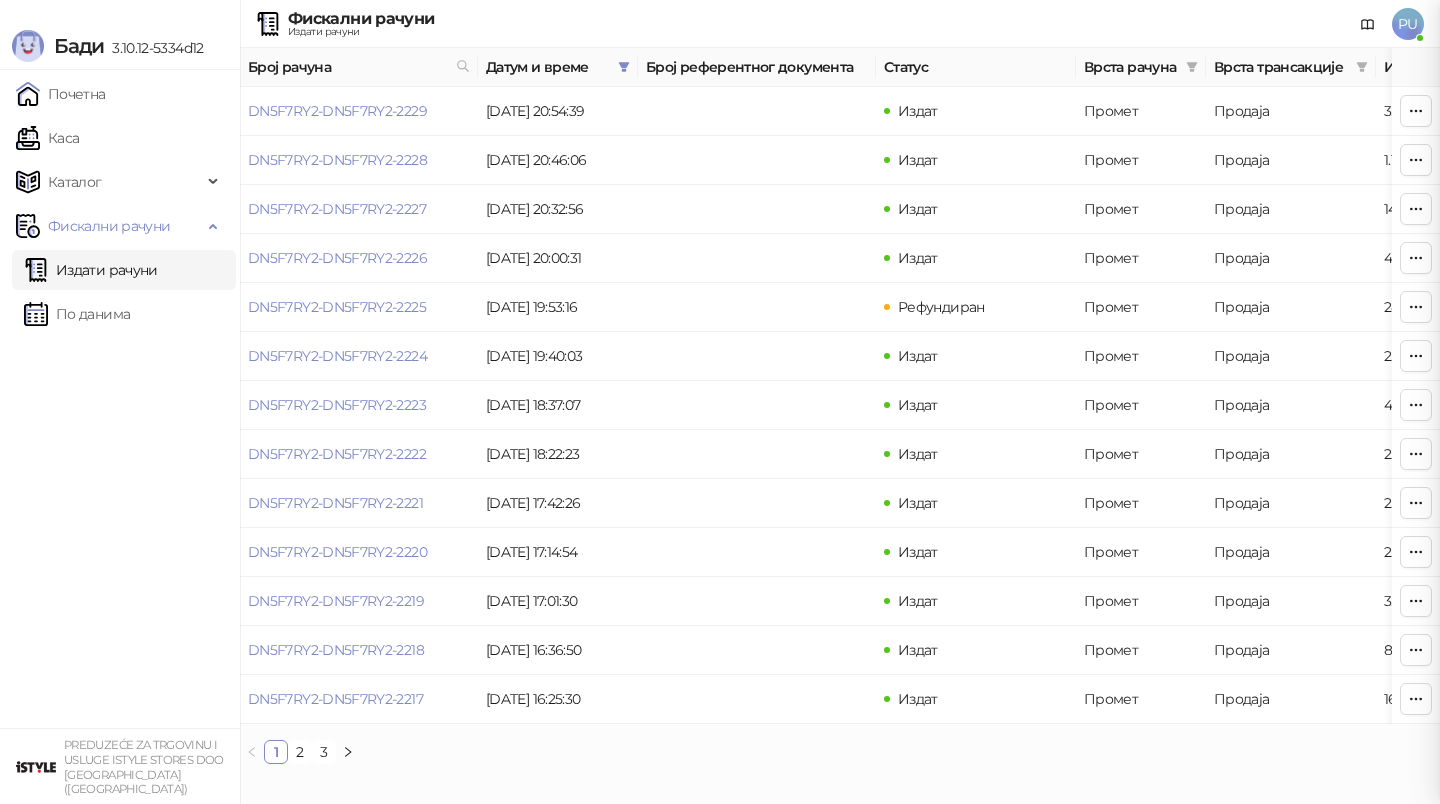 click on "Издати рачуни" at bounding box center [91, 270] 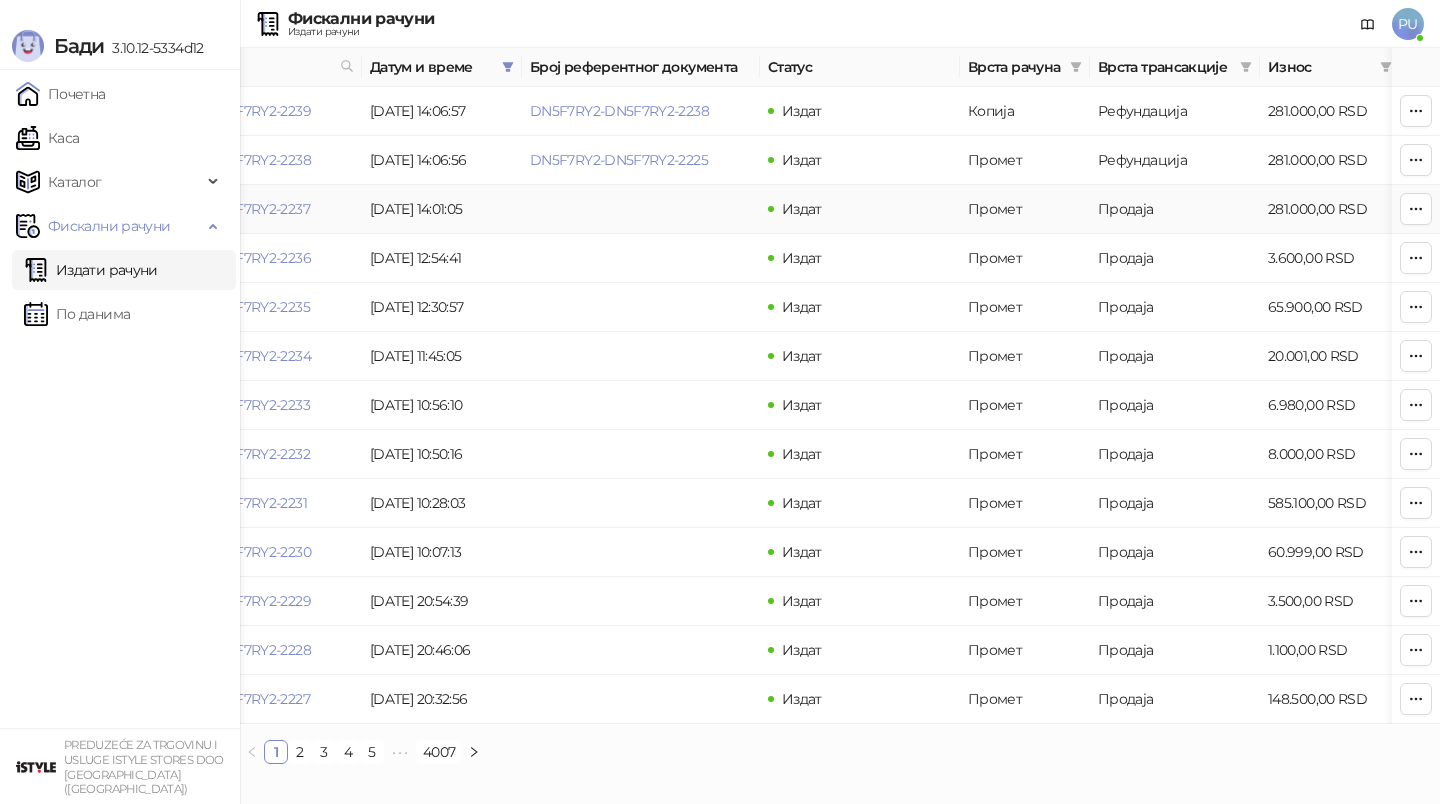 scroll, scrollTop: 0, scrollLeft: 0, axis: both 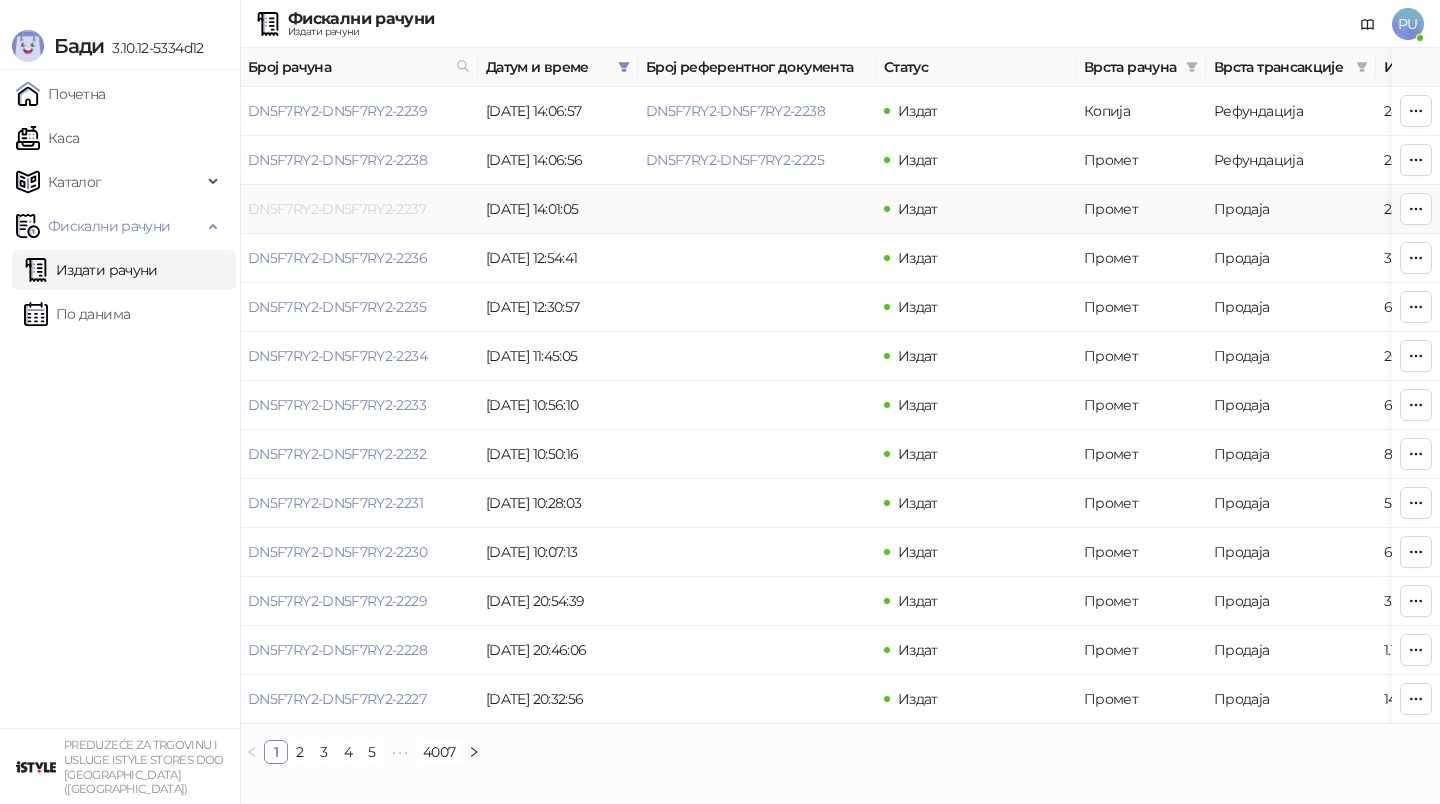 click on "DN5F7RY2-DN5F7RY2-2237" at bounding box center (337, 209) 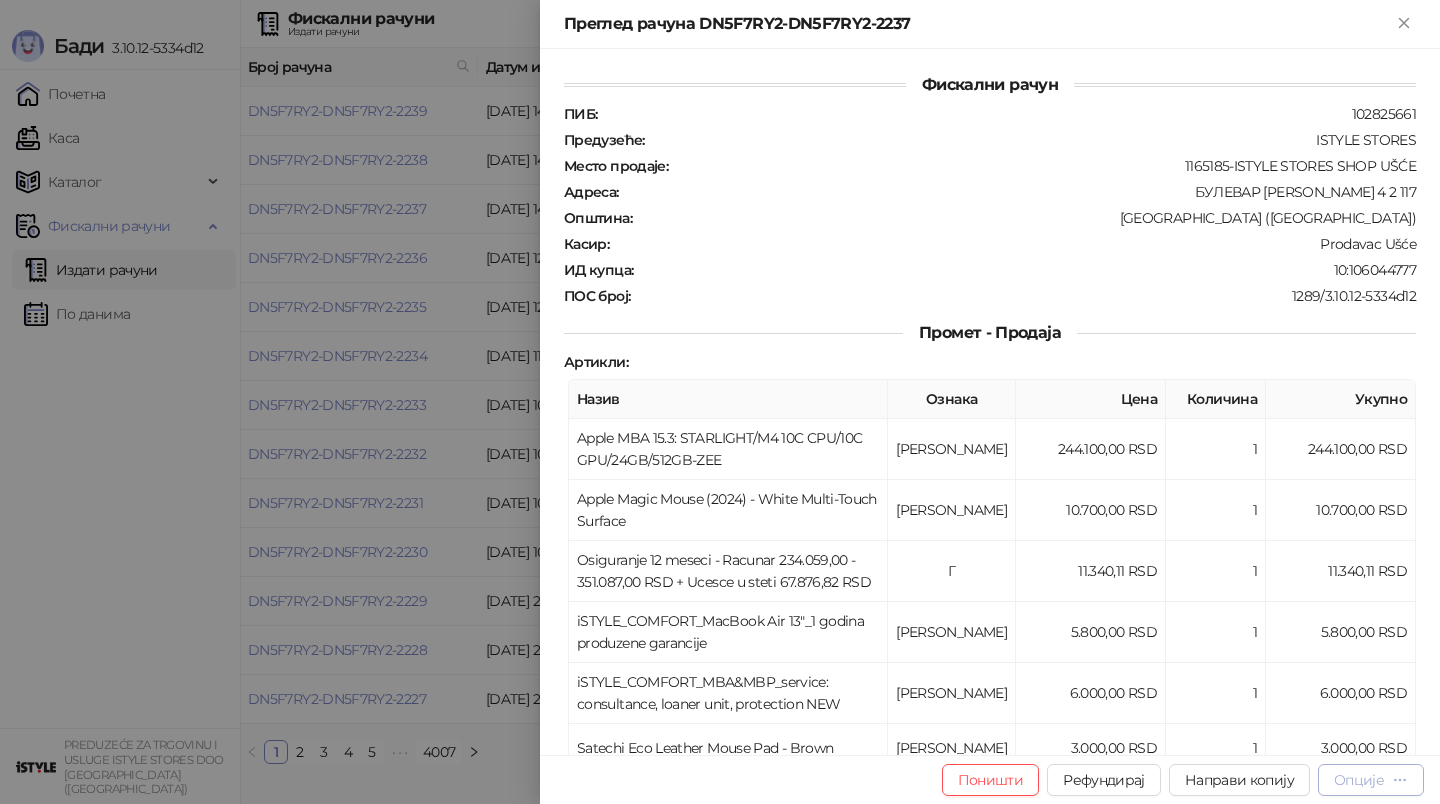 click on "Опције" at bounding box center (1359, 780) 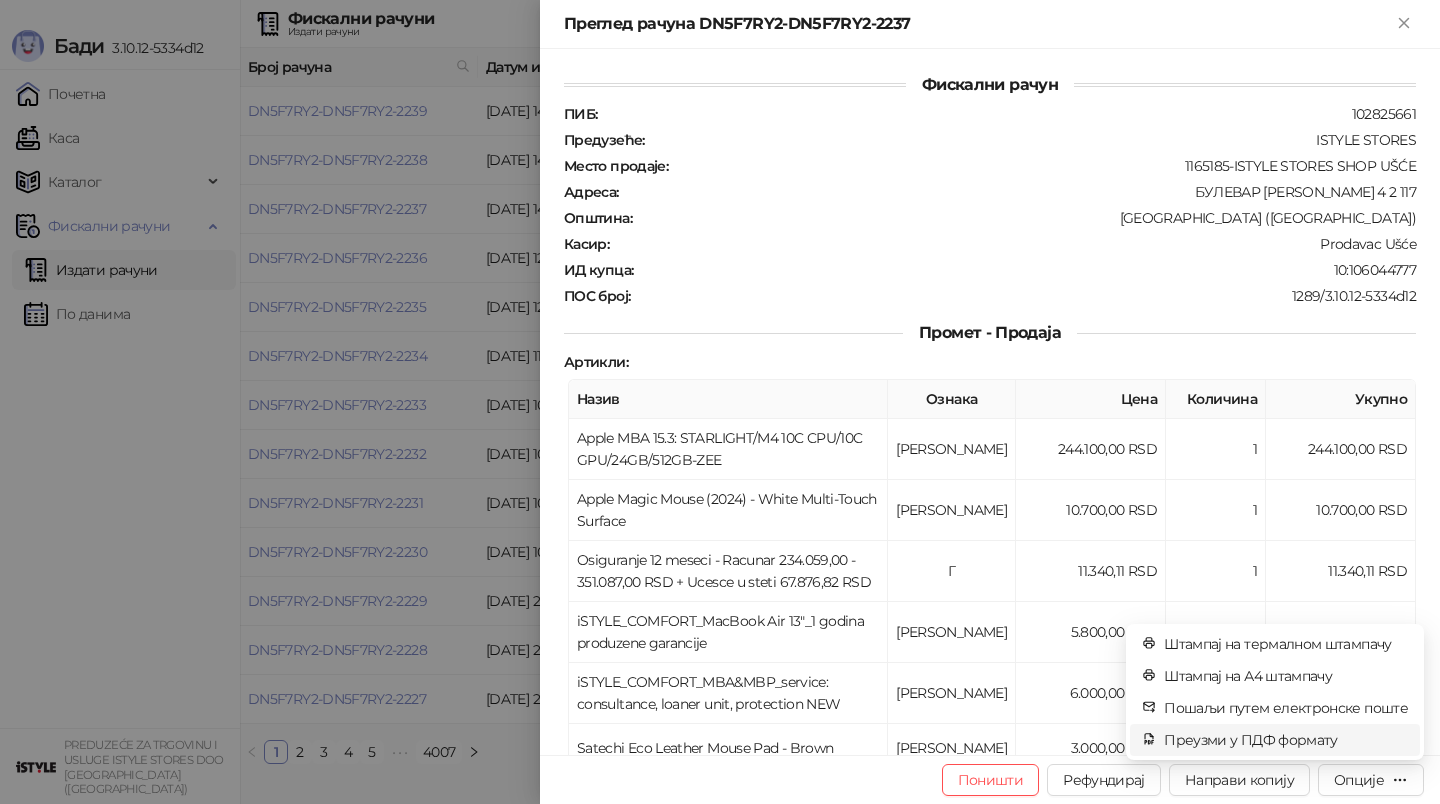 click on "Преузми у ПДФ формату" at bounding box center [1286, 740] 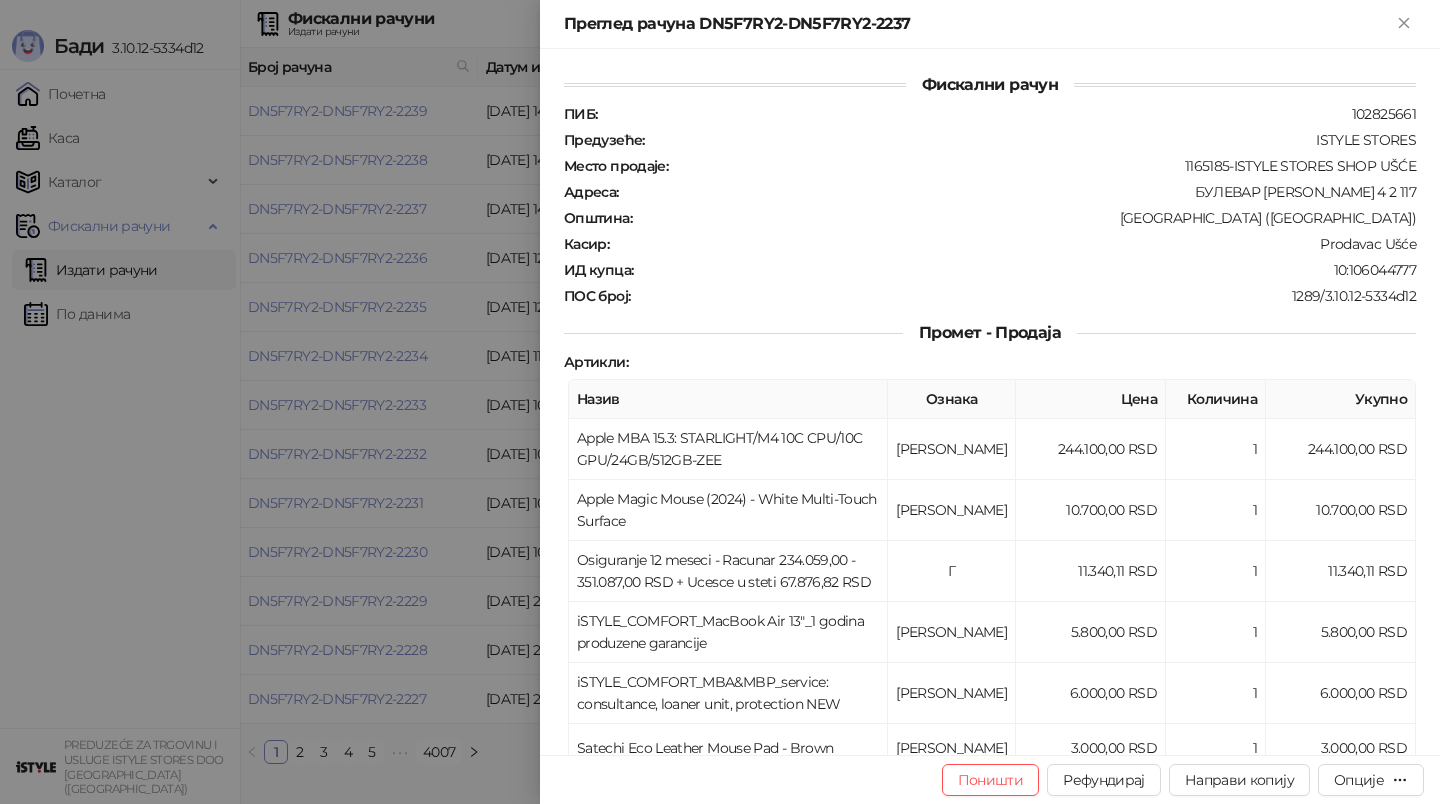 click at bounding box center (720, 402) 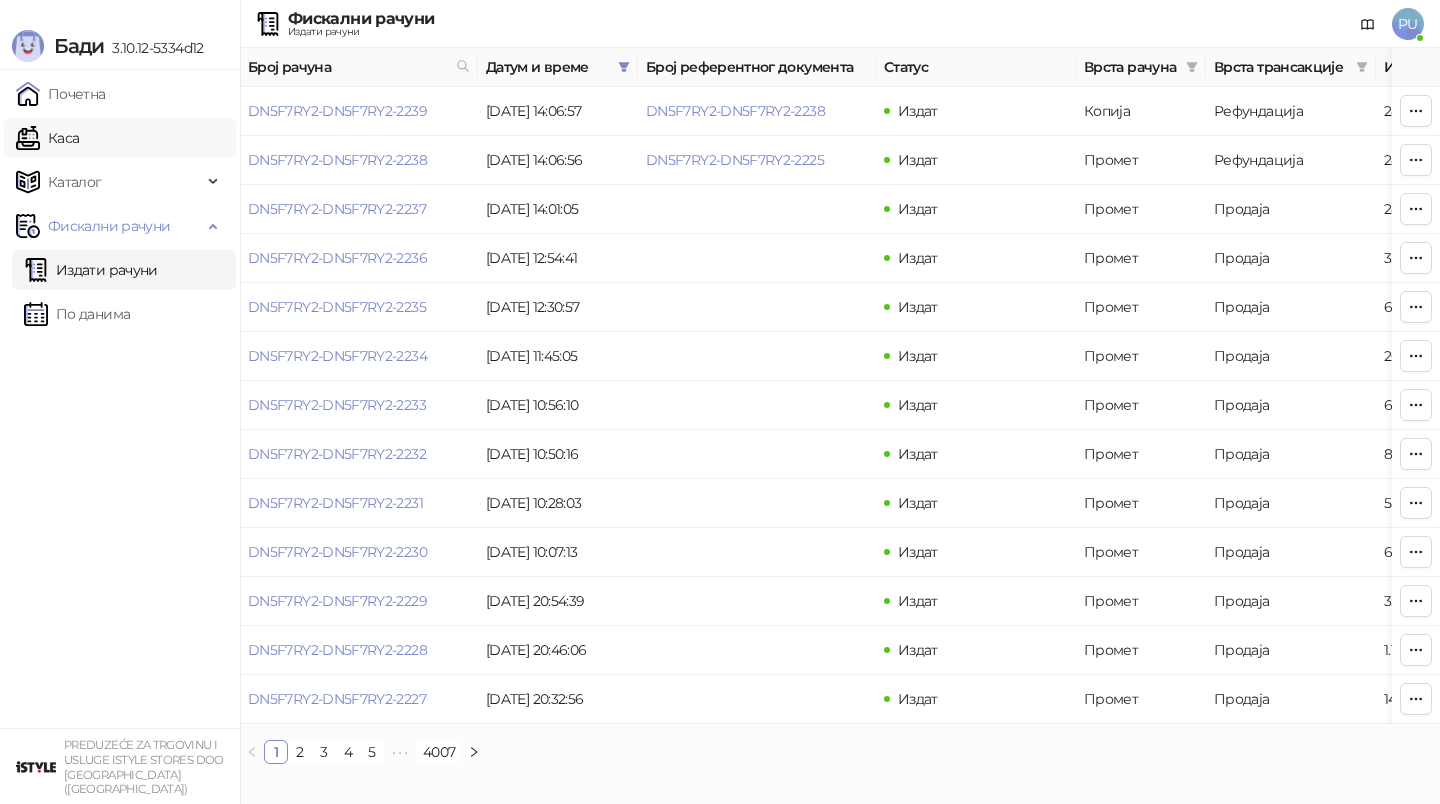 click on "Каса" at bounding box center (47, 138) 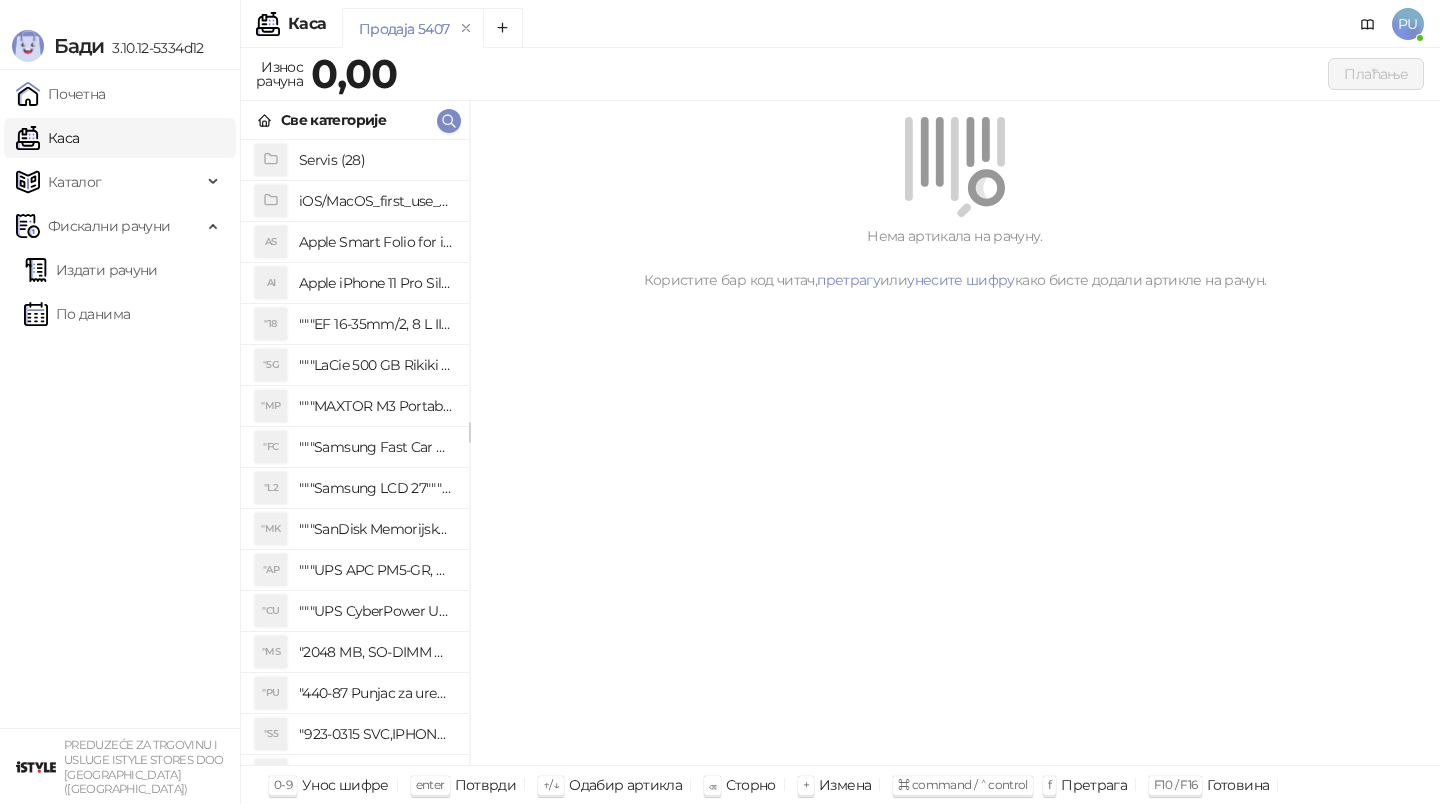 click on "Све категорије" at bounding box center (355, 120) 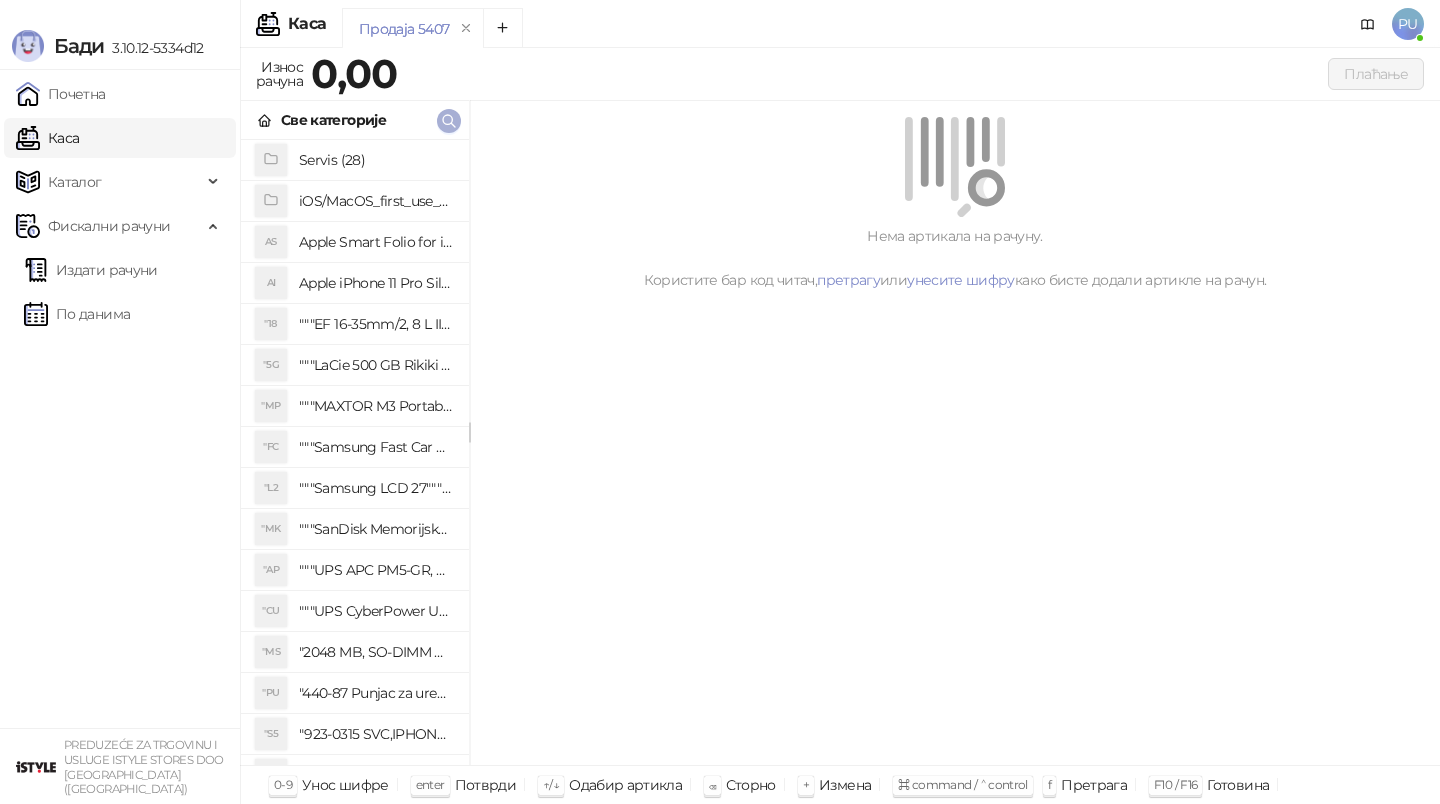 click 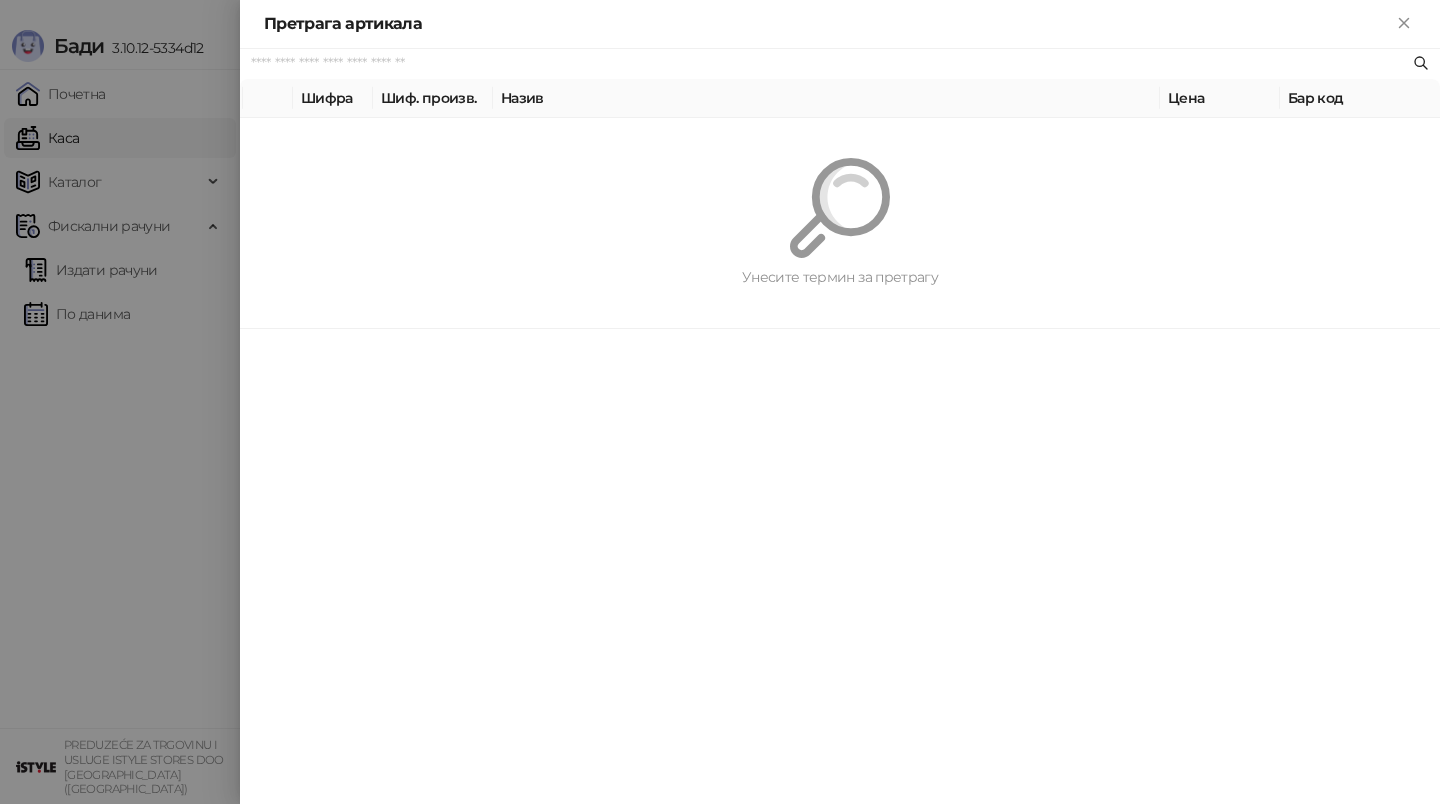 click at bounding box center (830, 64) 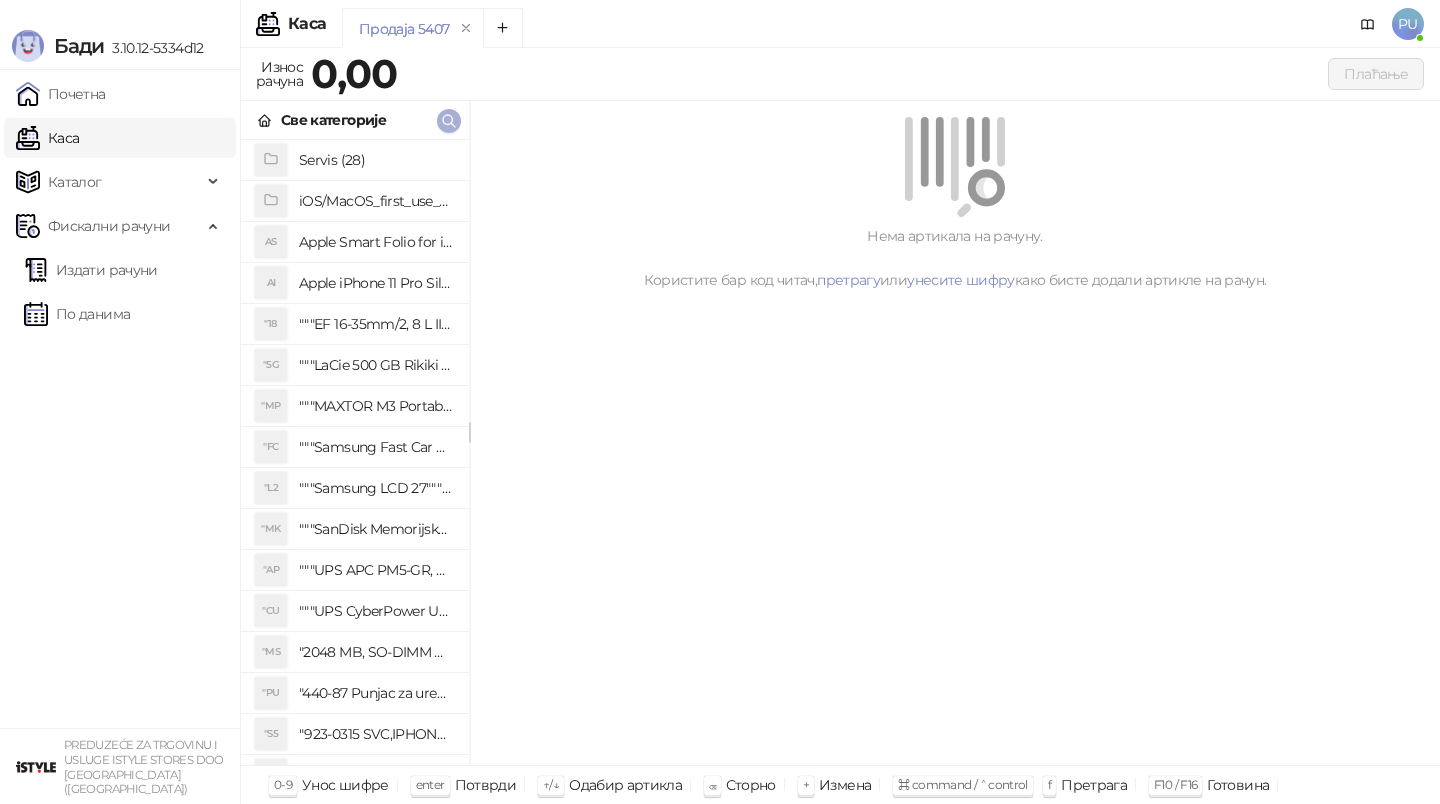 click 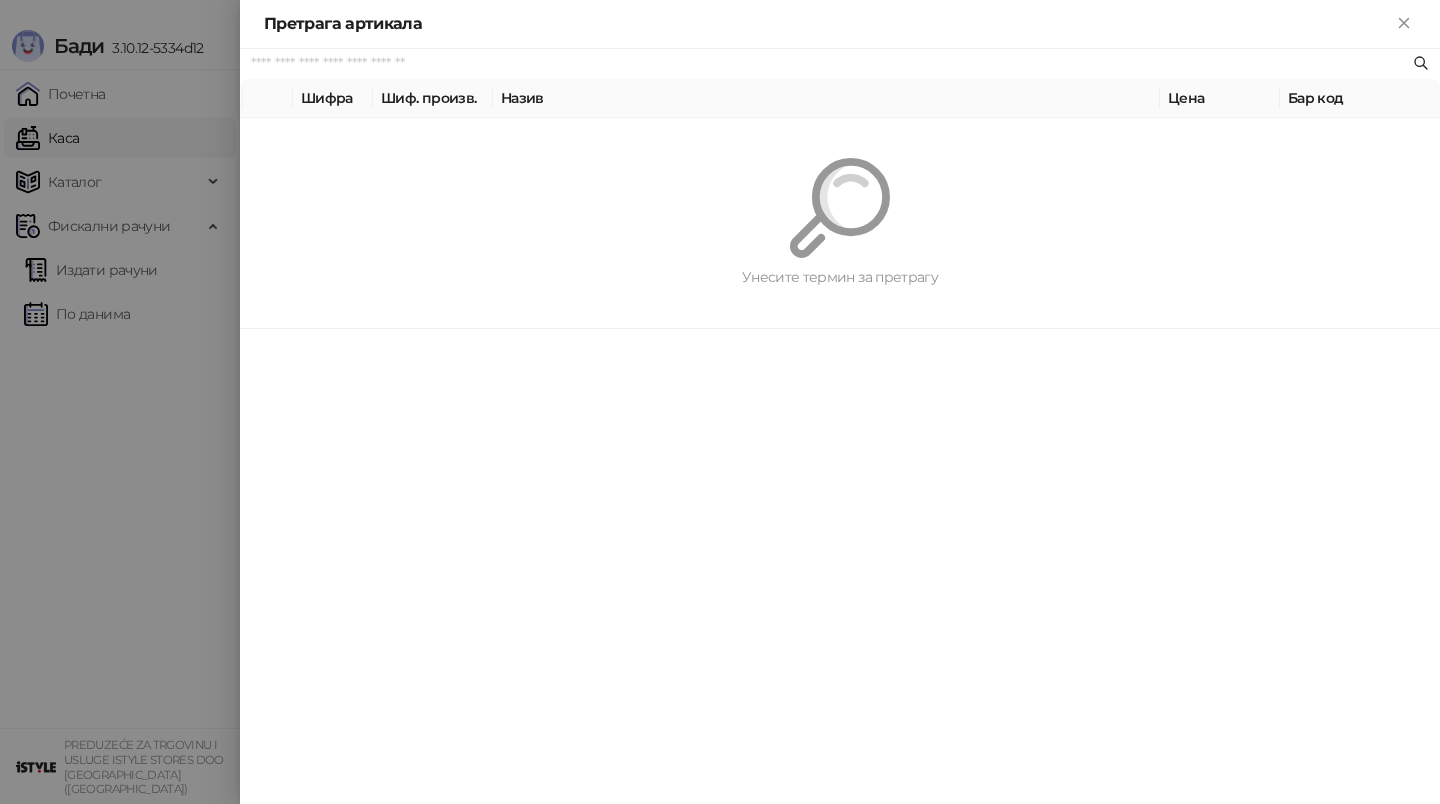 paste on "*********" 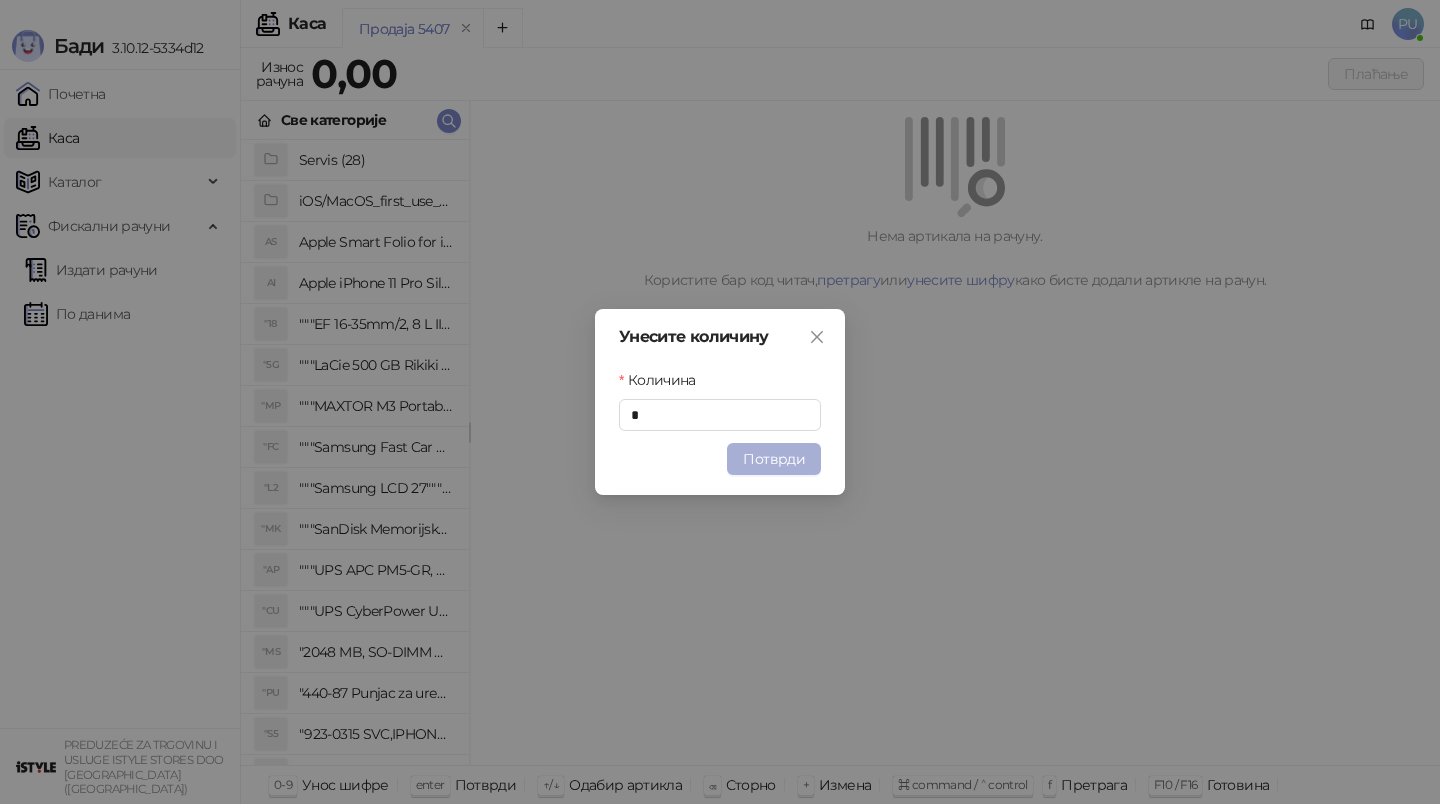 click on "Потврди" at bounding box center (774, 459) 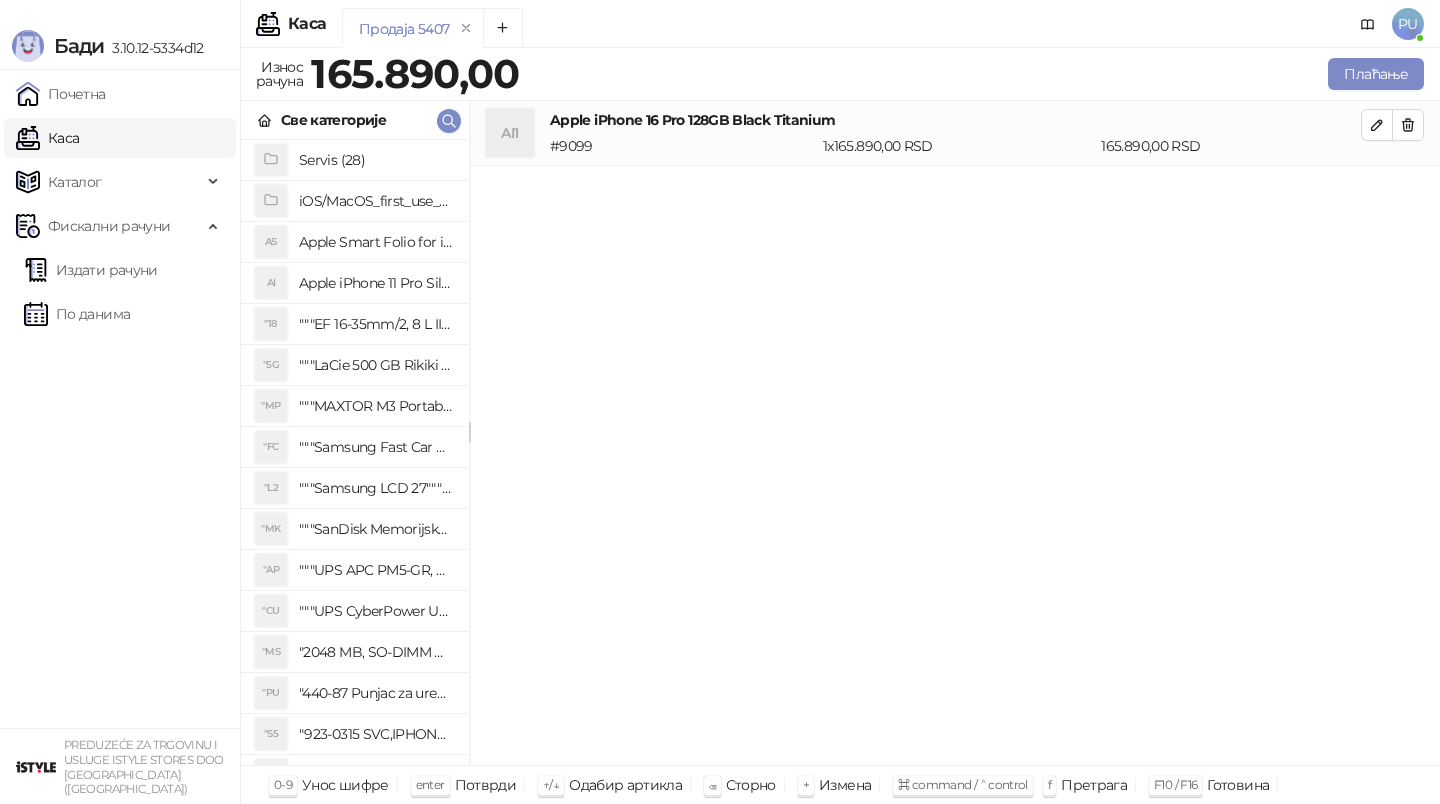 click on "Све категорије" at bounding box center [355, 120] 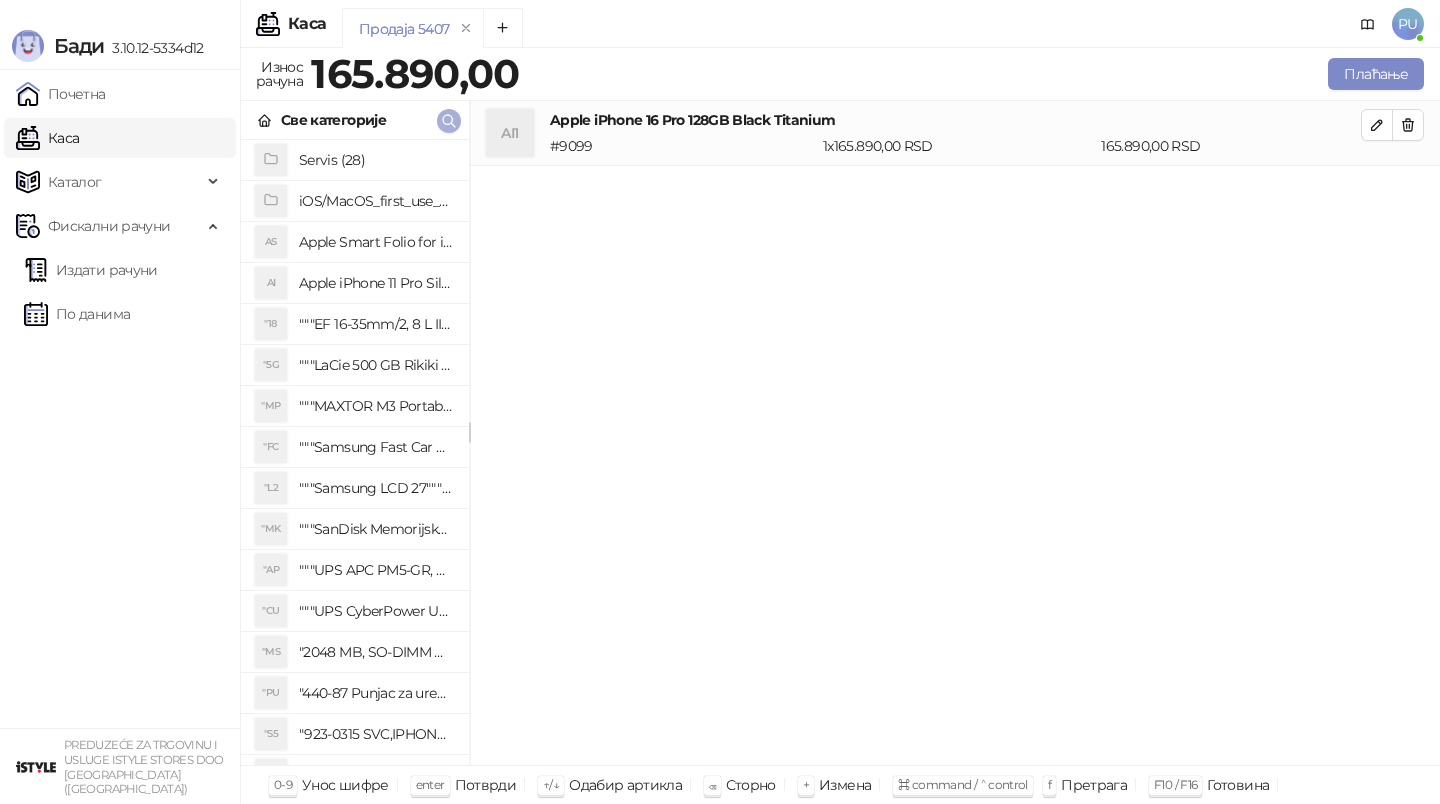 click 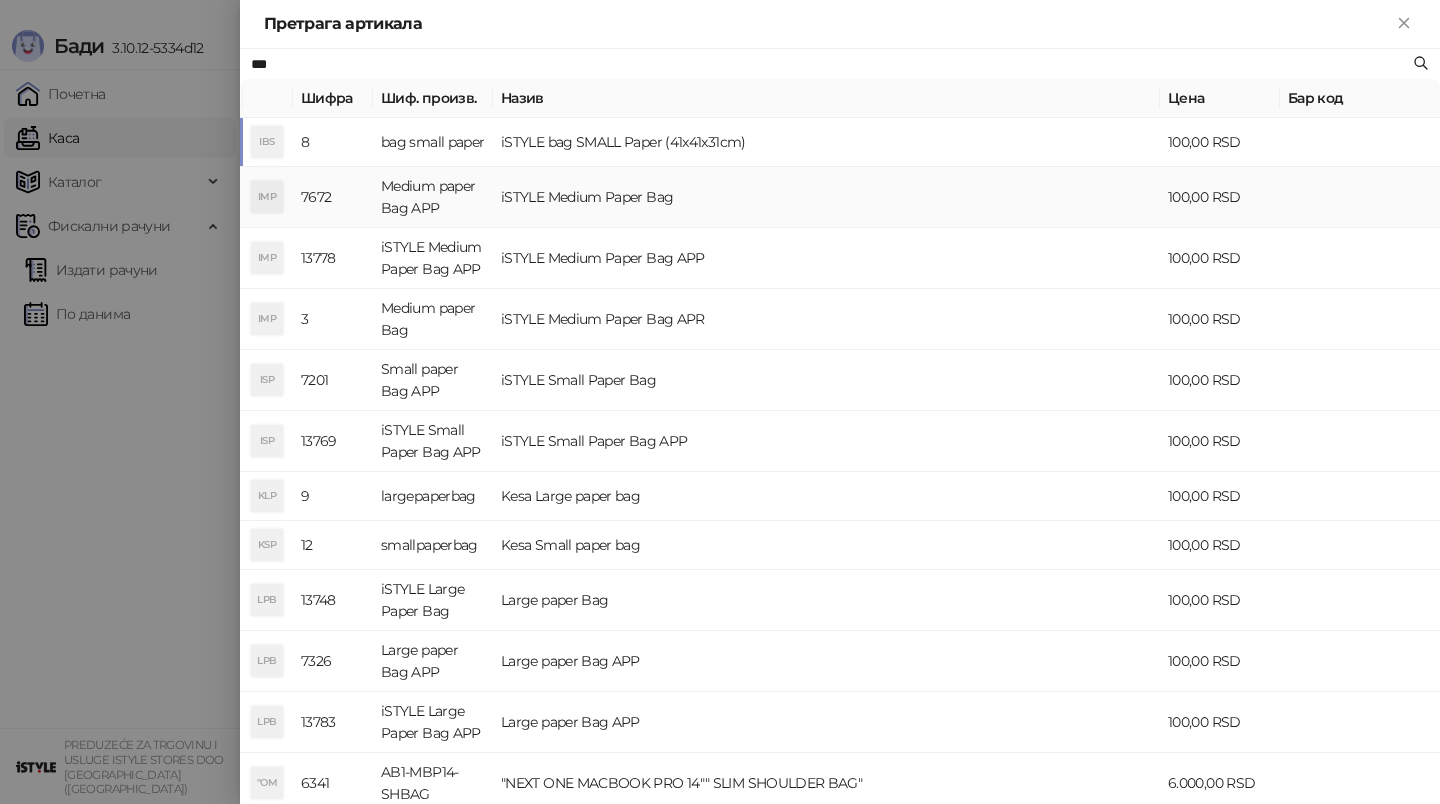 type on "***" 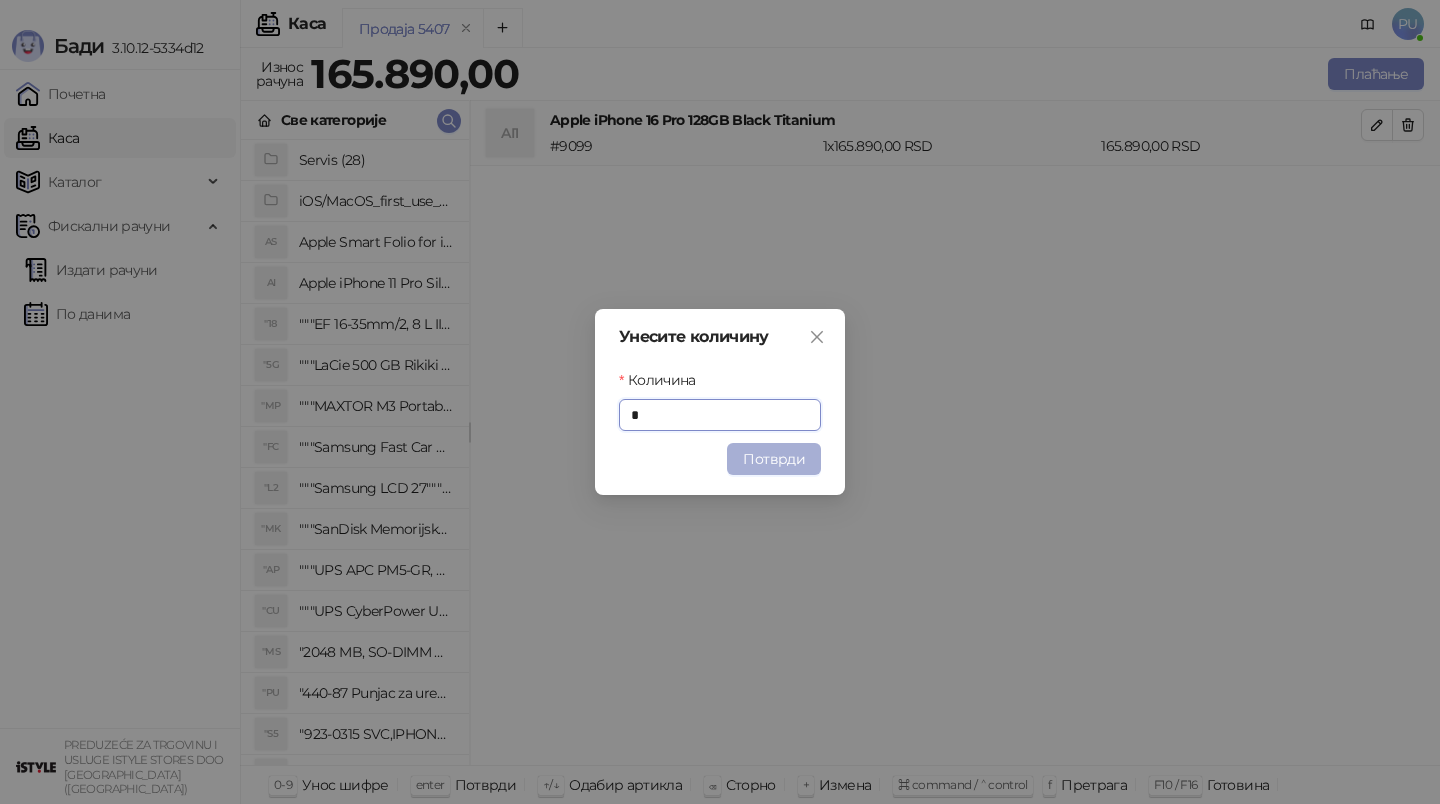 click on "Потврди" at bounding box center (774, 459) 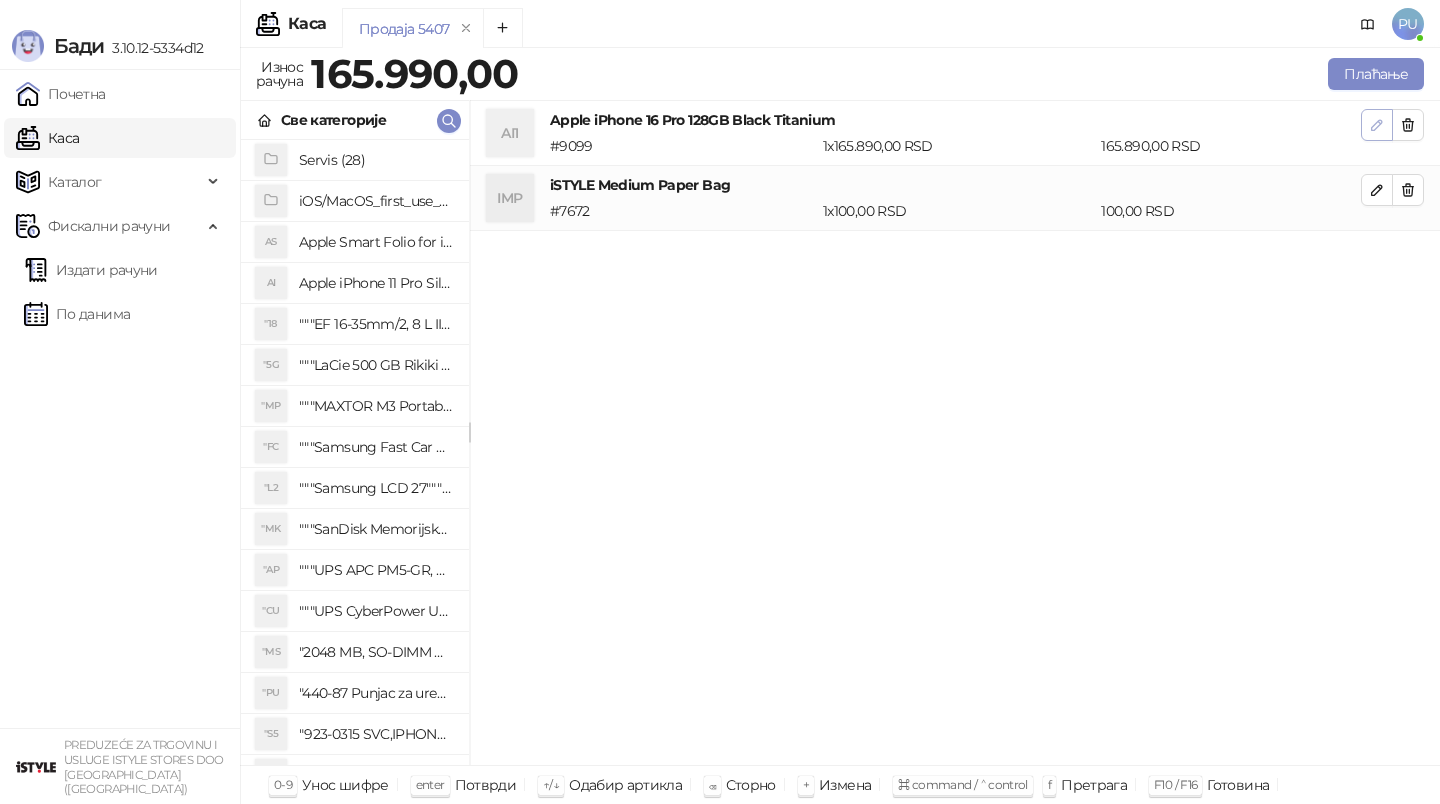 click 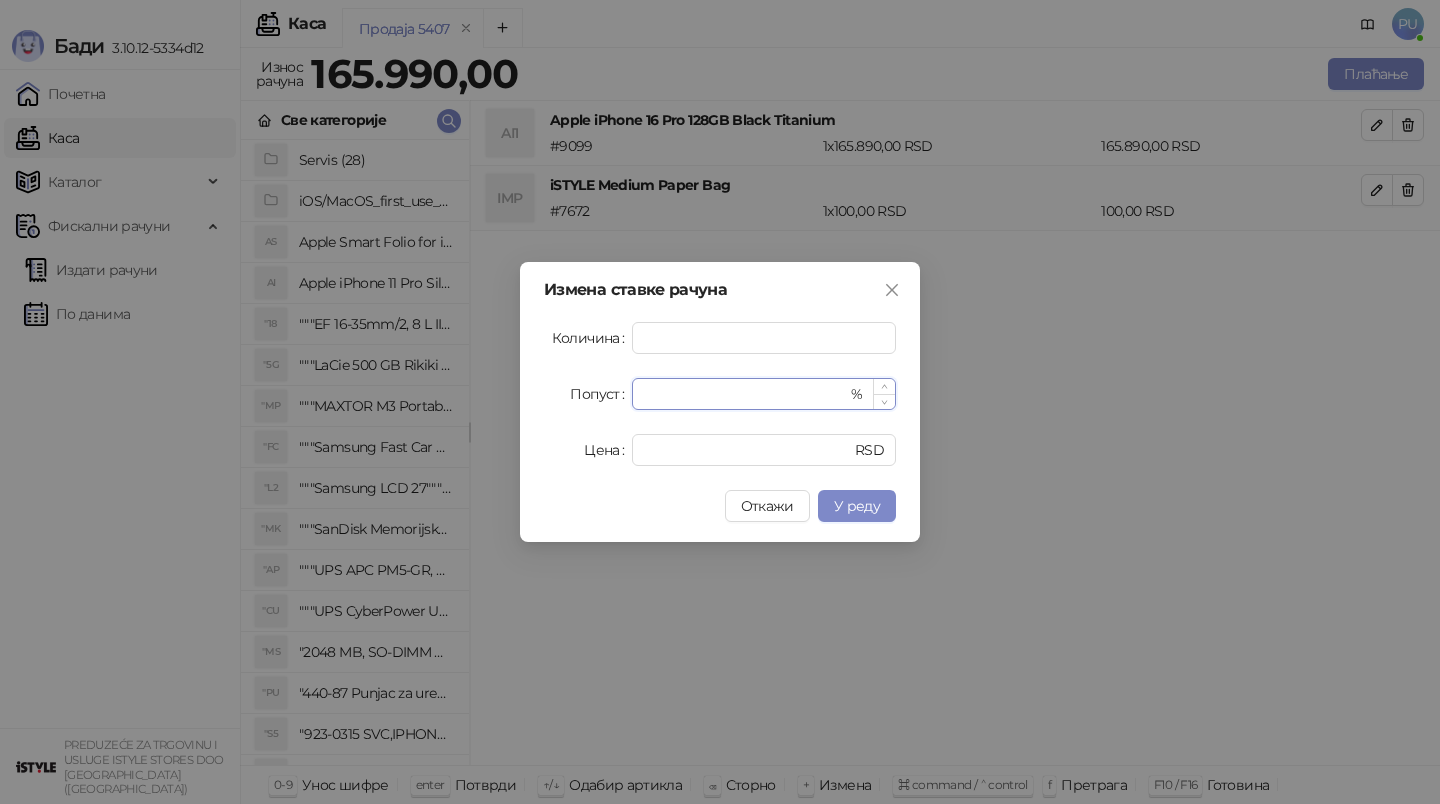 click on "*" at bounding box center [745, 394] 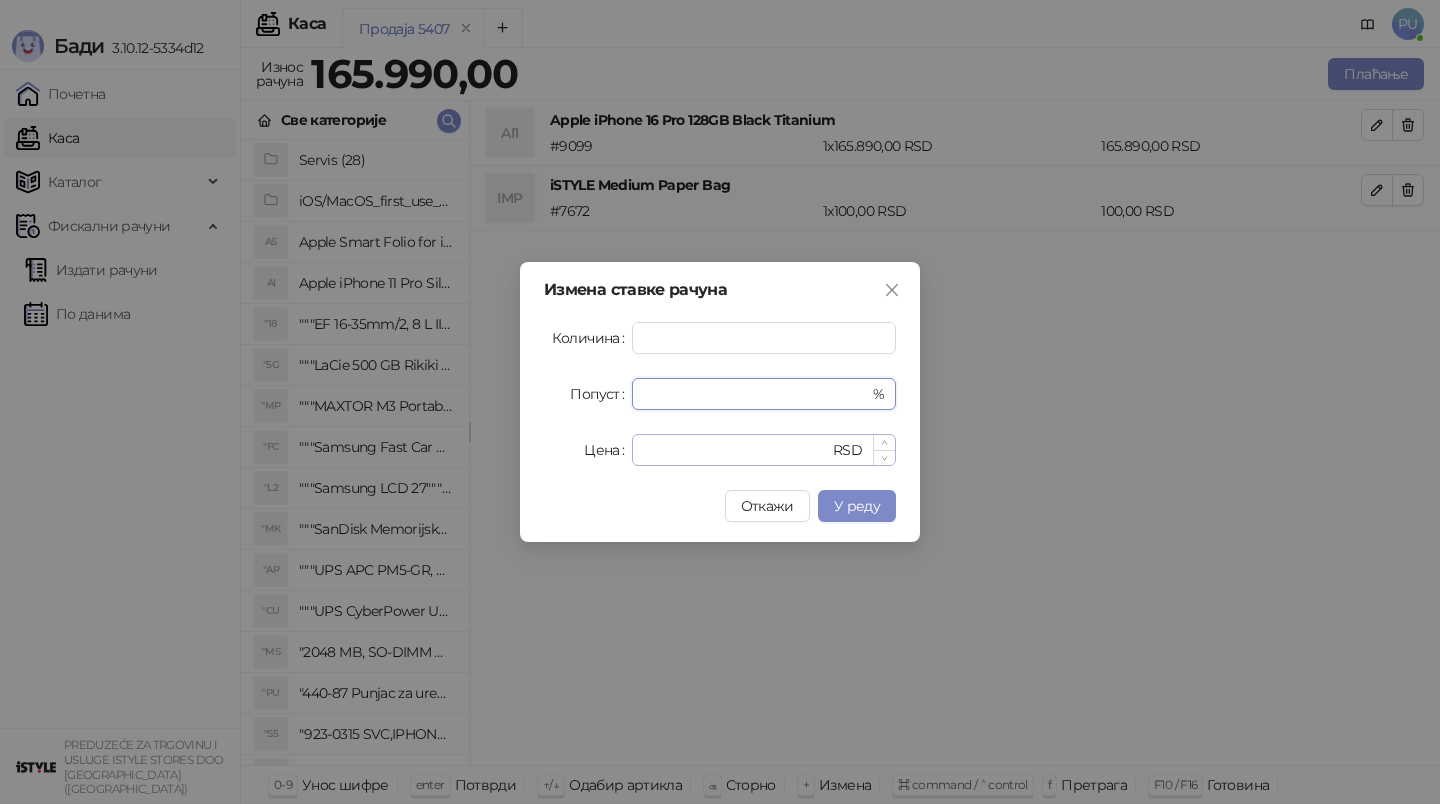 type on "**********" 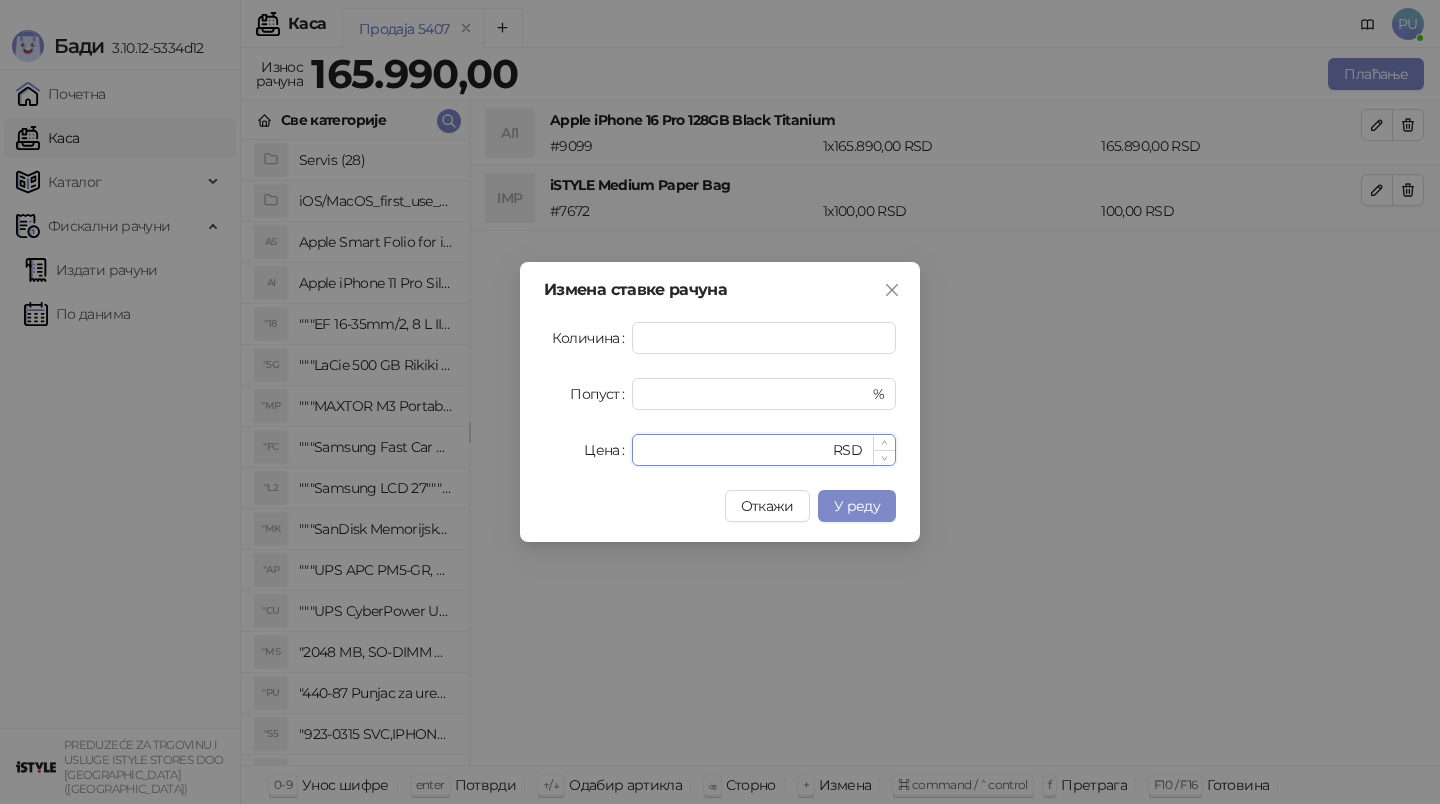 click on "******" at bounding box center [736, 450] 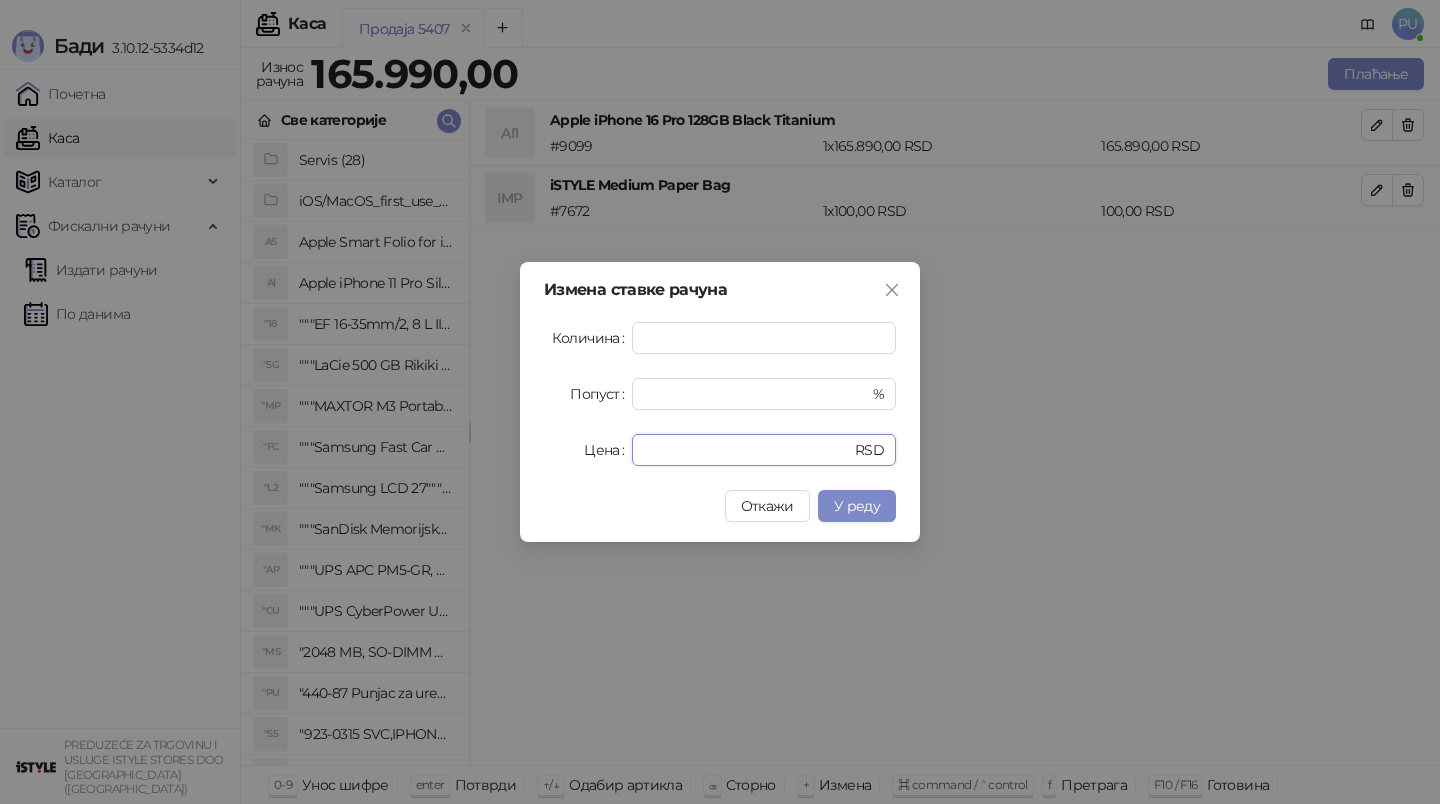 drag, startPoint x: 735, startPoint y: 453, endPoint x: 619, endPoint y: 454, distance: 116.00431 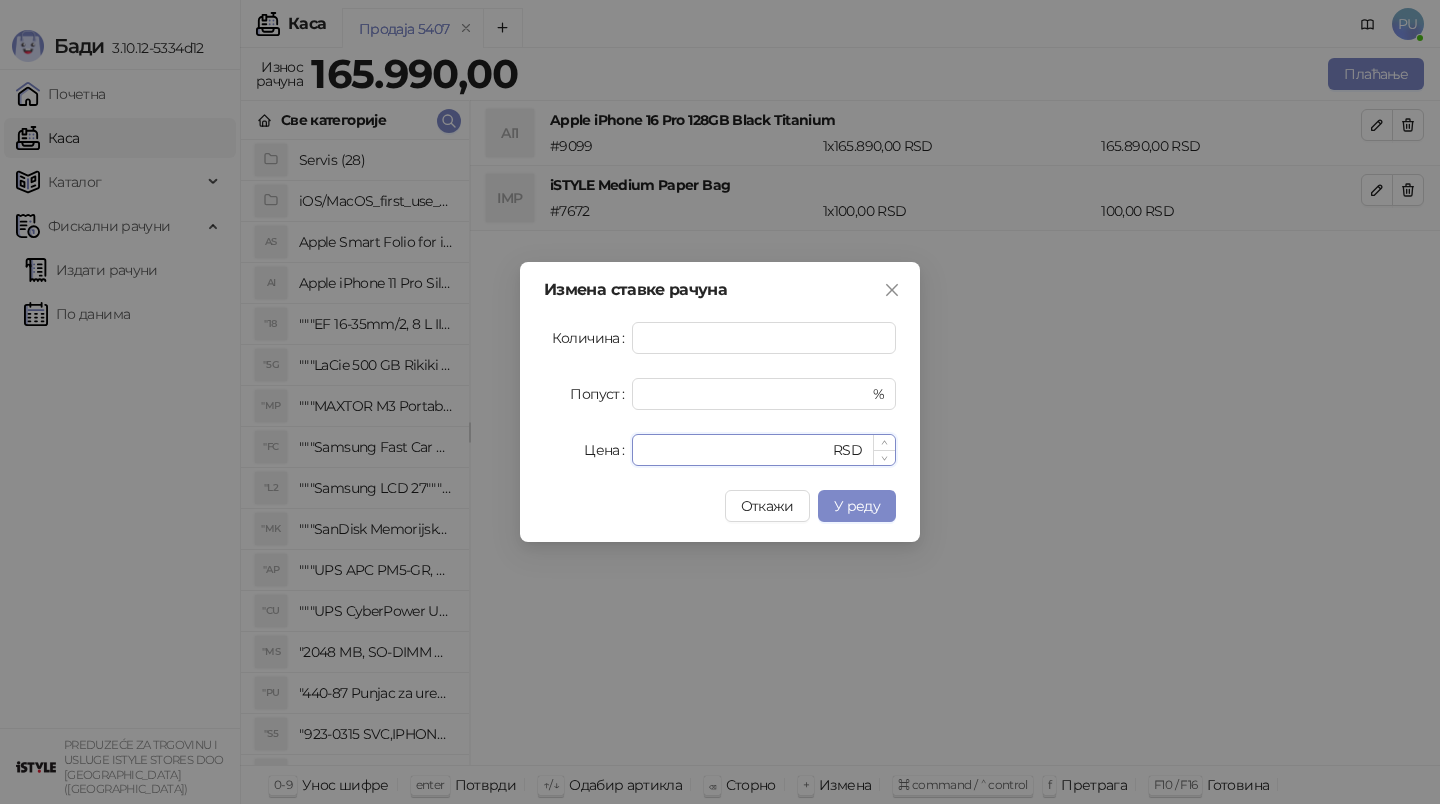 paste on "*********" 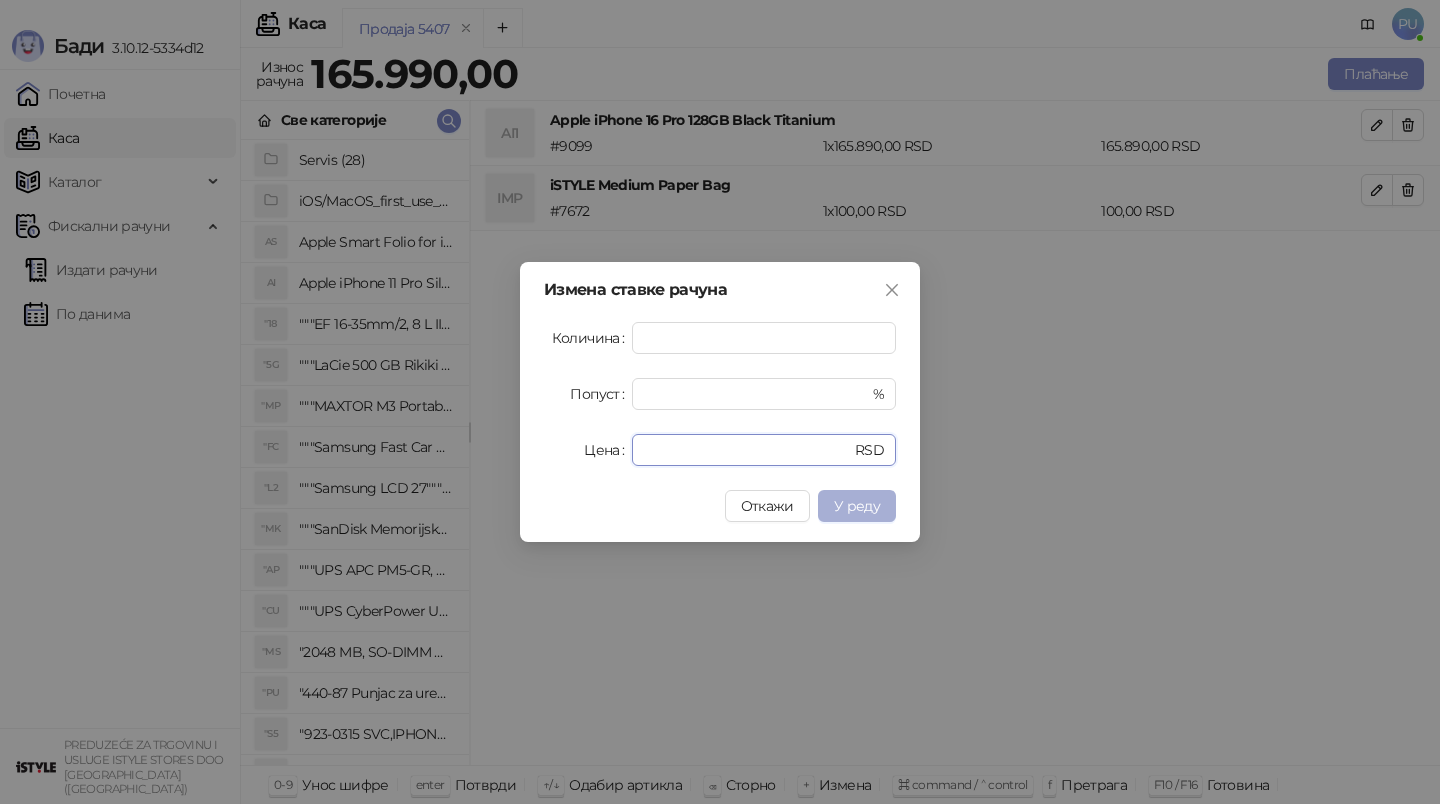 type on "******" 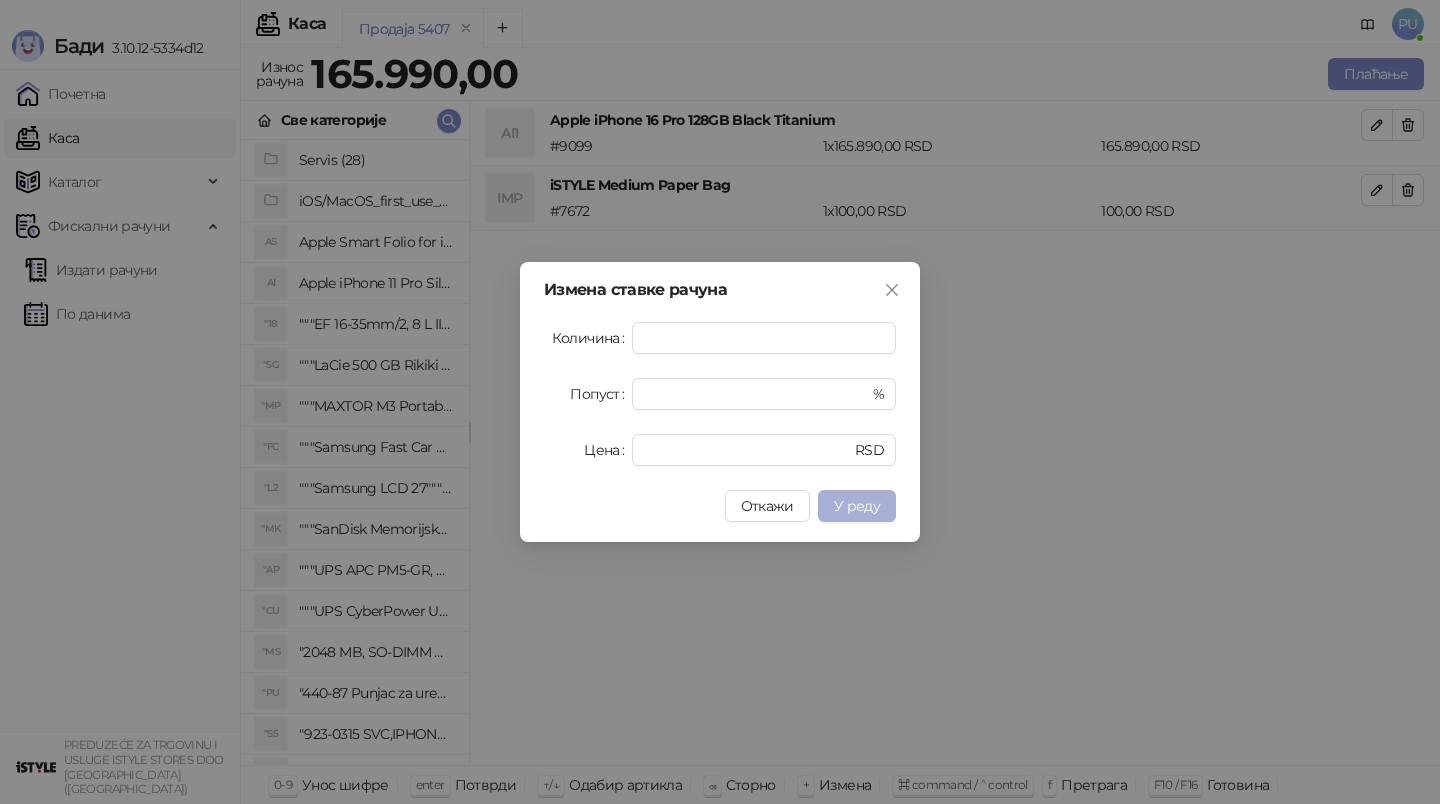 click on "У реду" at bounding box center [857, 506] 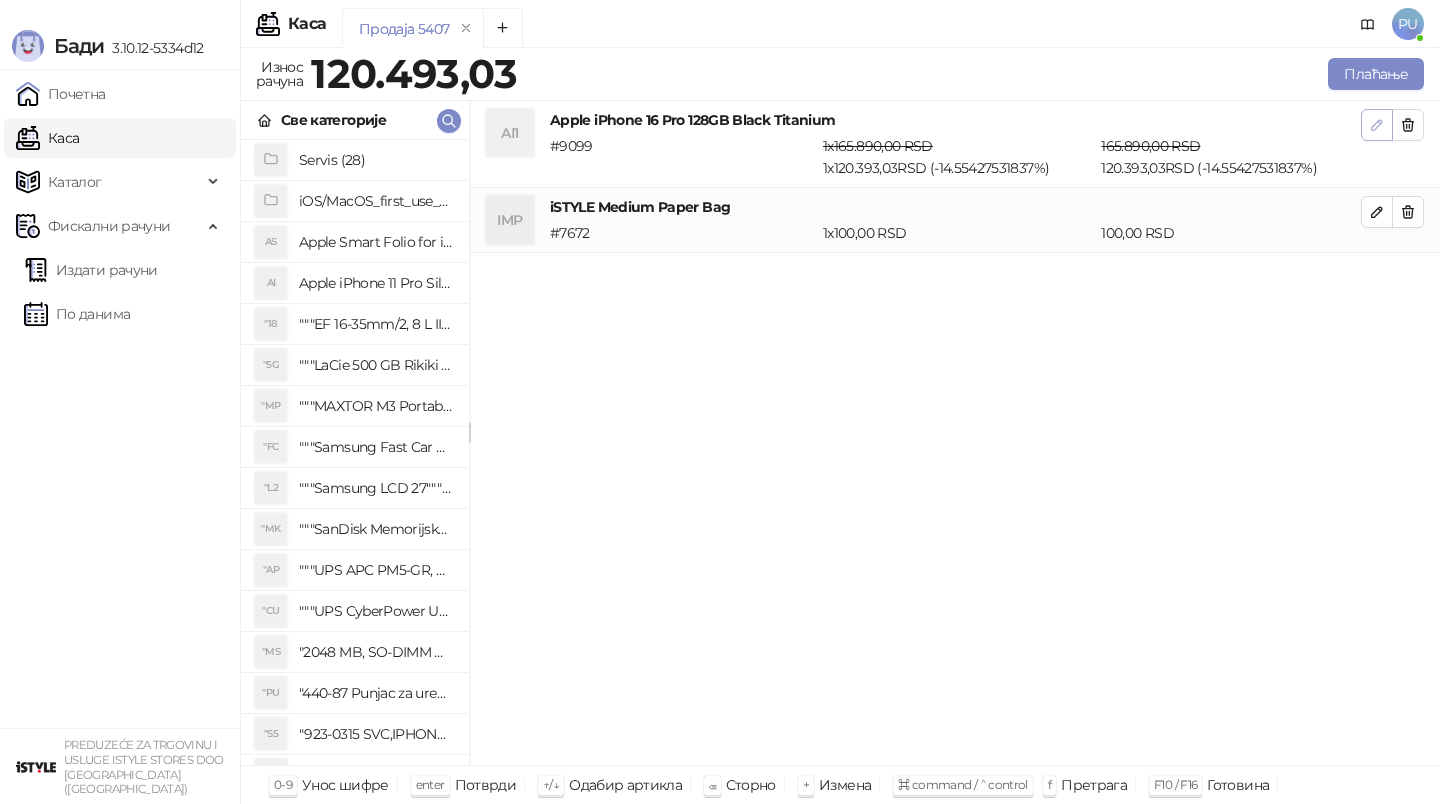 click 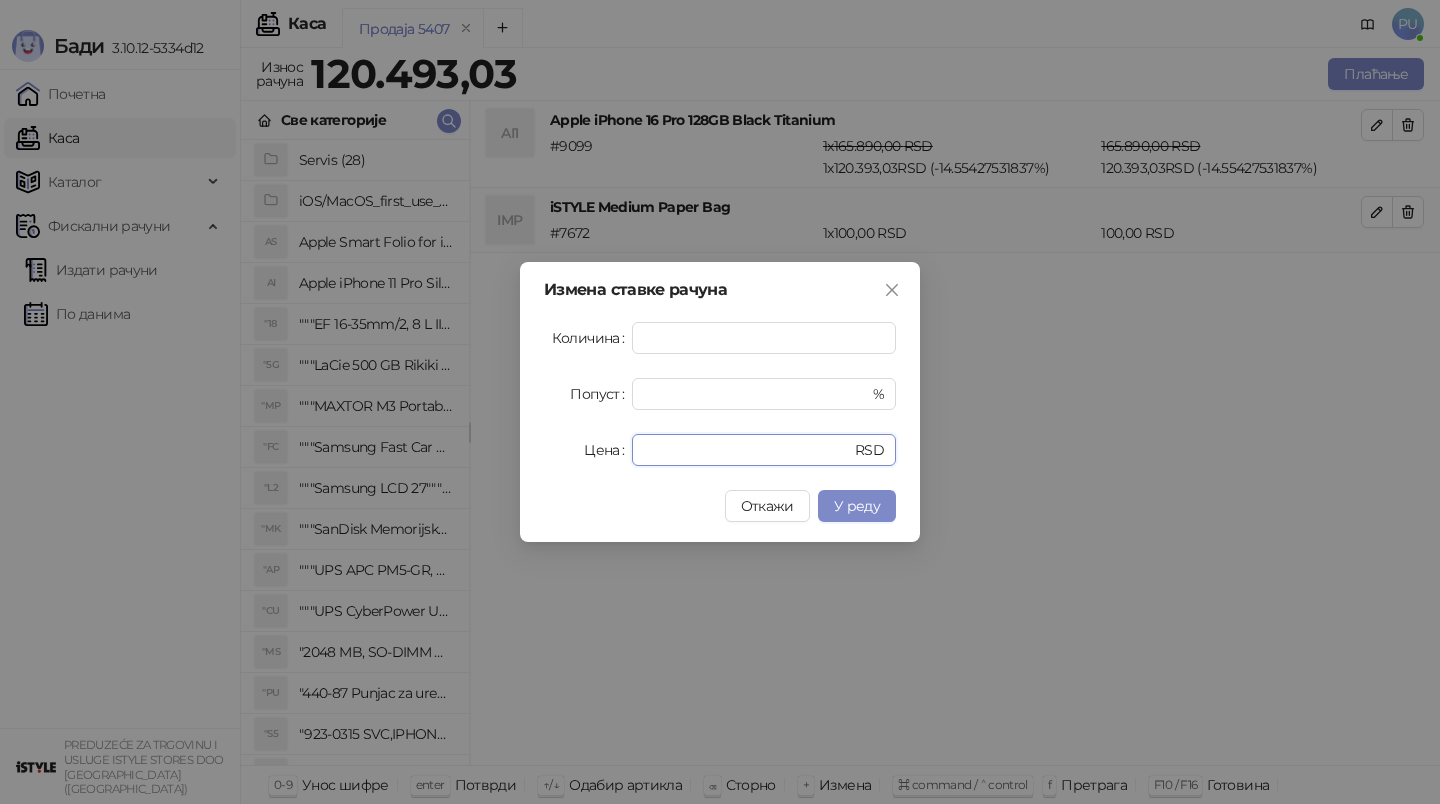 drag, startPoint x: 735, startPoint y: 451, endPoint x: 601, endPoint y: 451, distance: 134 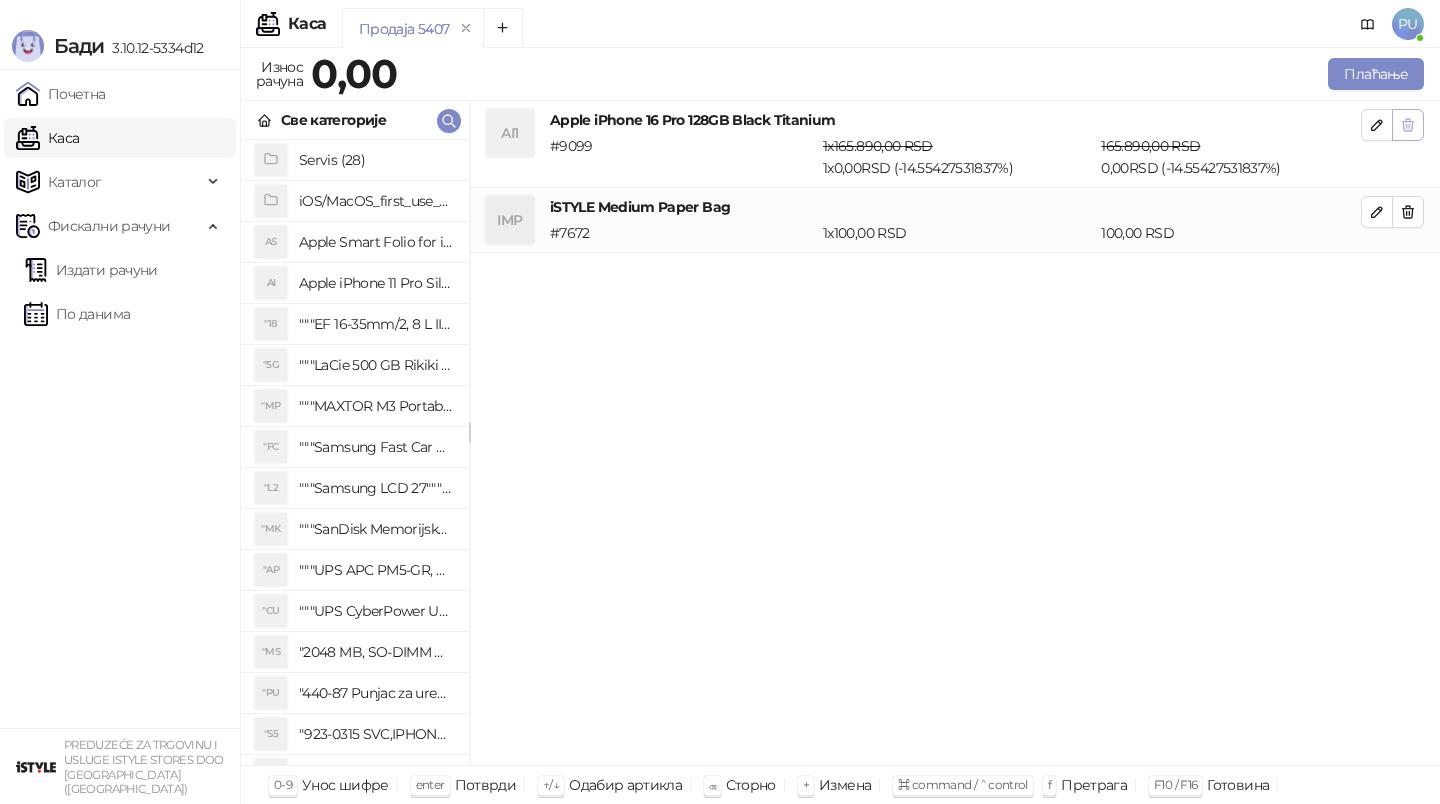 click 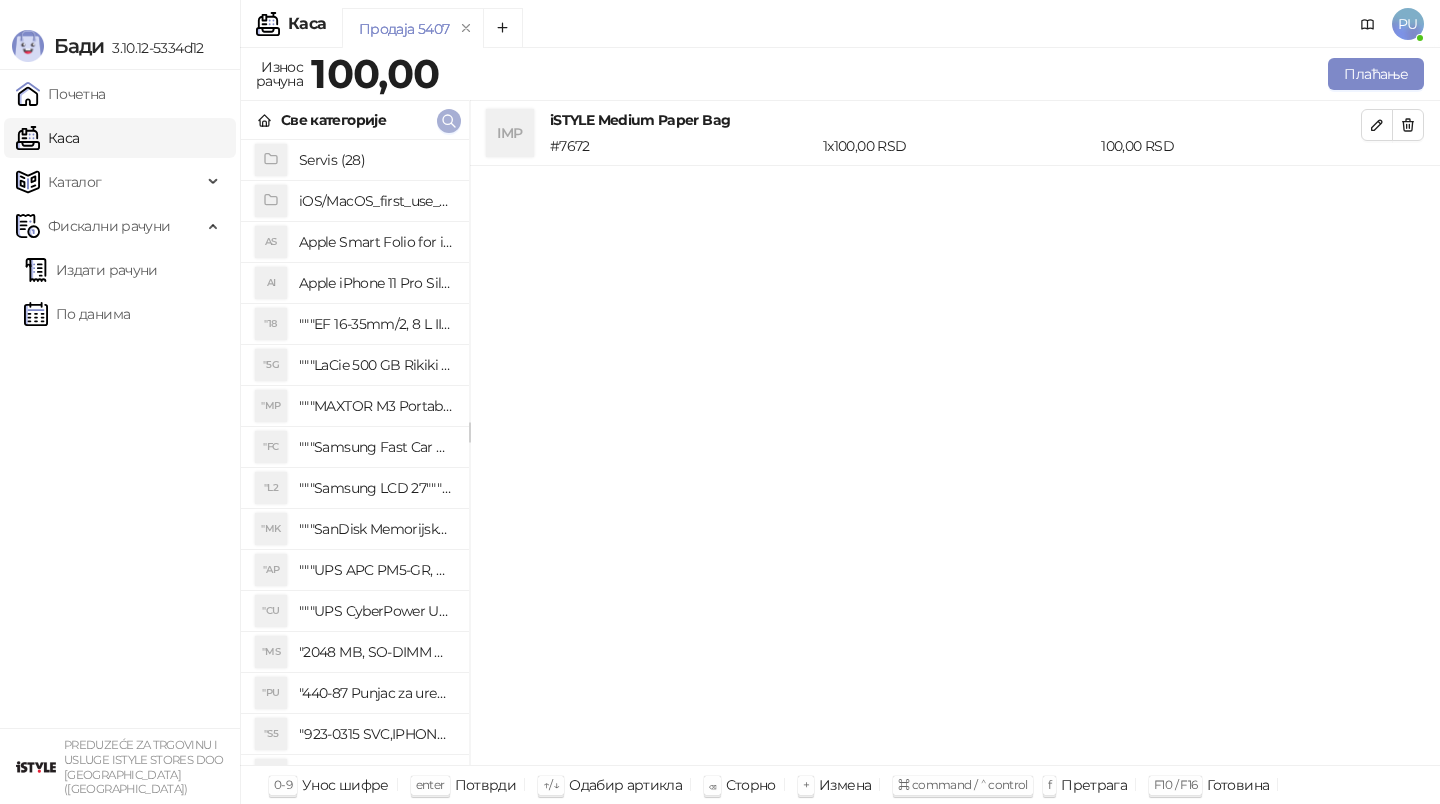 click 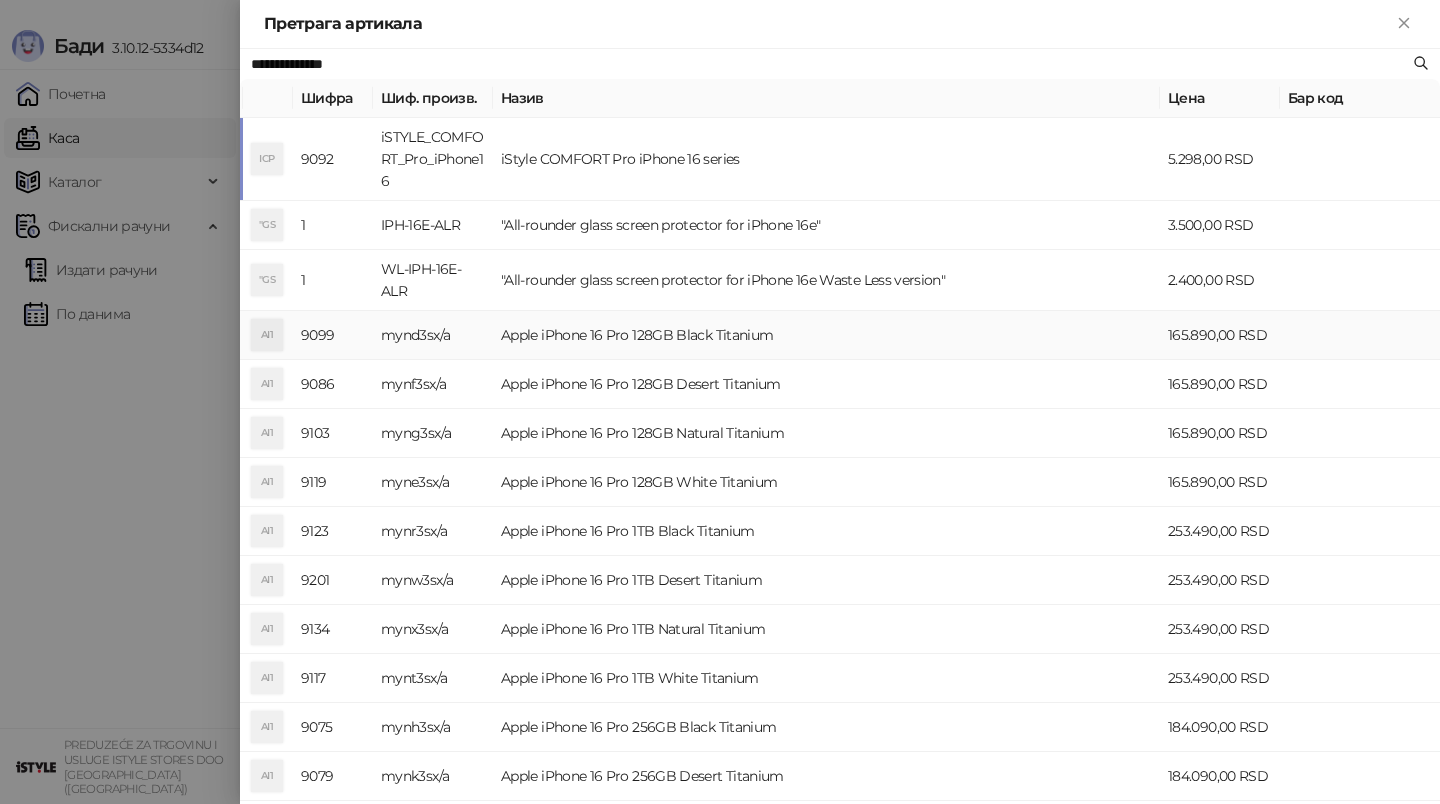 type on "**********" 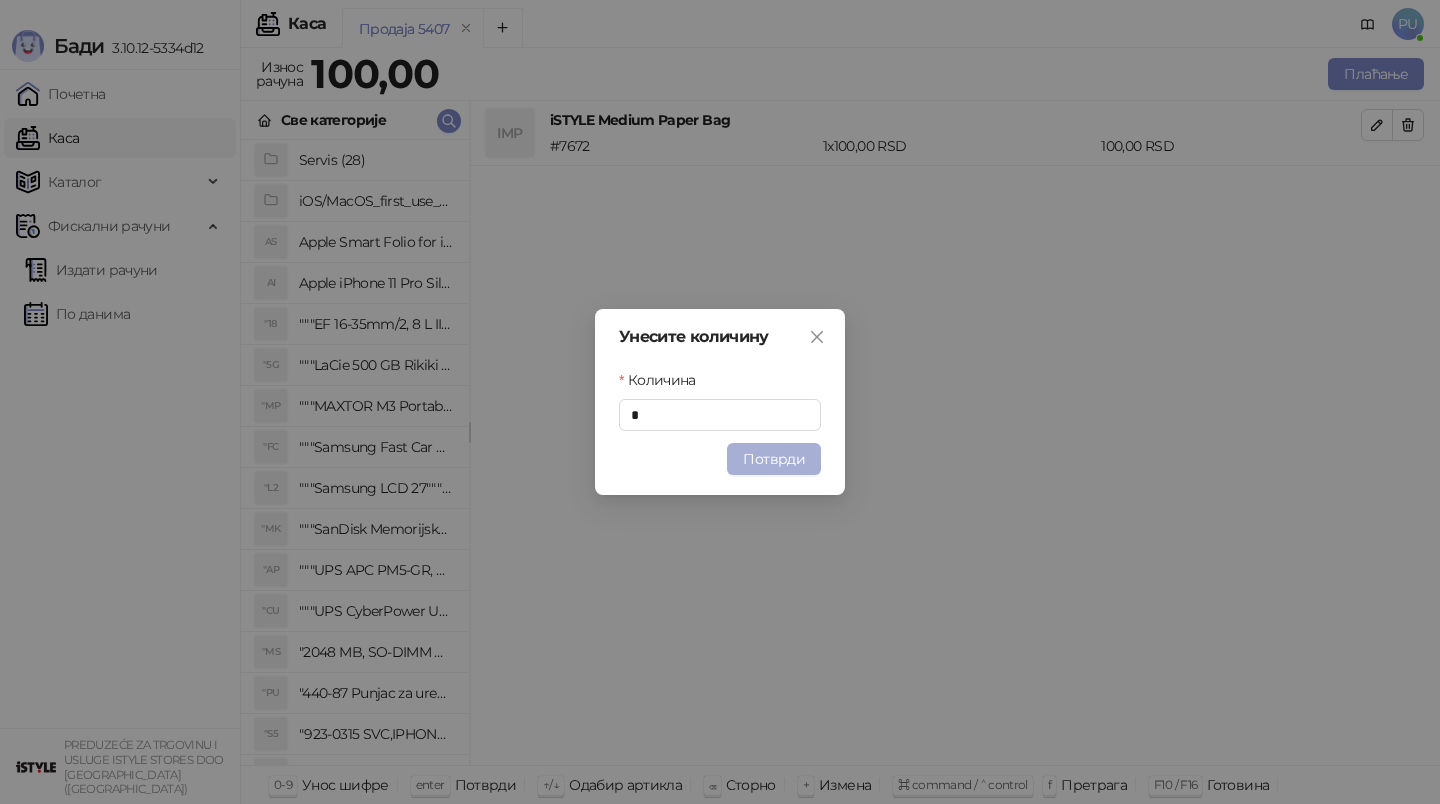 click on "Потврди" at bounding box center [774, 459] 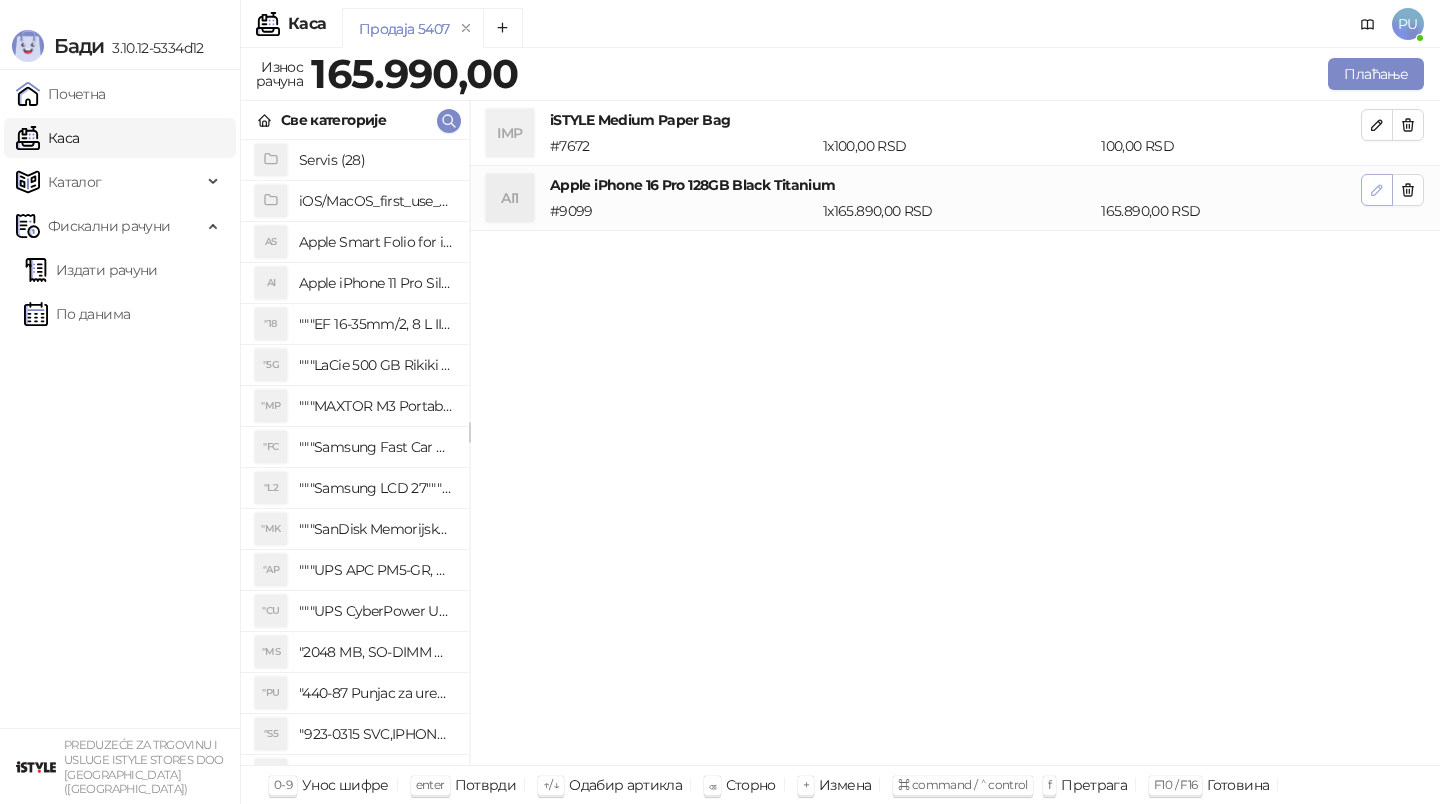 click 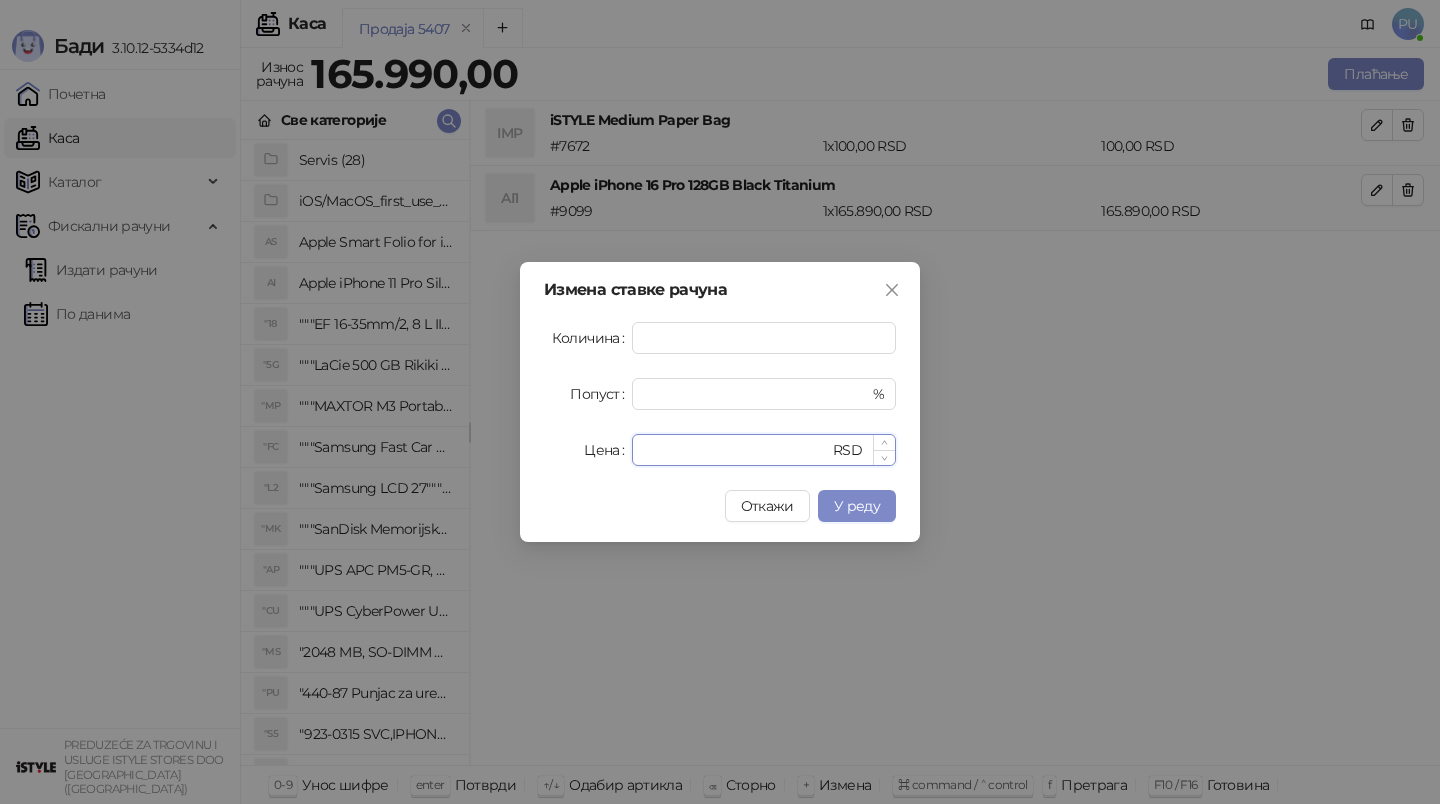 click on "******" at bounding box center (736, 450) 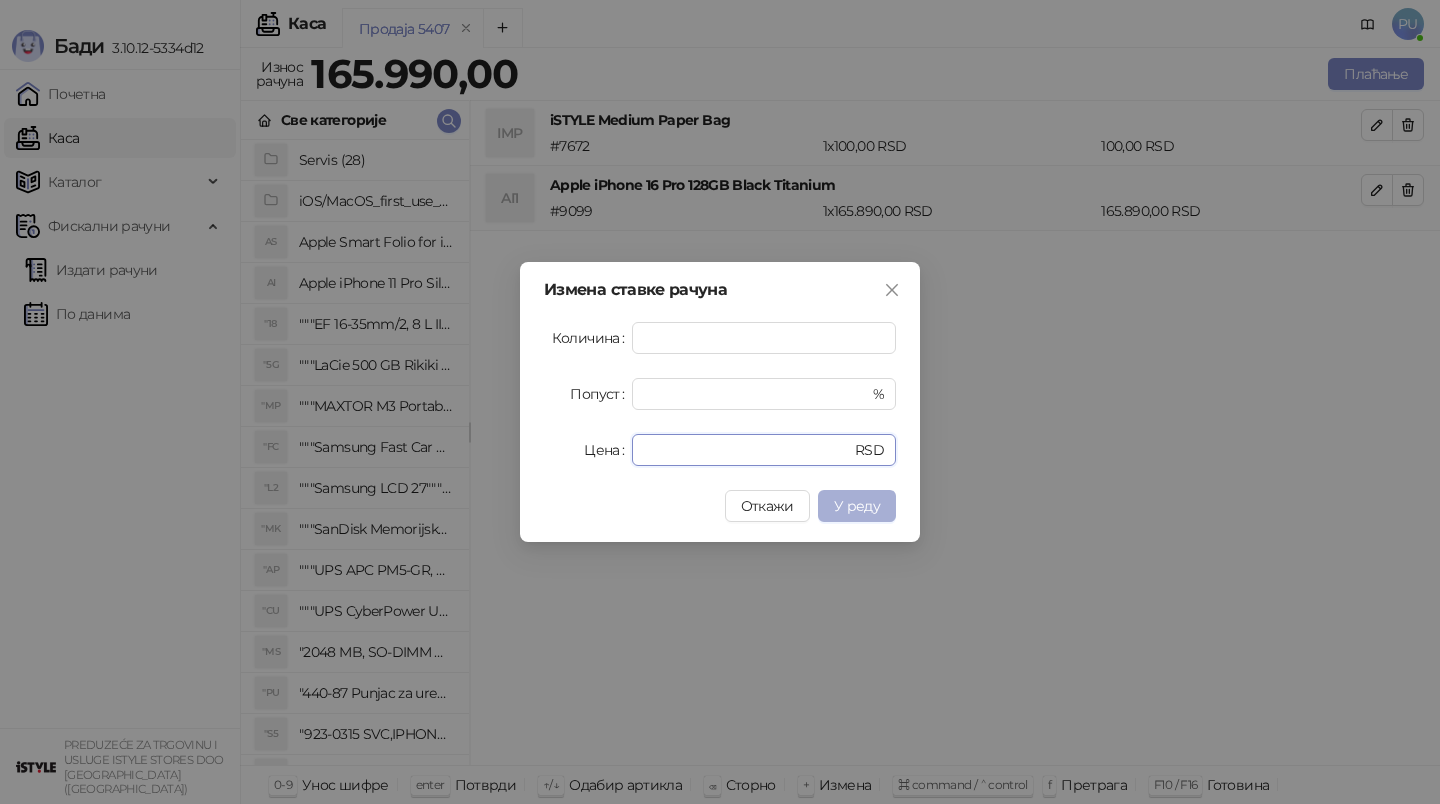type on "******" 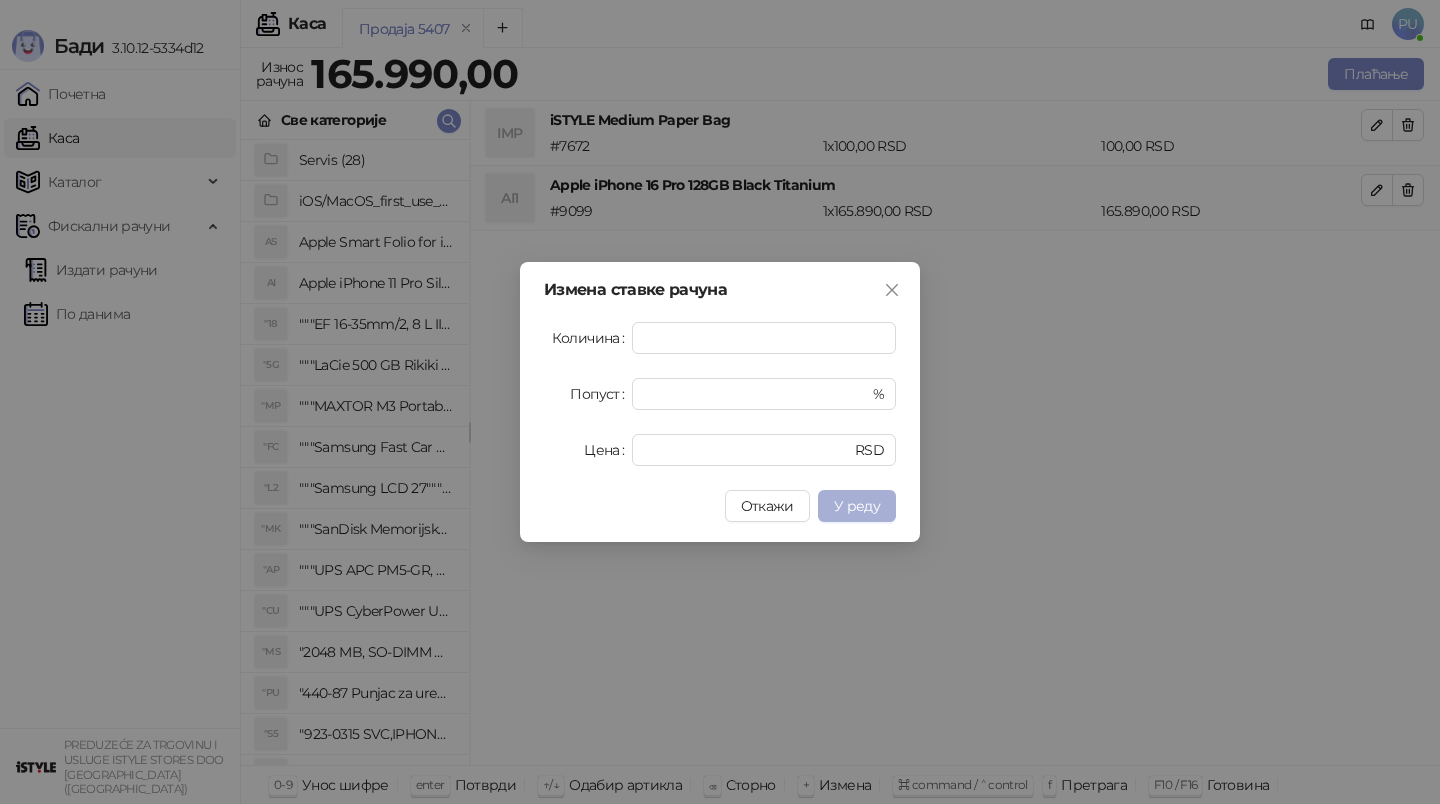 click on "У реду" at bounding box center (857, 506) 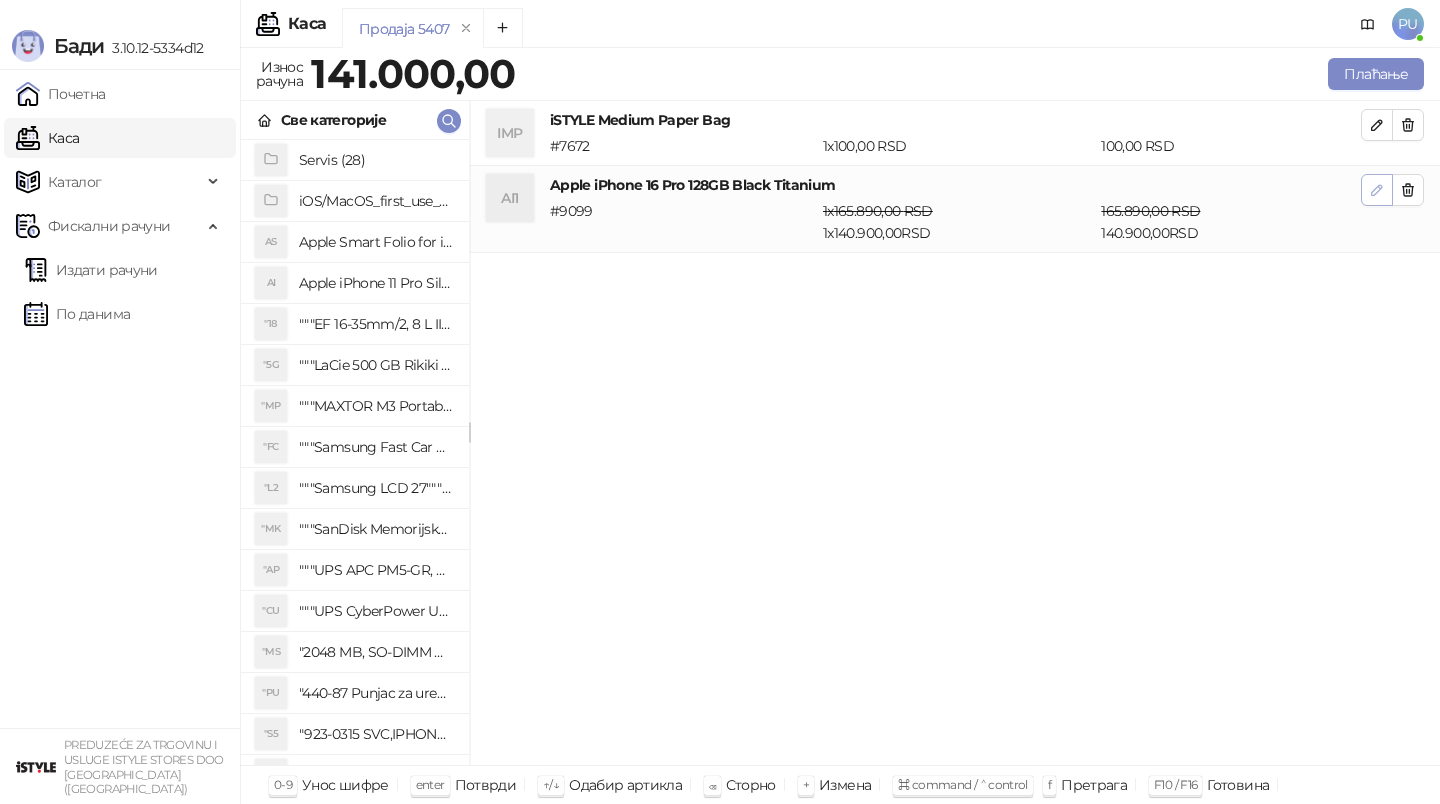 click 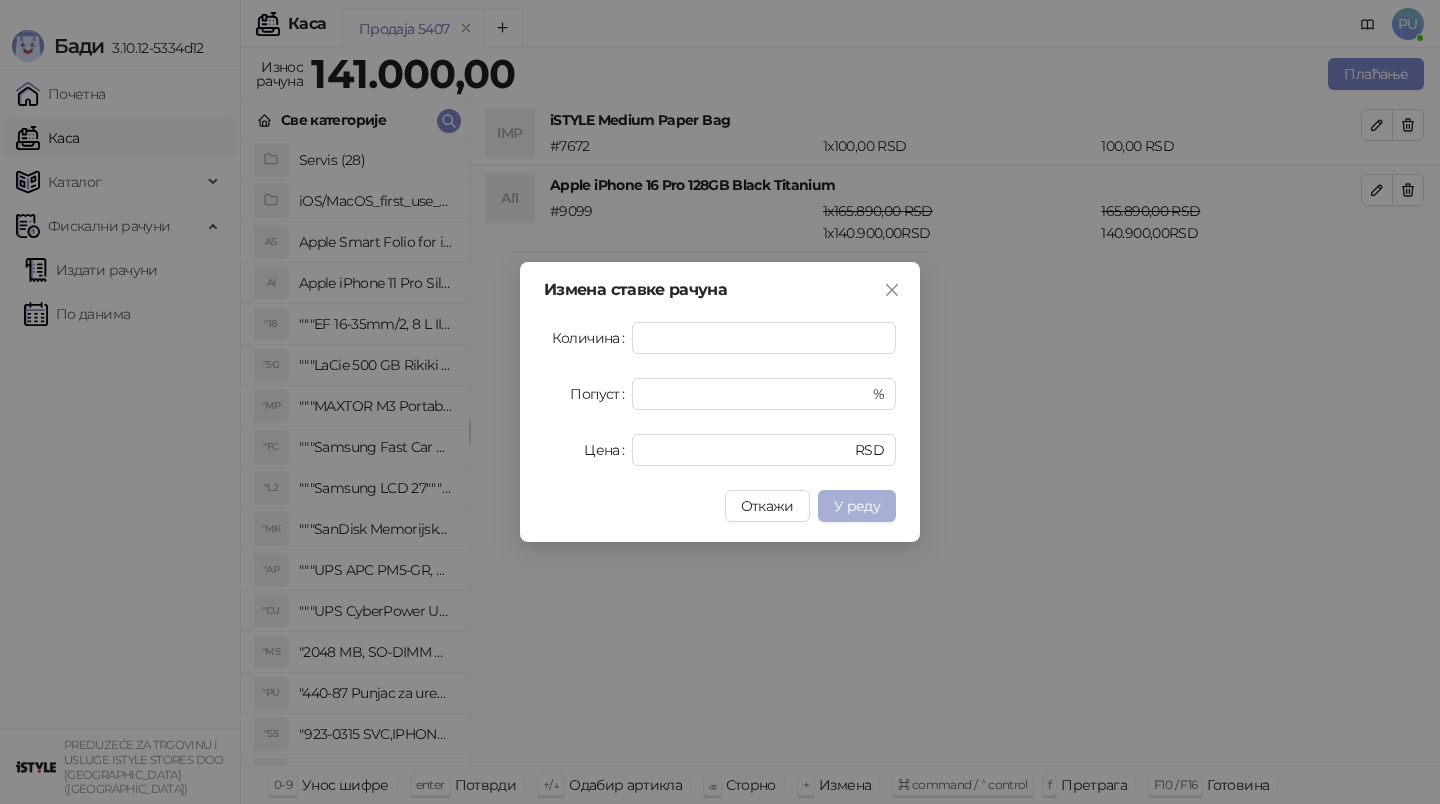 click on "У реду" at bounding box center [857, 506] 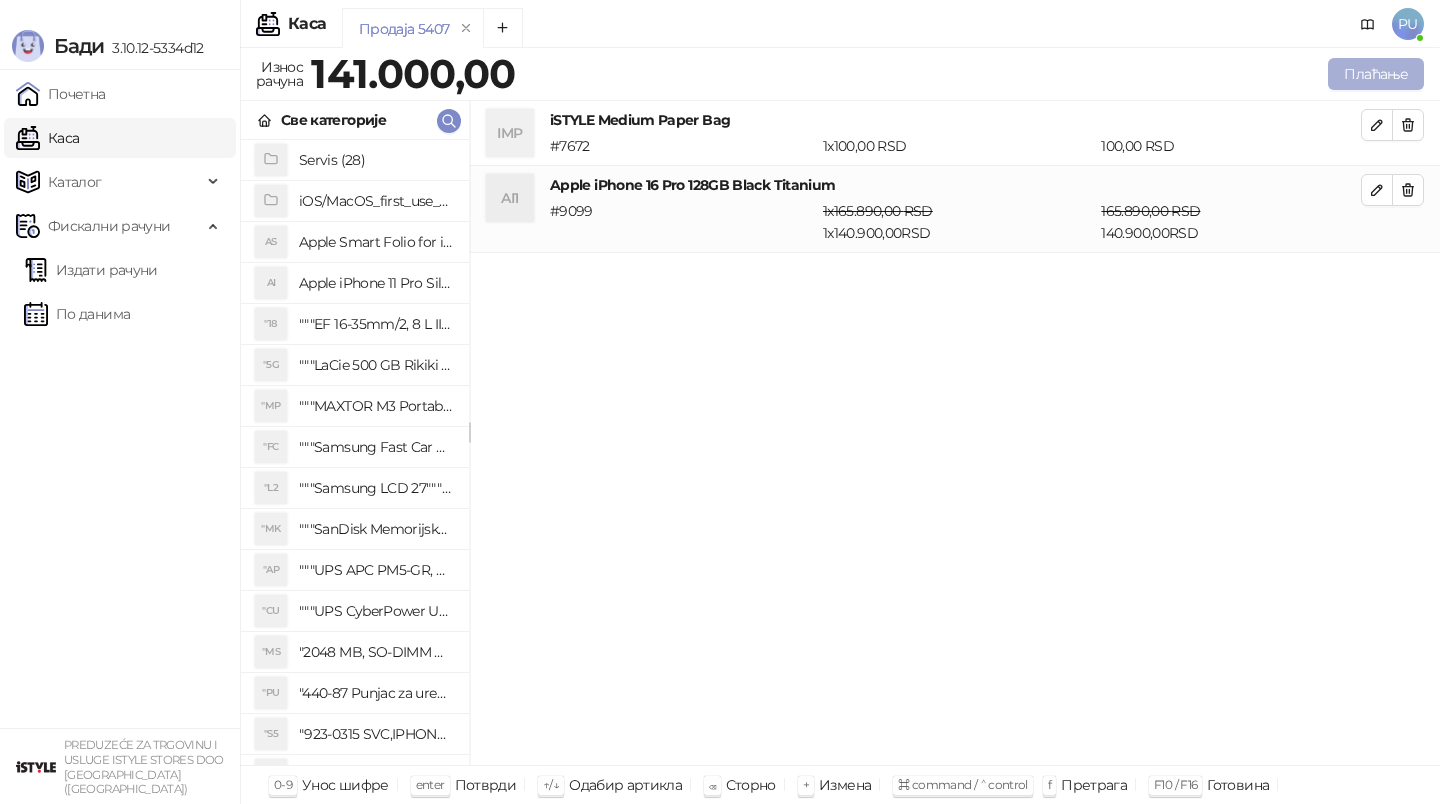 click on "Плаћање" at bounding box center (1376, 74) 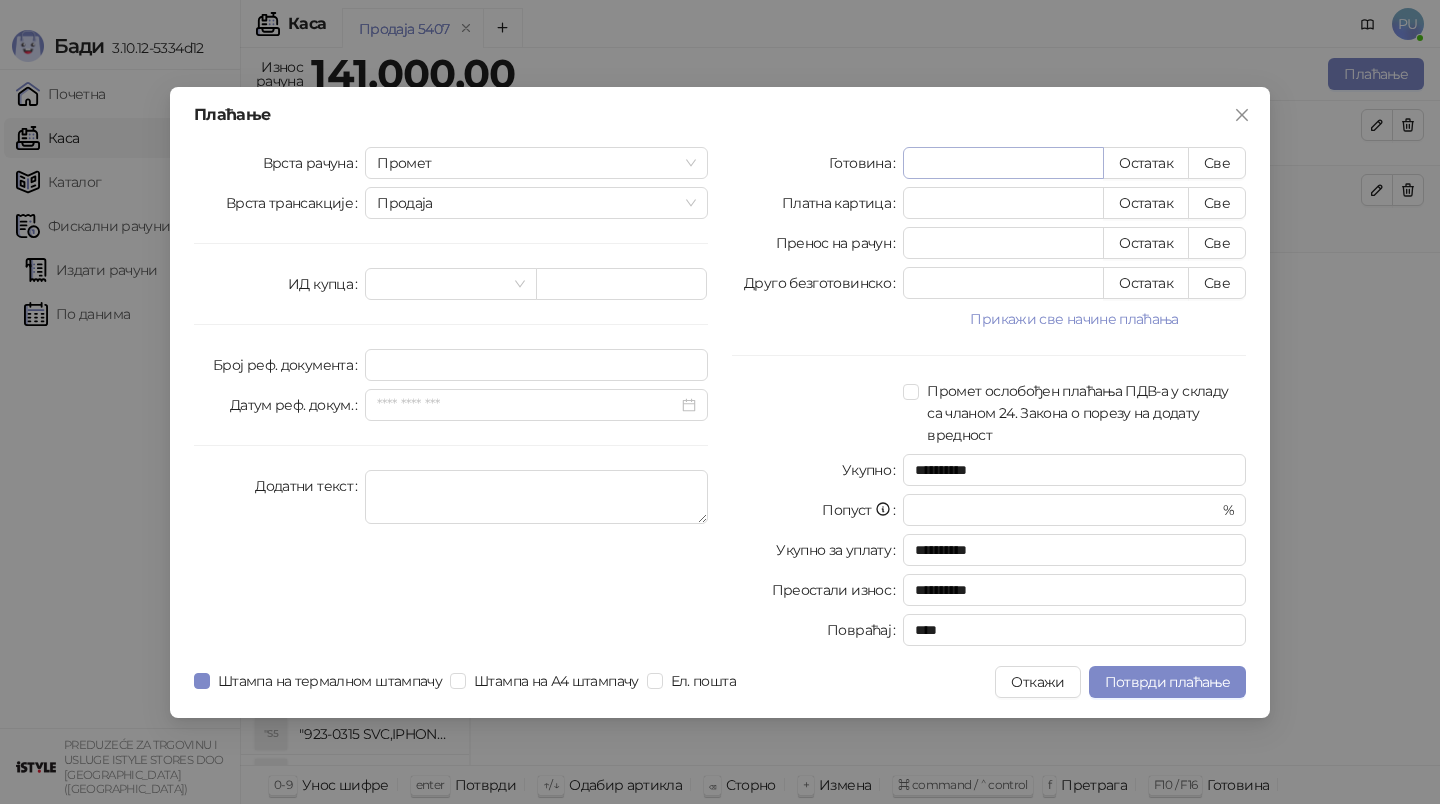 type on "*" 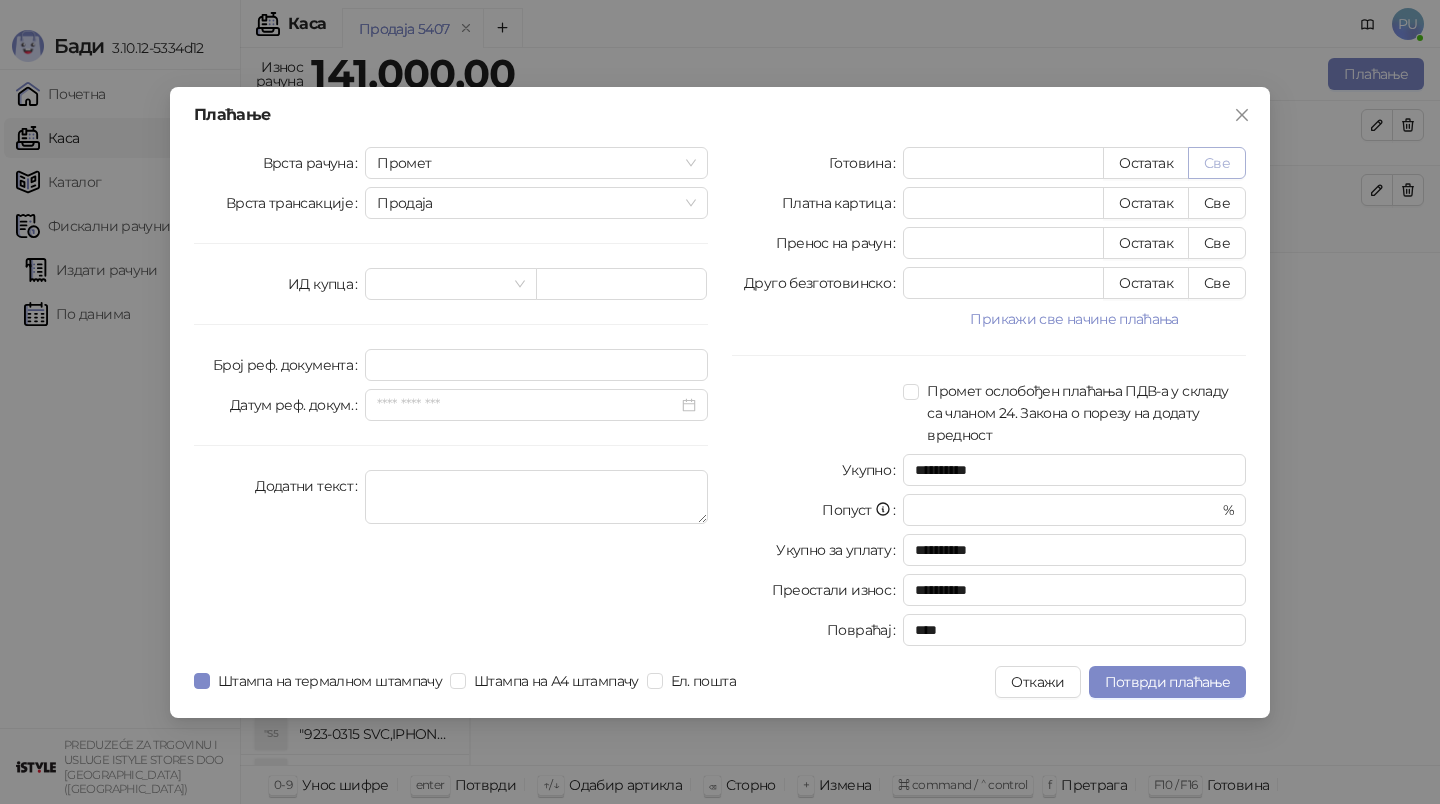click on "Све" at bounding box center [1217, 163] 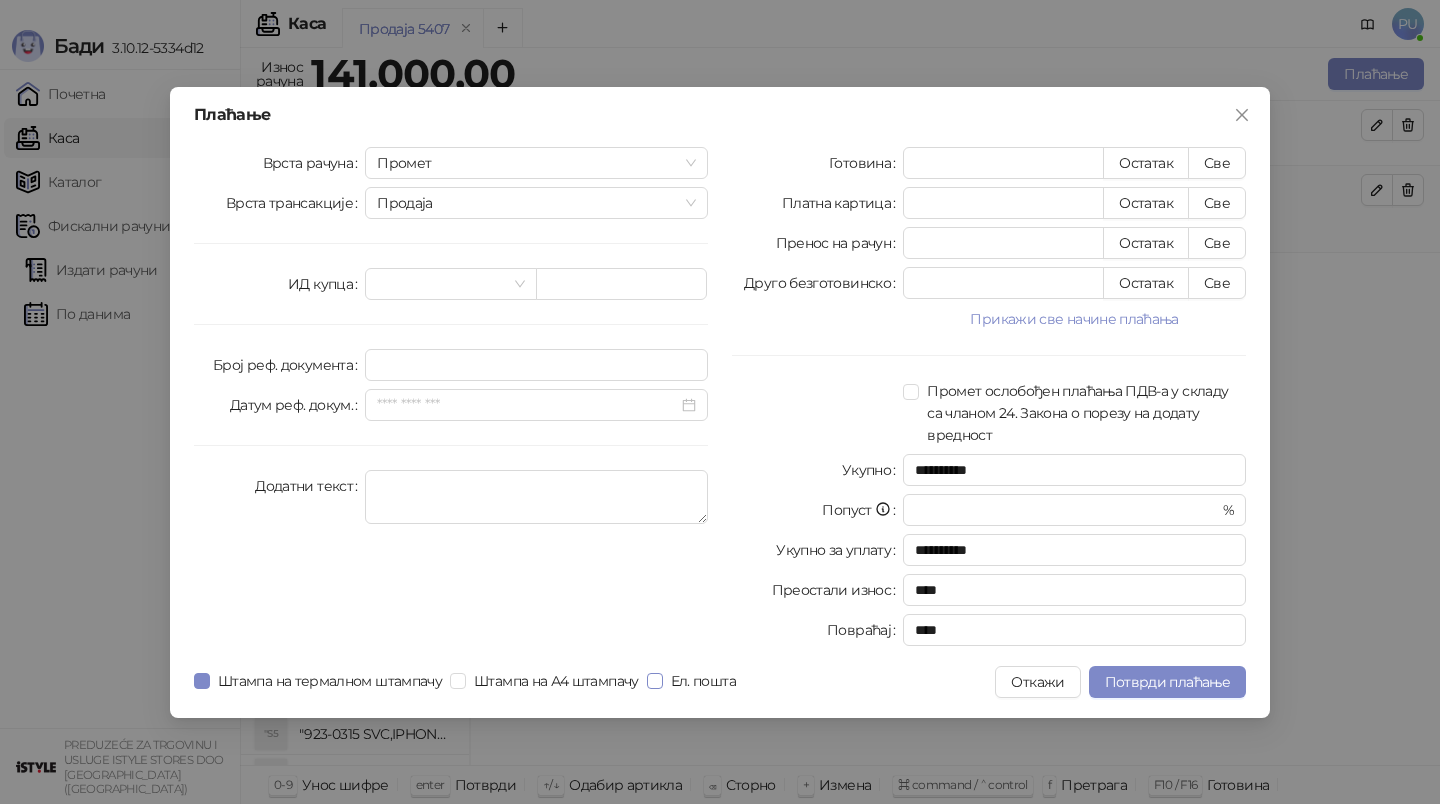click on "Ел. пошта" at bounding box center [703, 681] 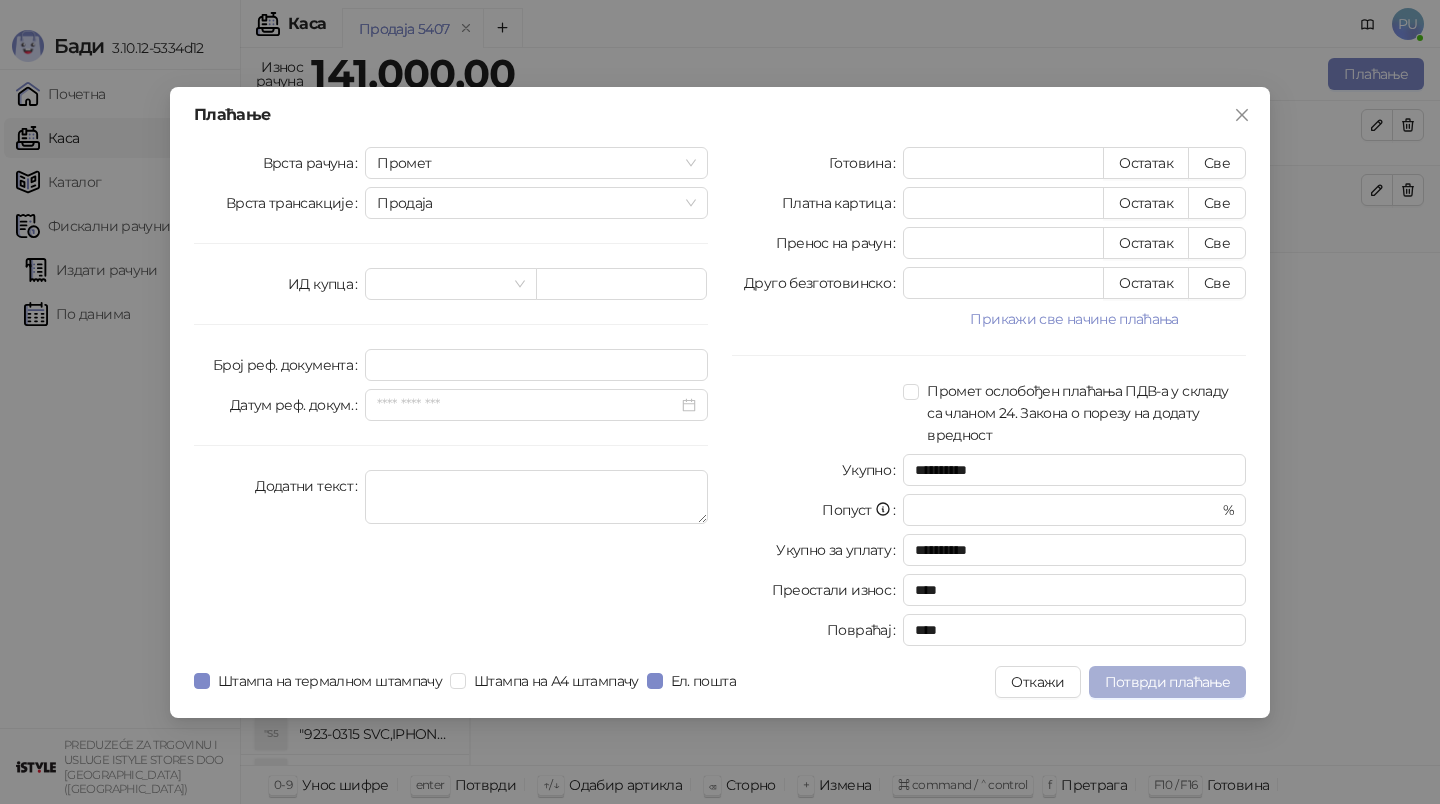 click on "Потврди плаћање" at bounding box center [1167, 682] 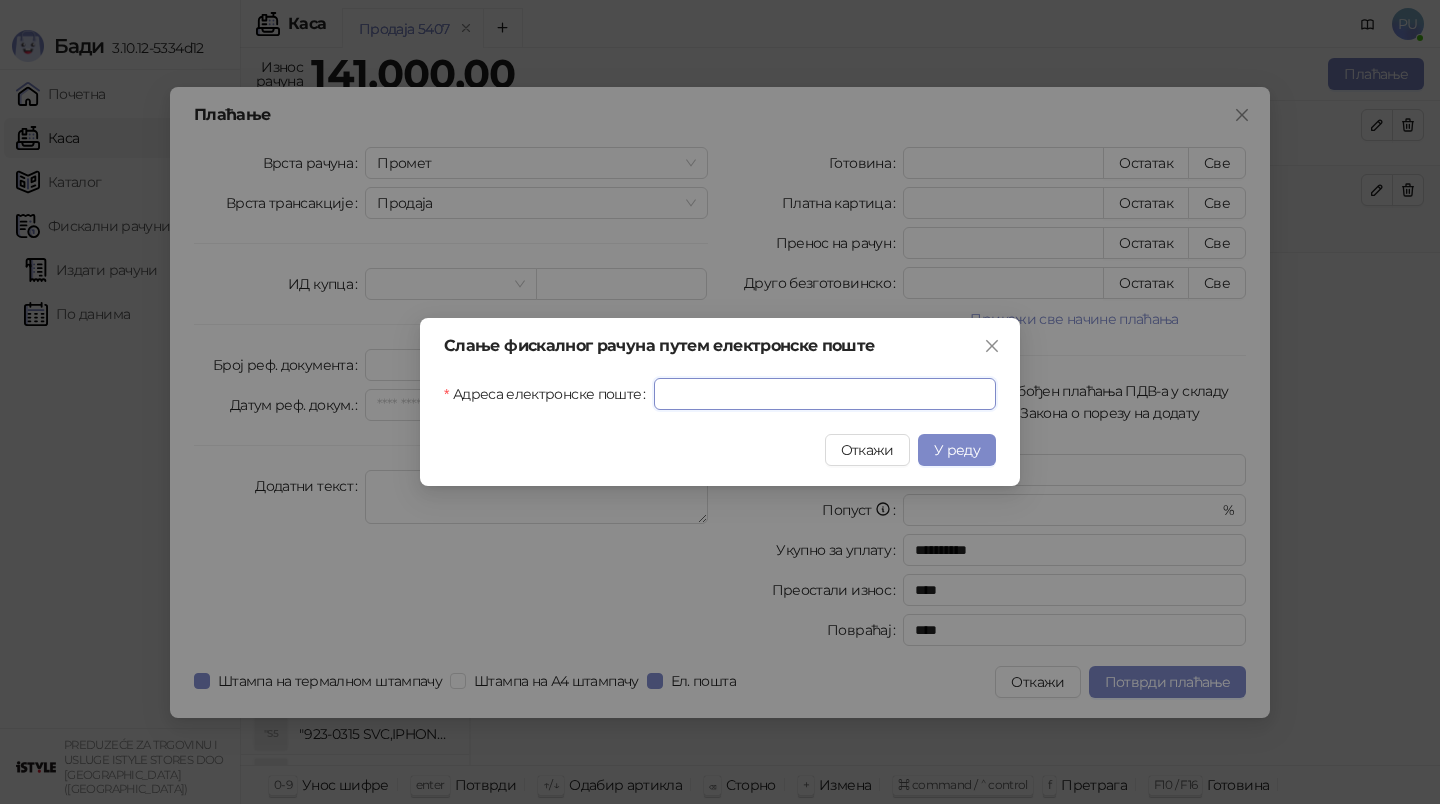 click on "Адреса електронске поште" at bounding box center (825, 394) 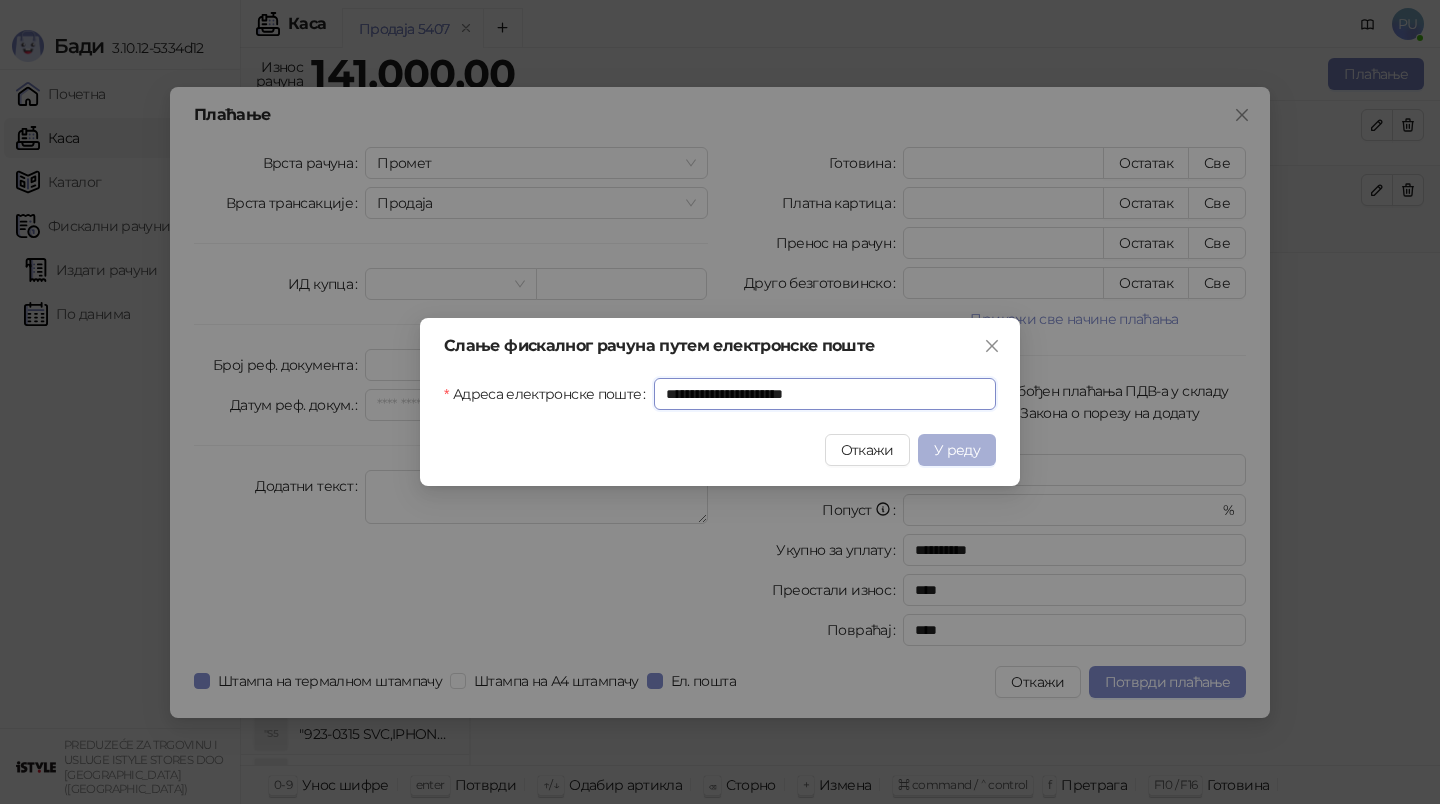 type on "**********" 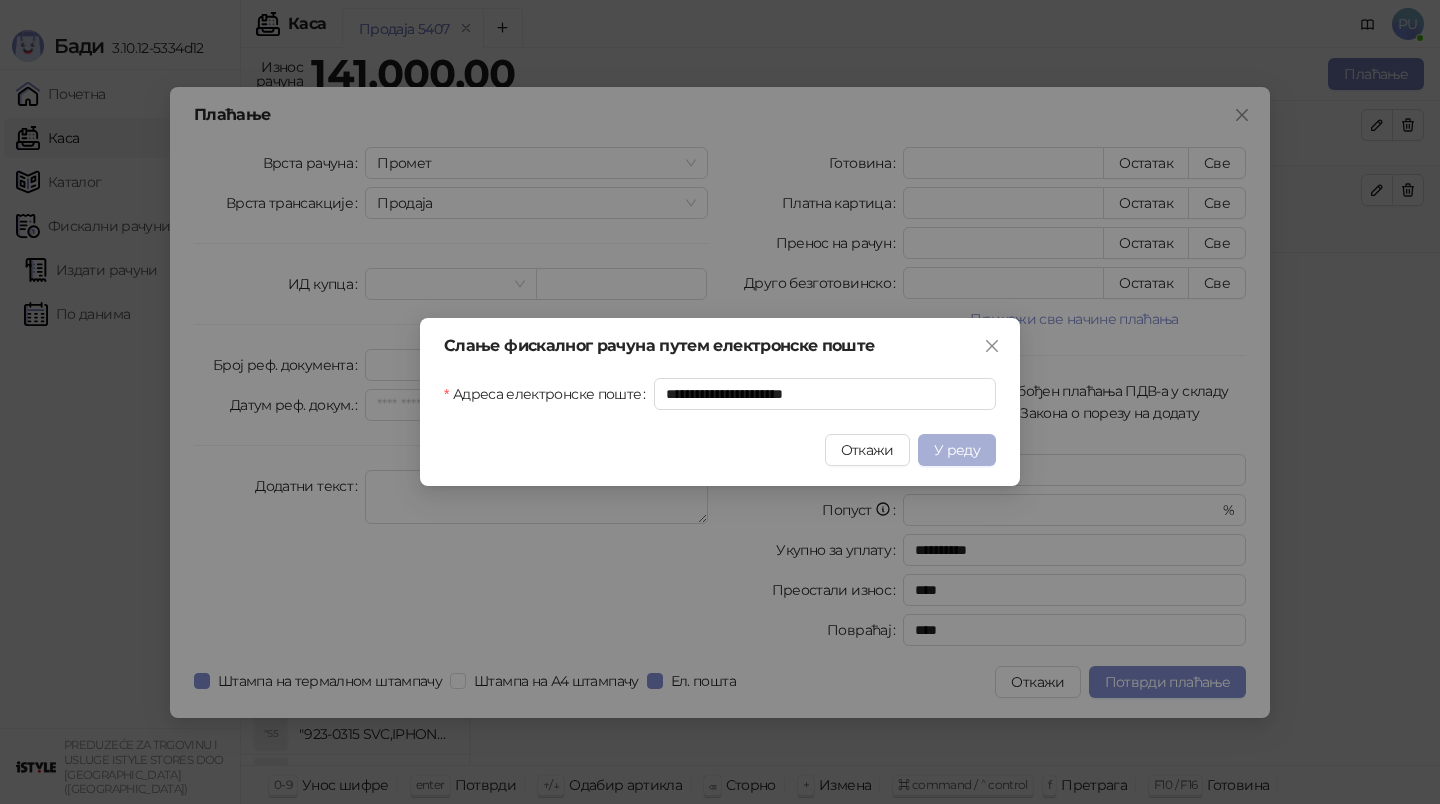 click on "У реду" at bounding box center (957, 450) 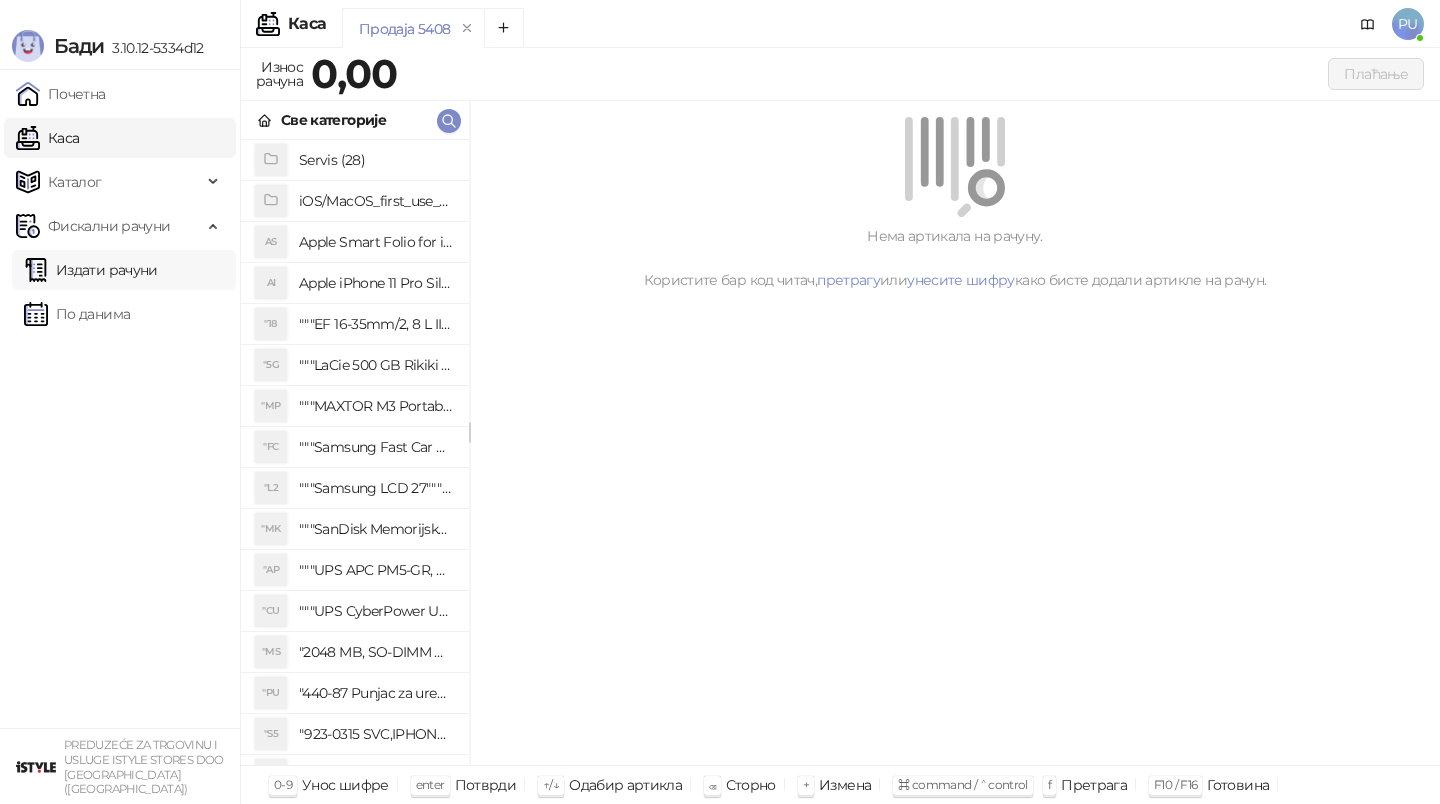 click on "Издати рачуни" at bounding box center [91, 270] 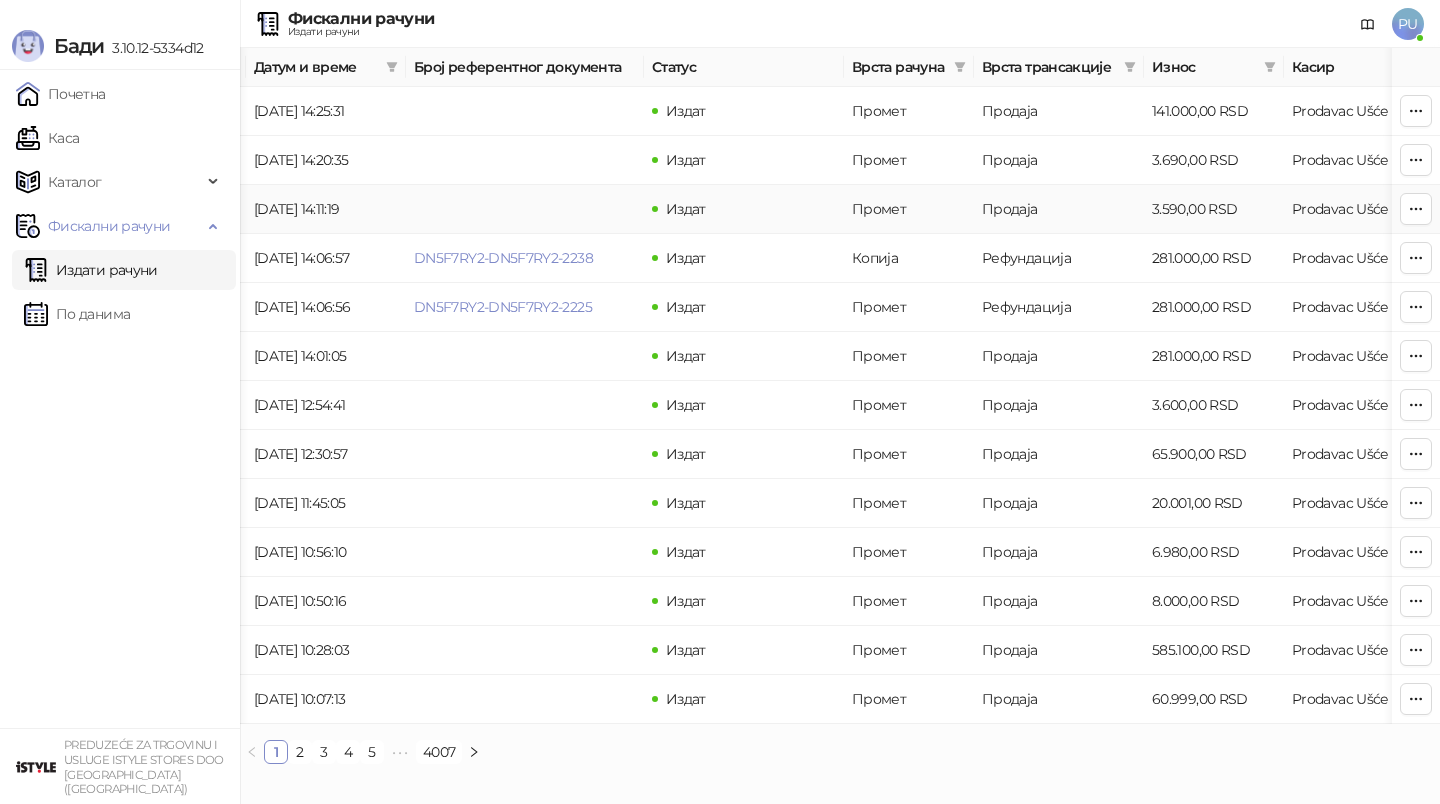 scroll, scrollTop: 0, scrollLeft: 0, axis: both 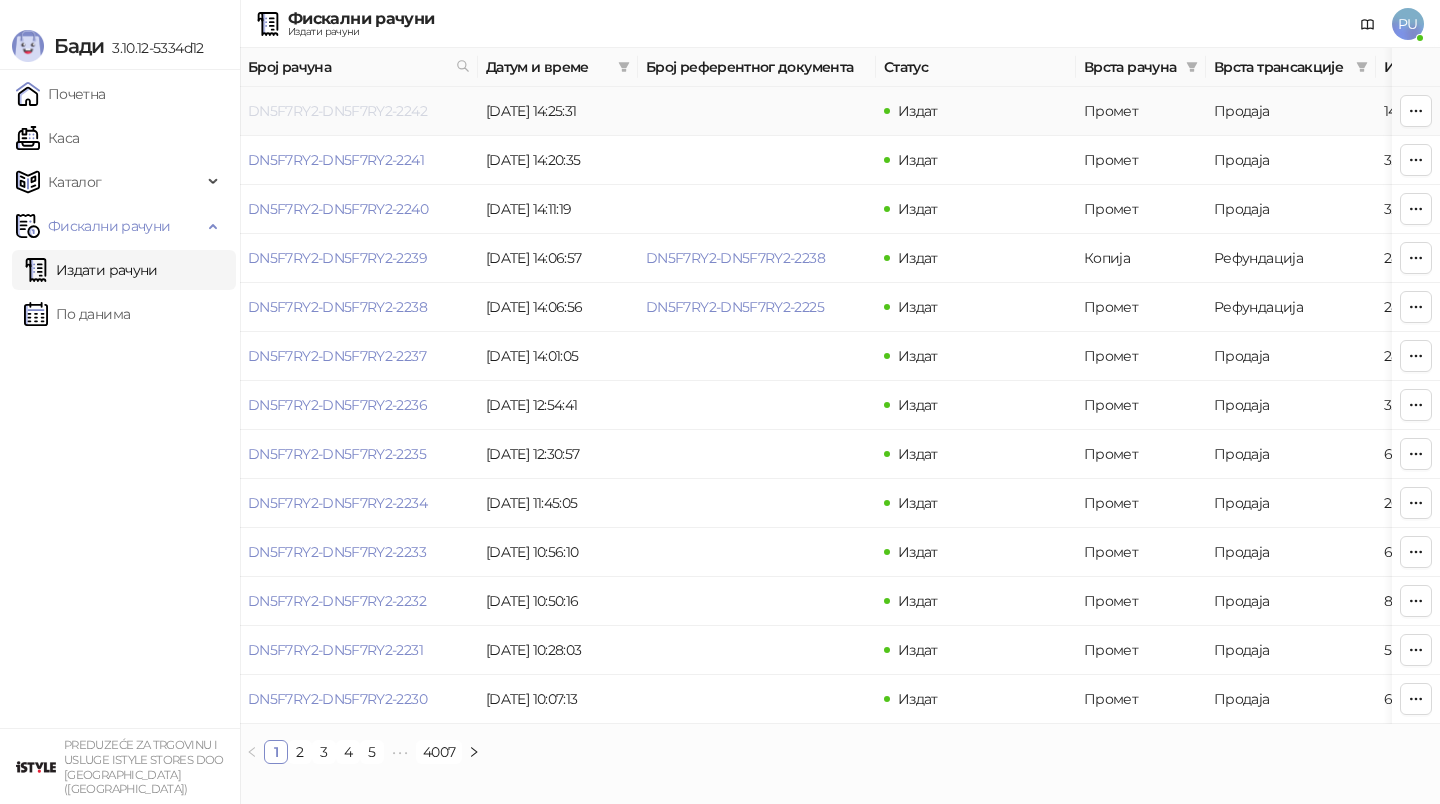 click on "DN5F7RY2-DN5F7RY2-2242" at bounding box center [337, 111] 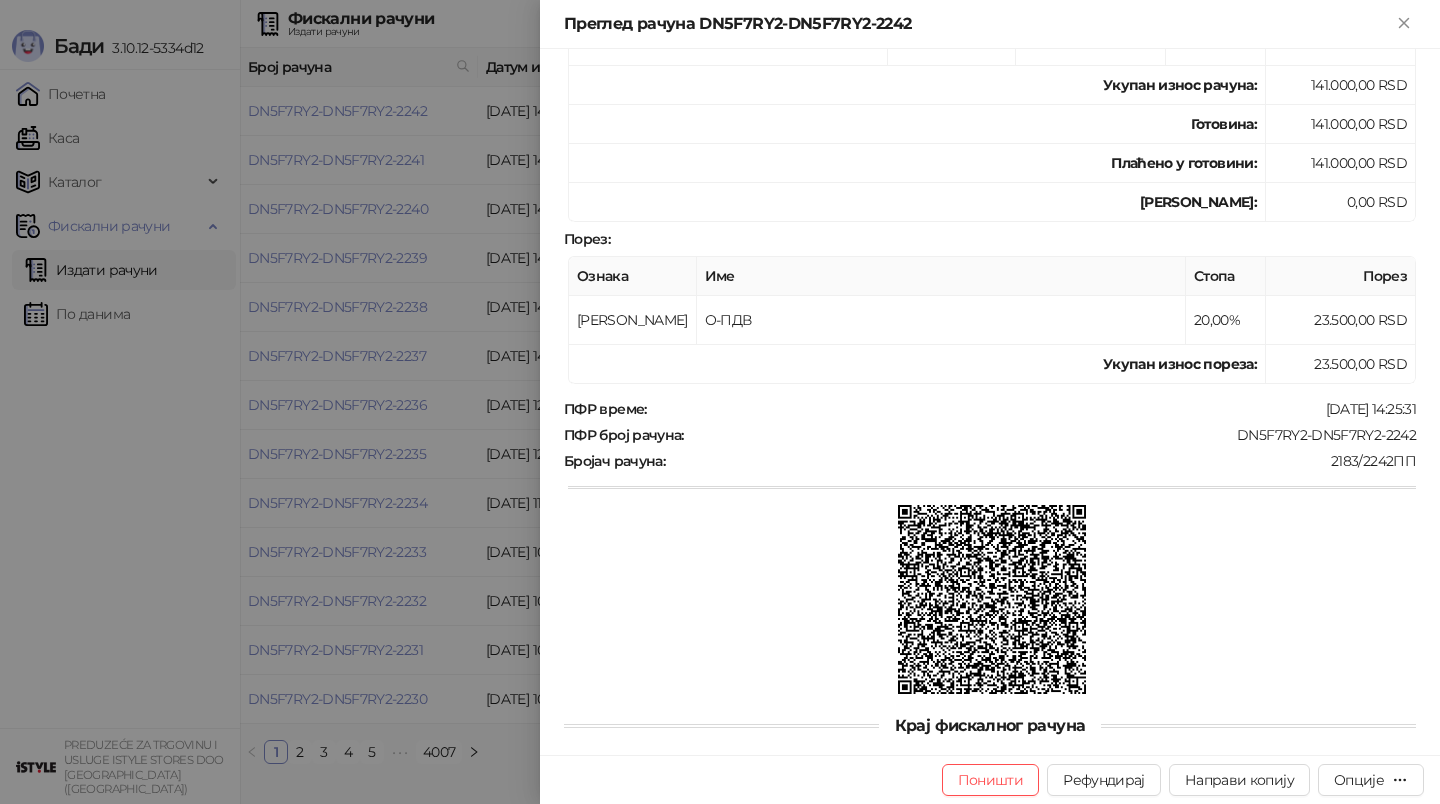 scroll, scrollTop: 426, scrollLeft: 0, axis: vertical 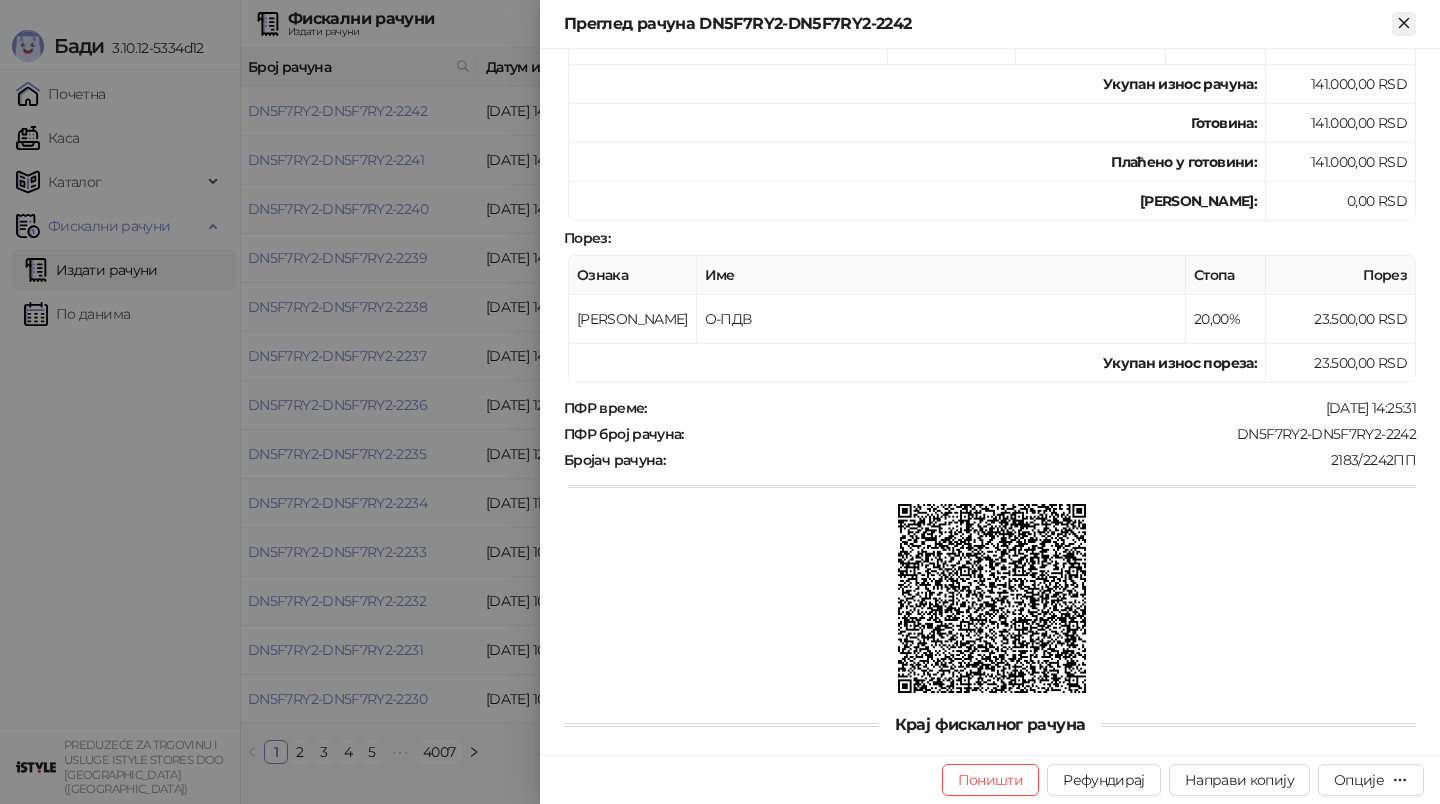 click 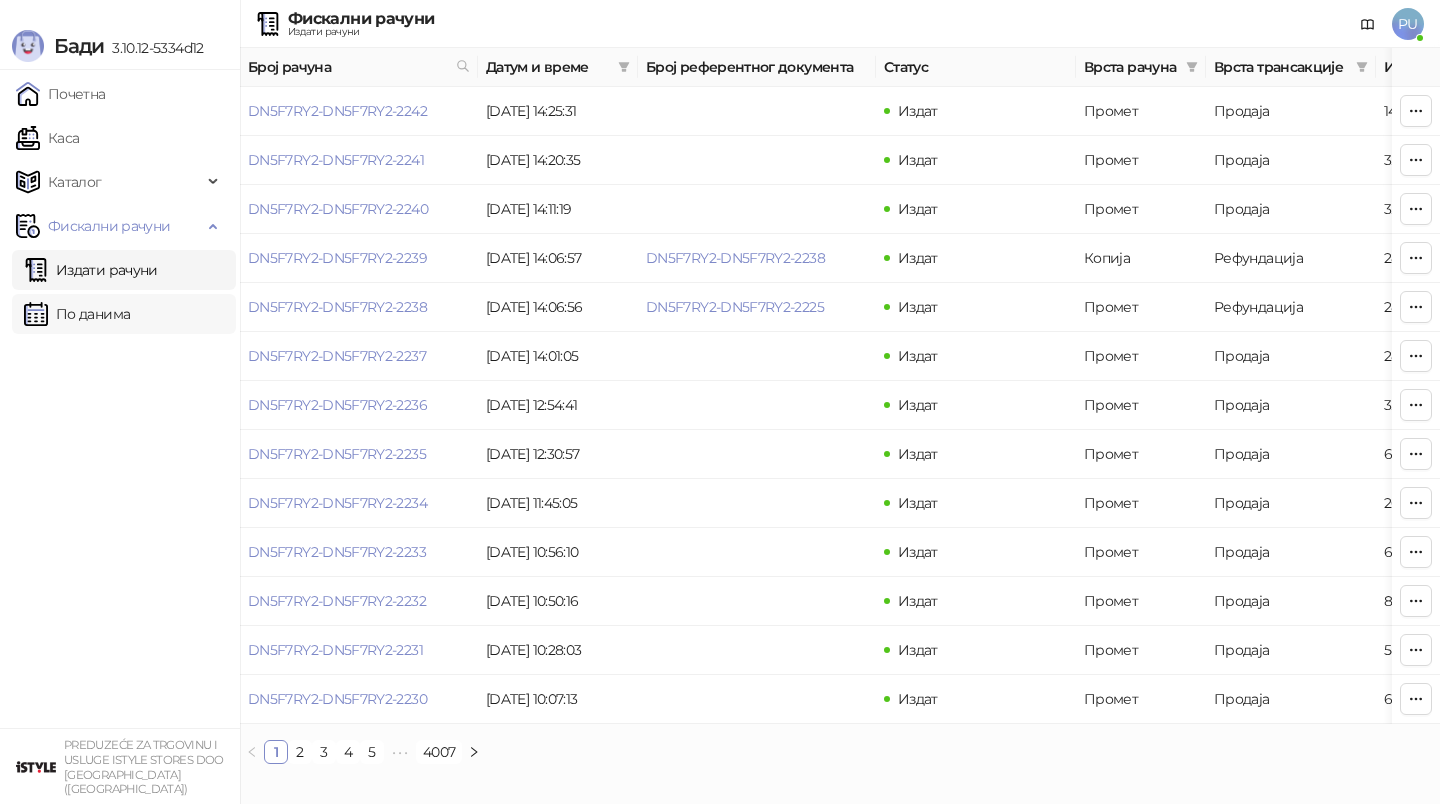 click on "По данима" at bounding box center (77, 314) 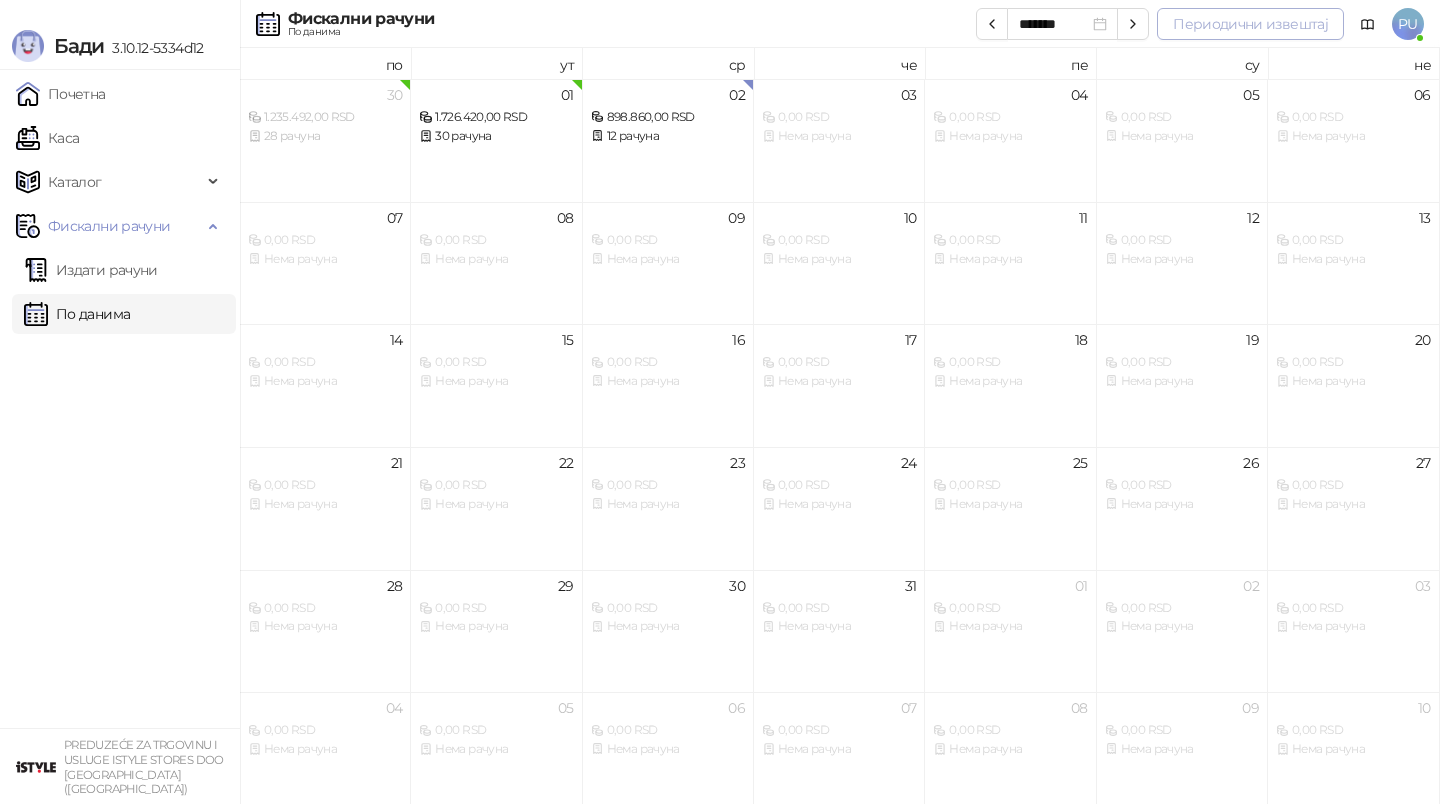 click on "Периодични извештај" at bounding box center (1250, 24) 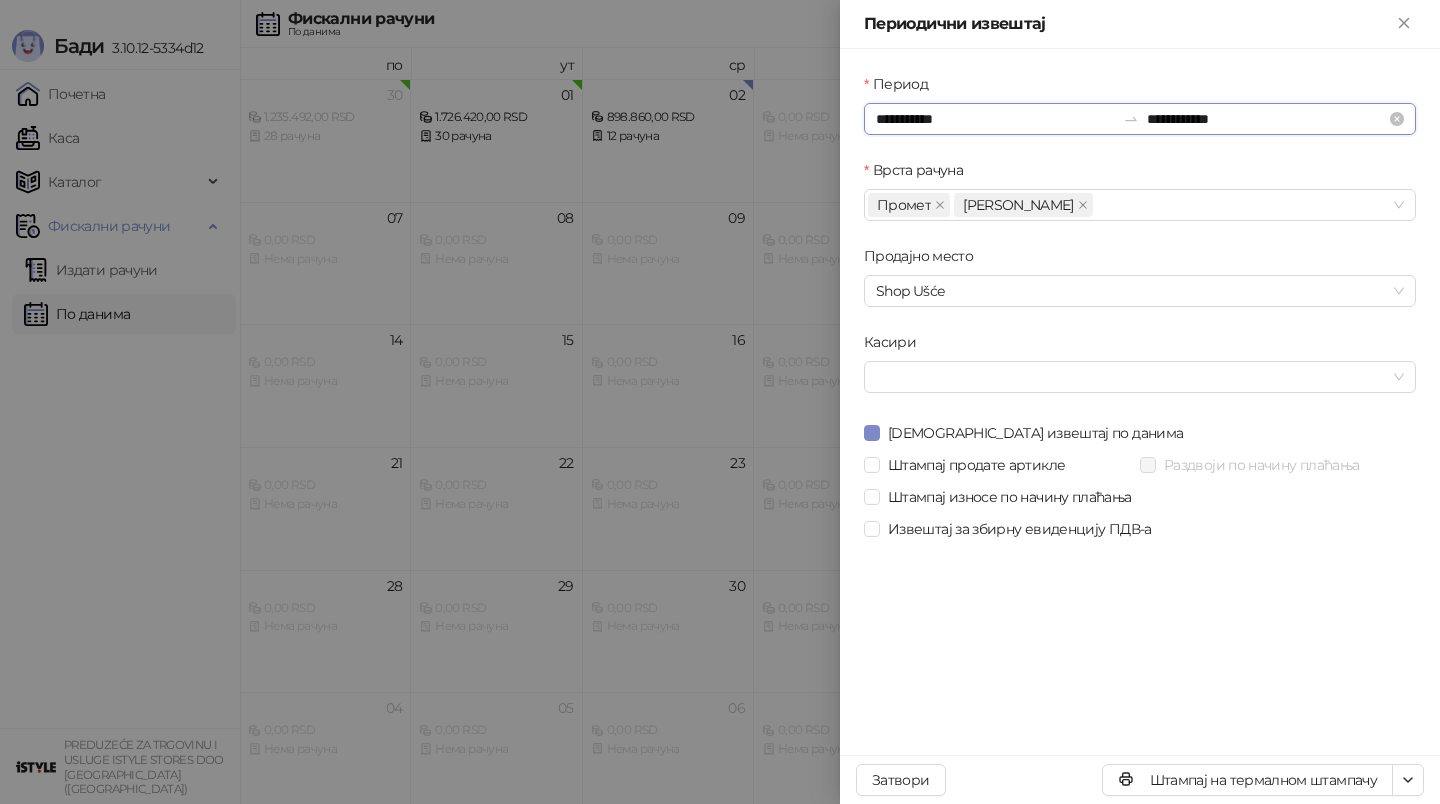 click on "**********" at bounding box center (995, 119) 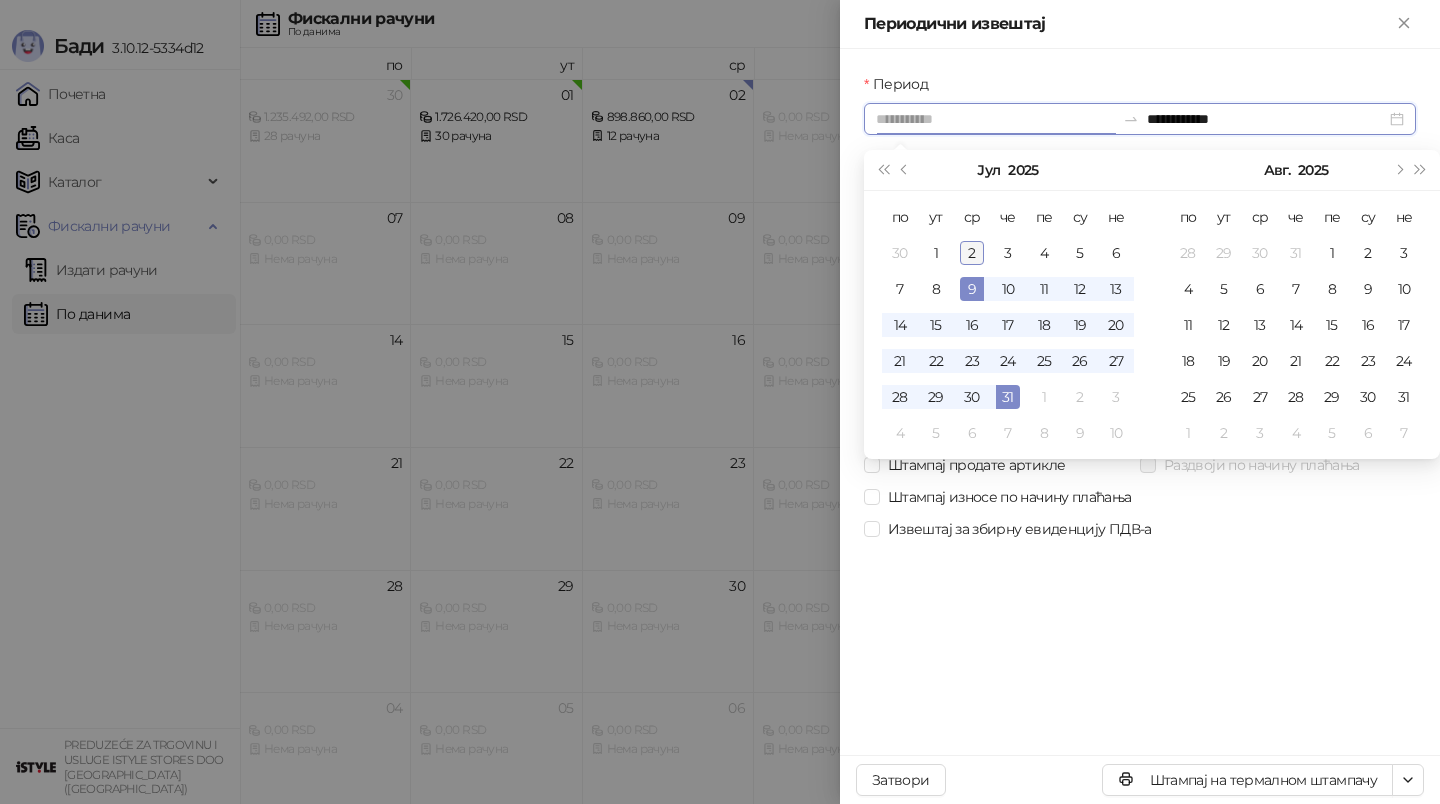 type on "**********" 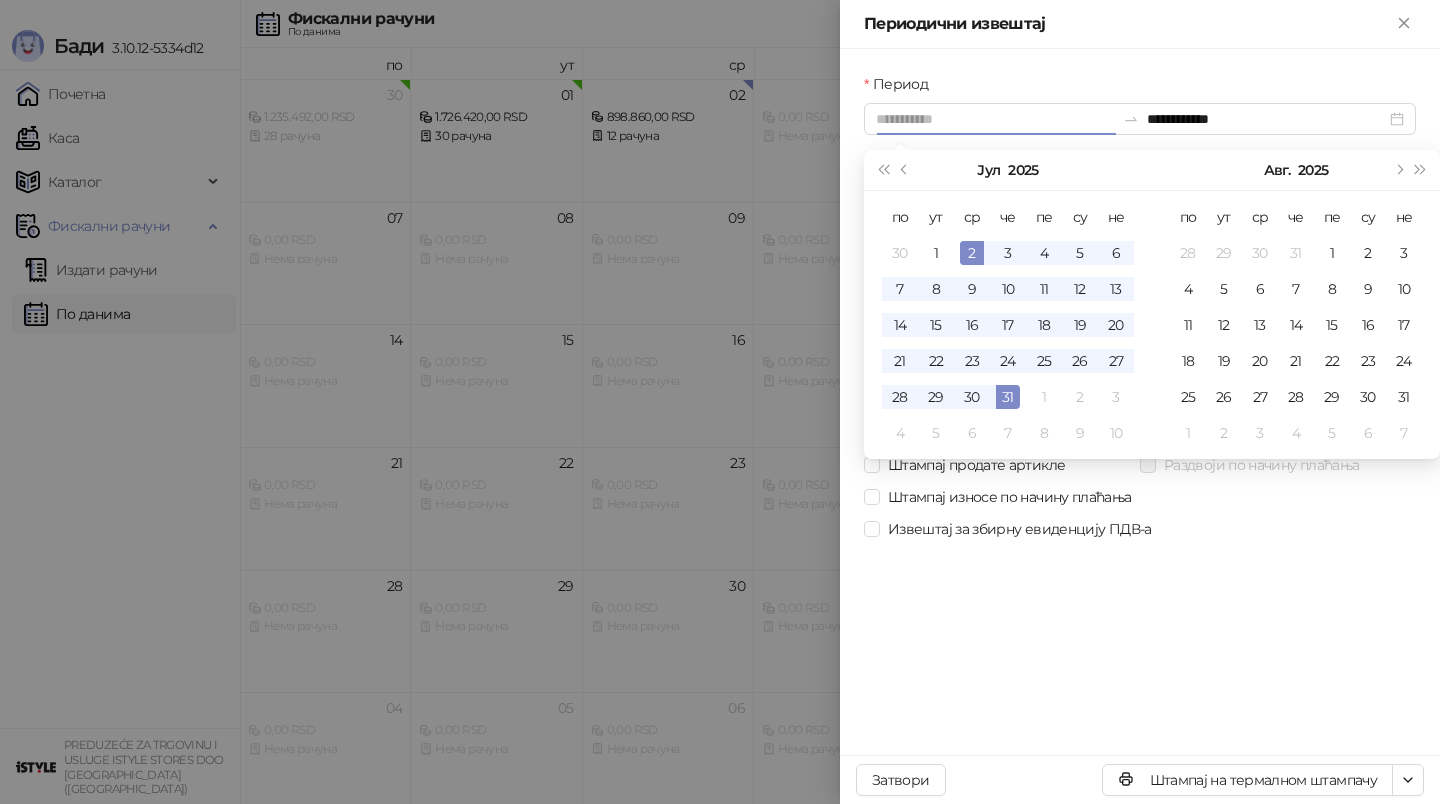 click on "2" at bounding box center [972, 253] 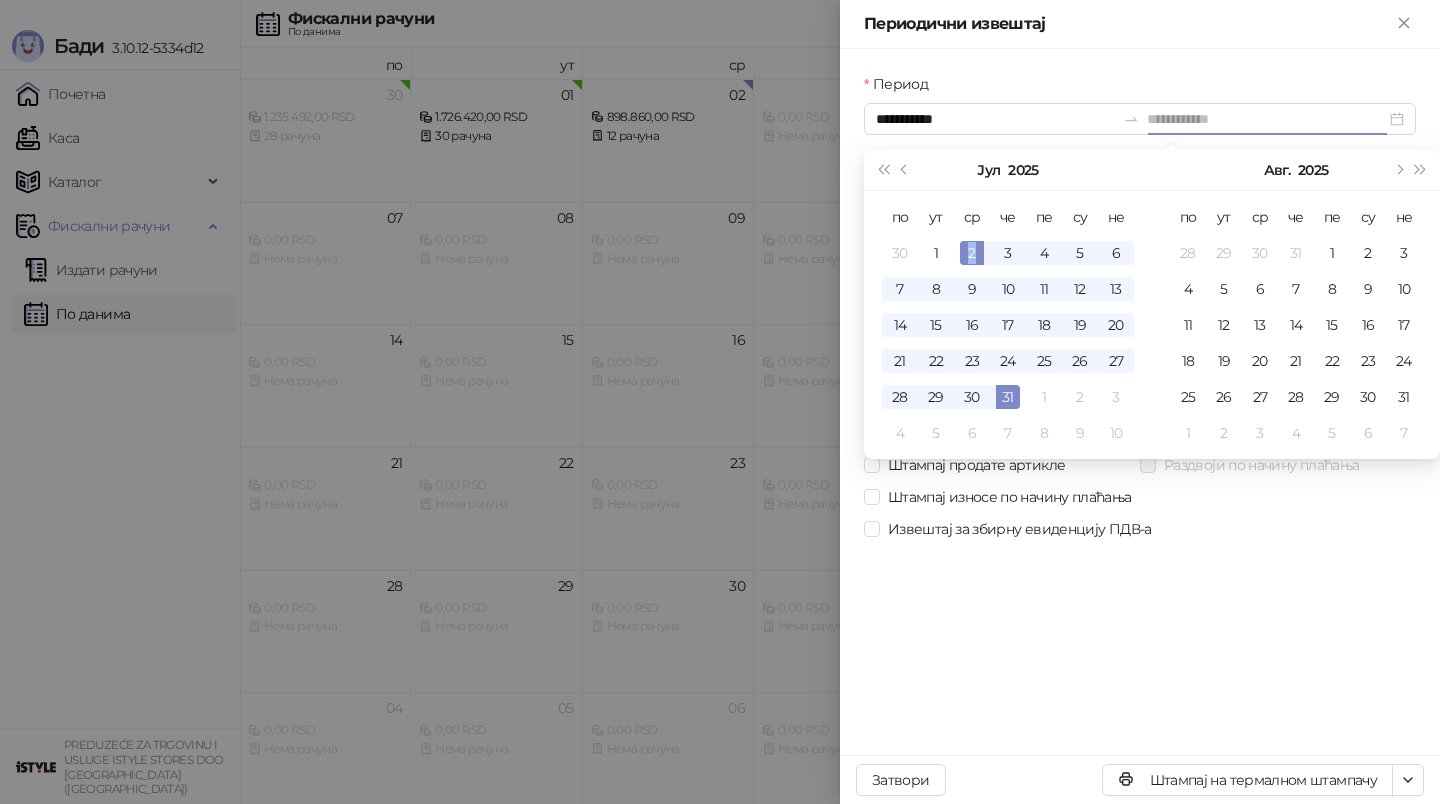 click on "2" at bounding box center (972, 253) 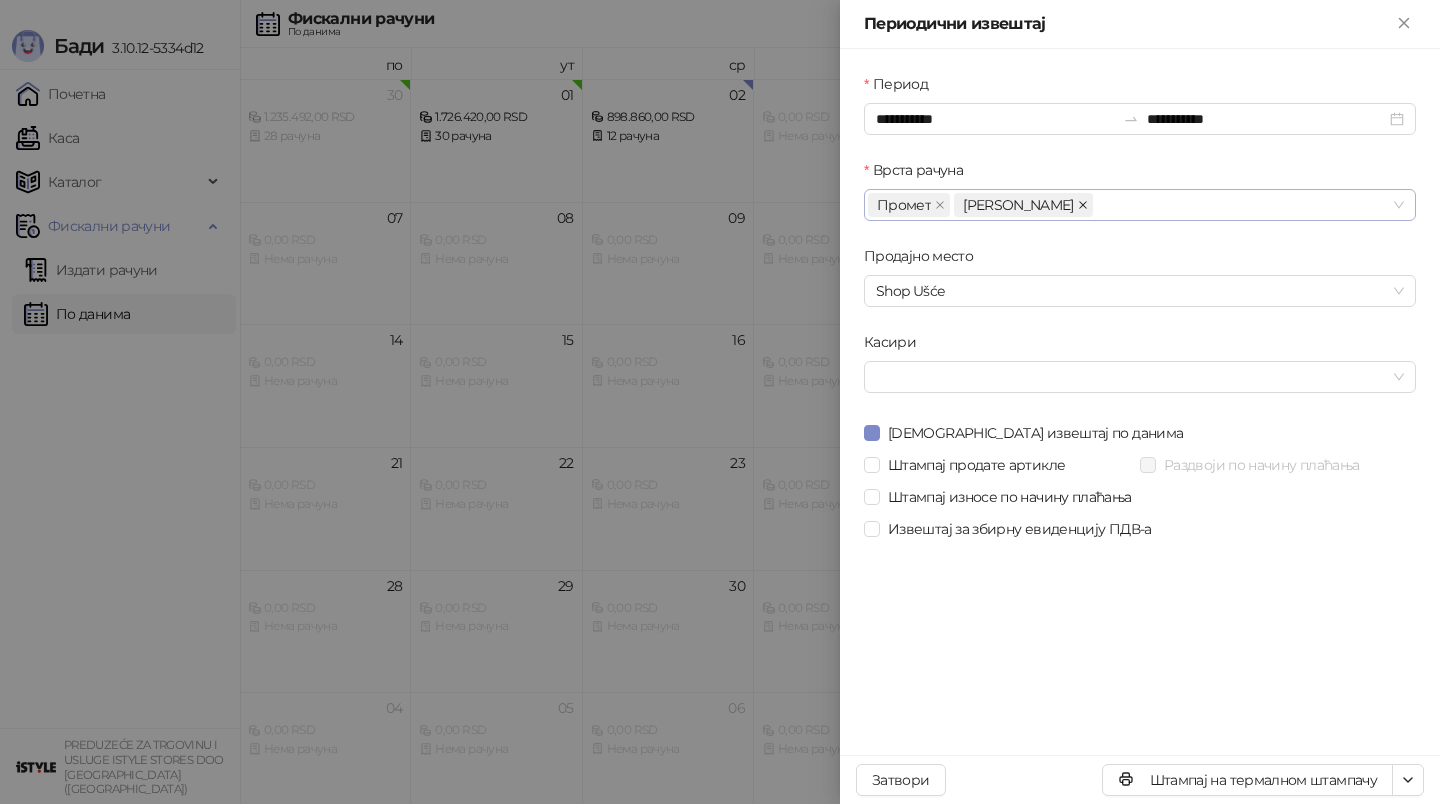 click 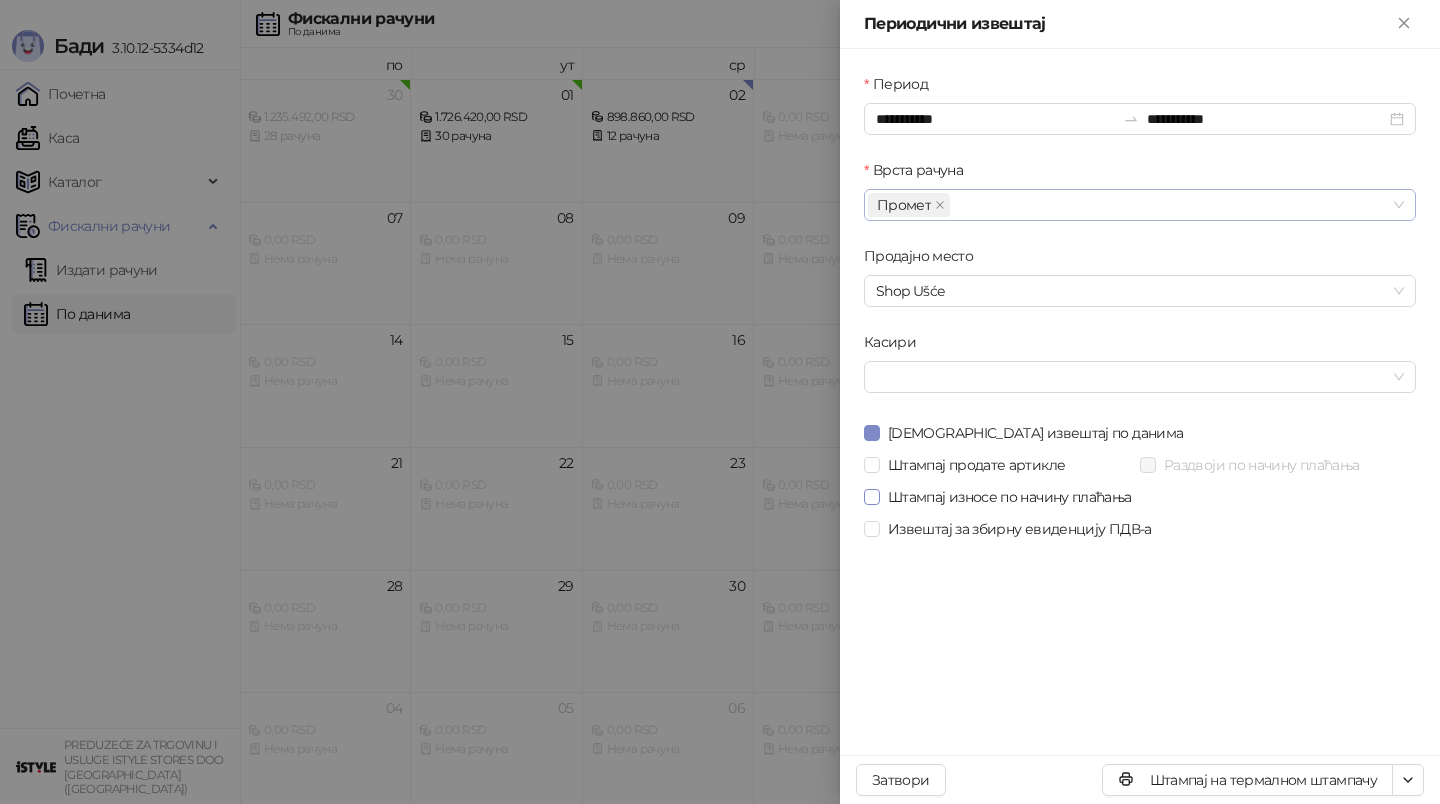 click on "Штампај износе по начину плаћања" at bounding box center [1010, 497] 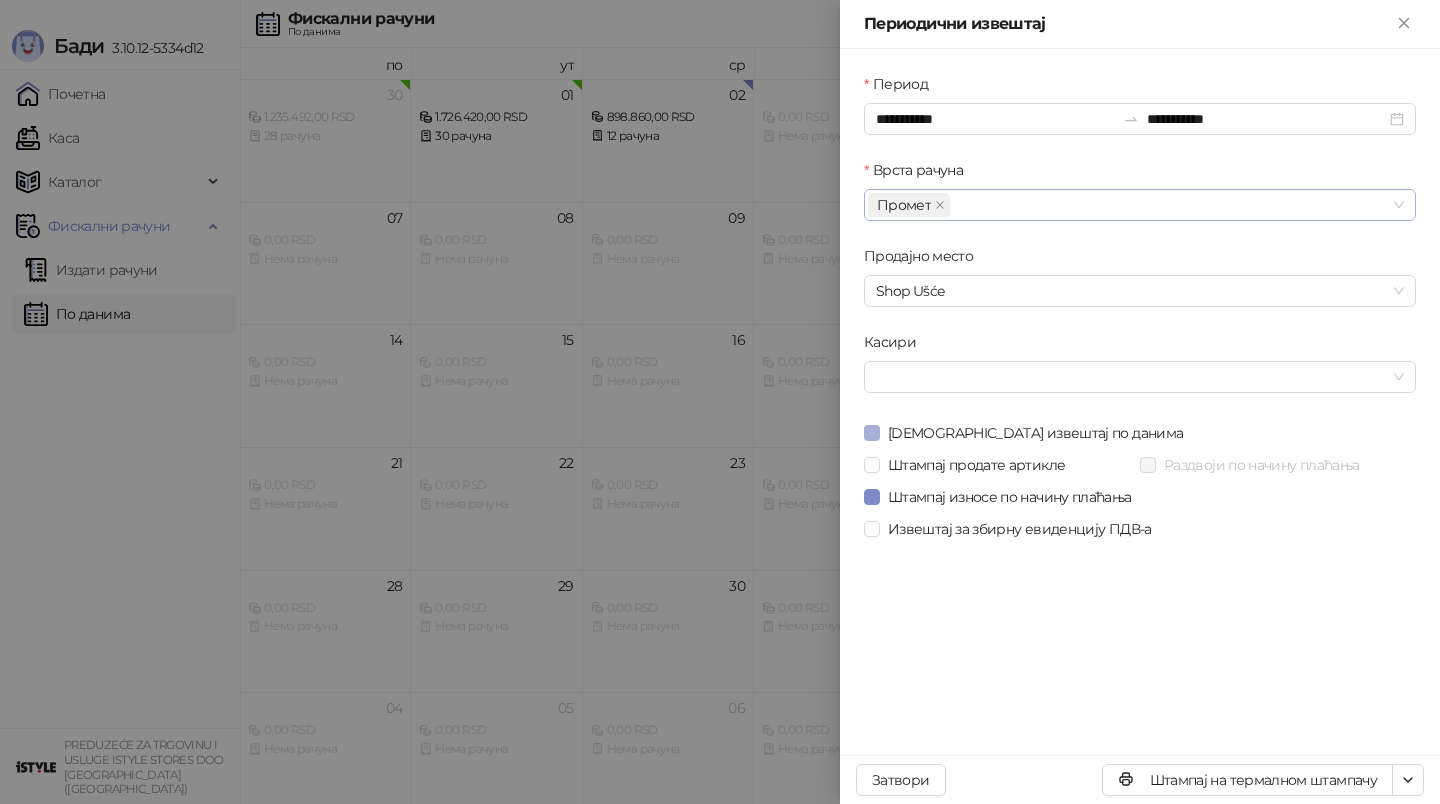 click on "[DEMOGRAPHIC_DATA] извештај по данима" at bounding box center (1035, 433) 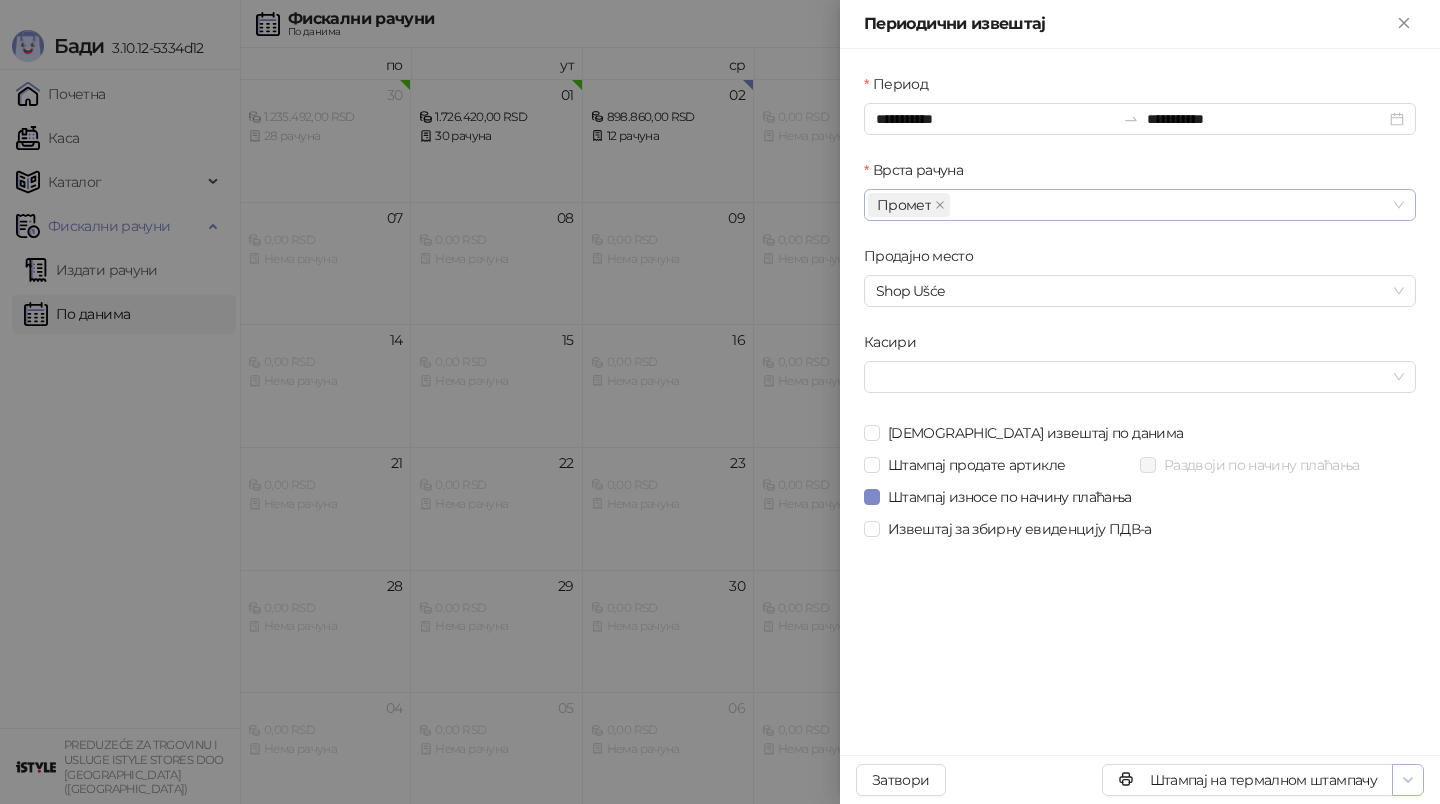click at bounding box center [1408, 780] 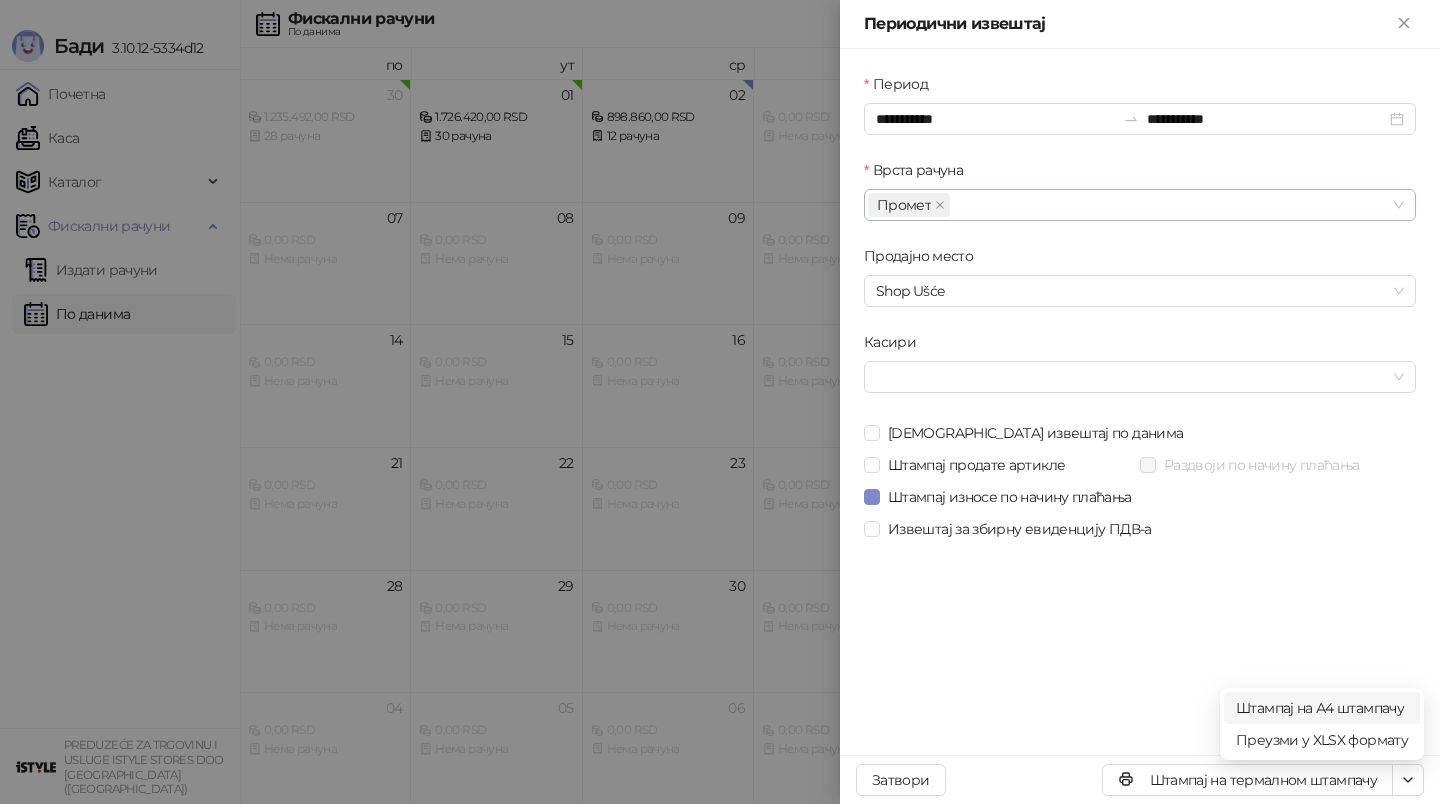 click on "Штампај на А4 штампачу" at bounding box center (1322, 708) 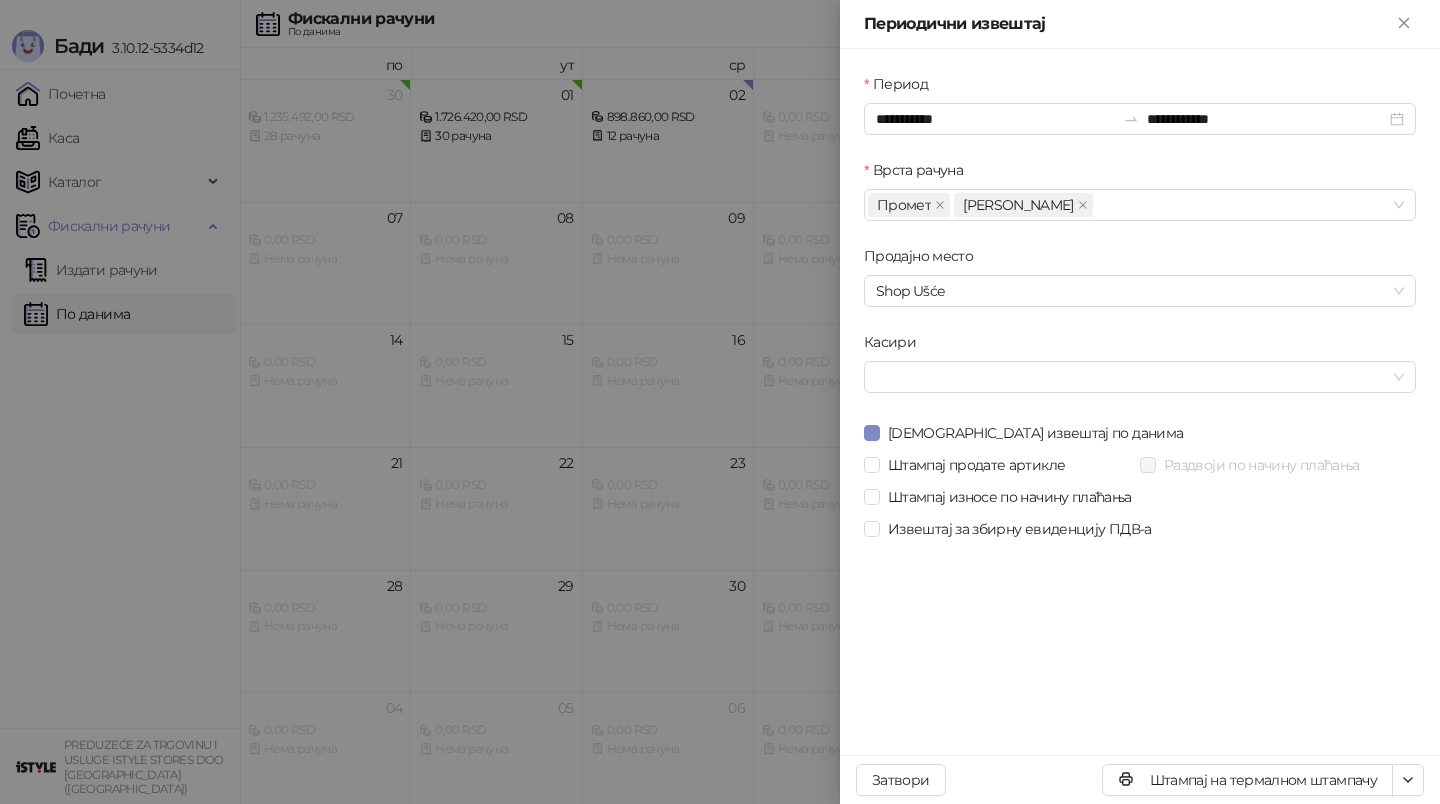 click at bounding box center (720, 402) 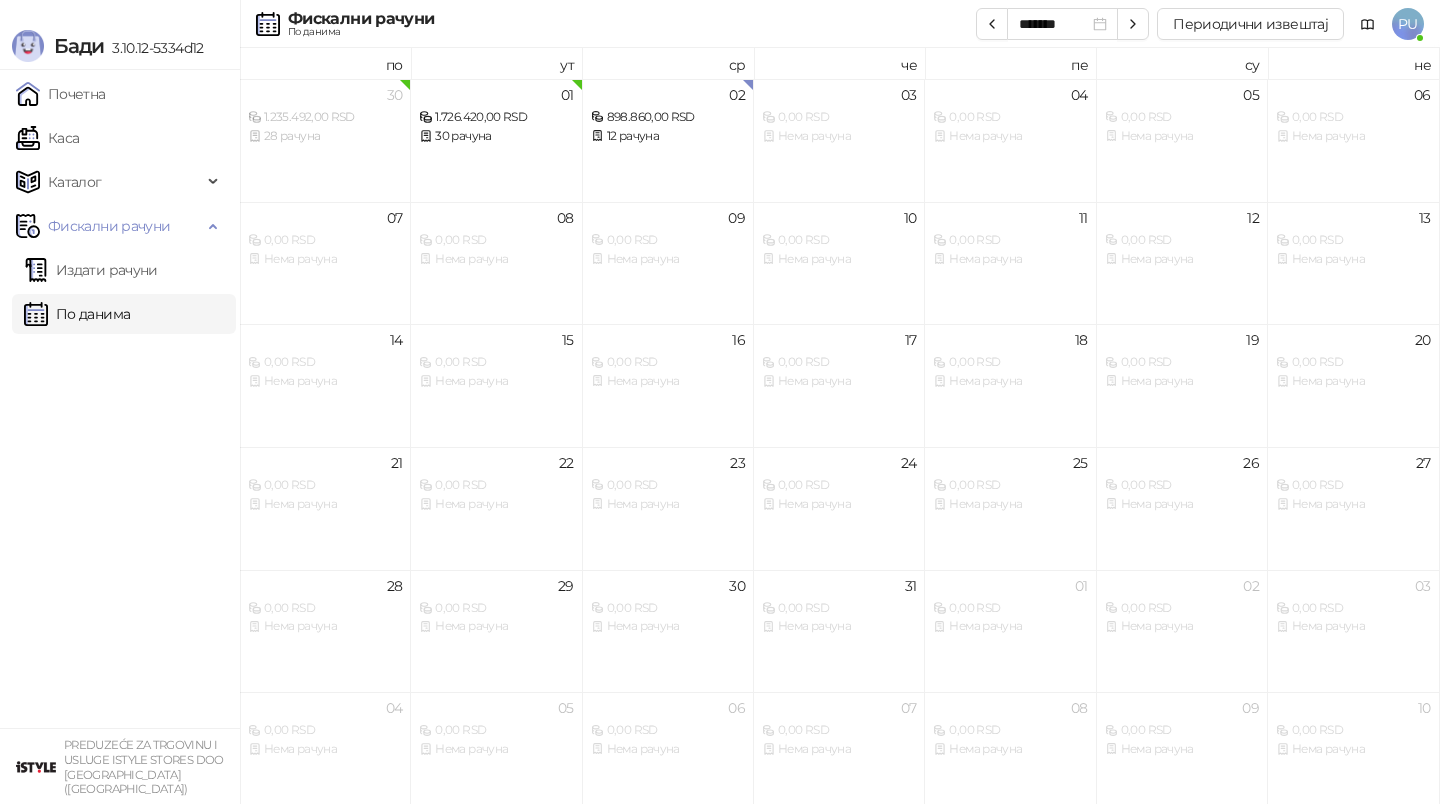 click on "По данима" at bounding box center [77, 314] 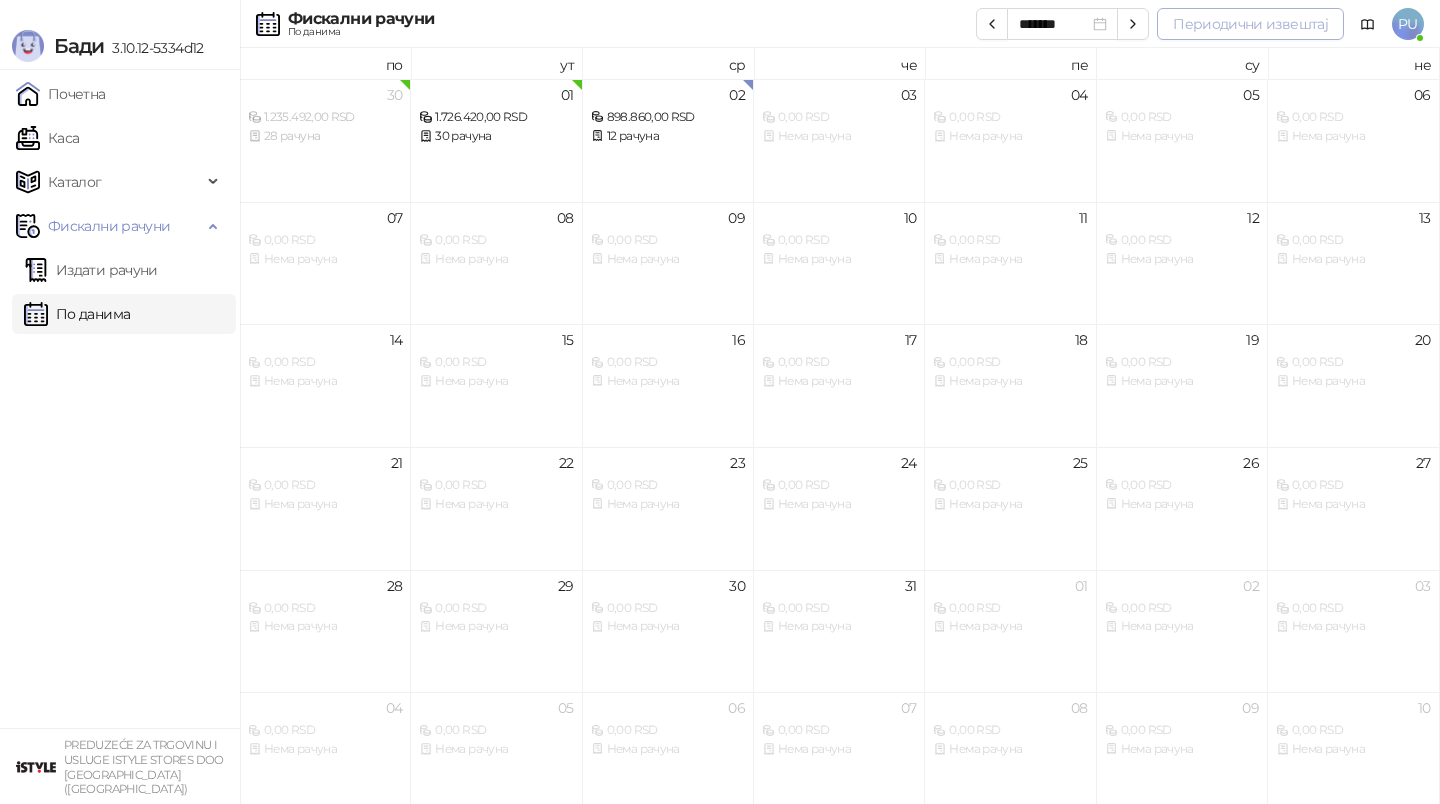 click on "Периодични извештај" at bounding box center [1250, 24] 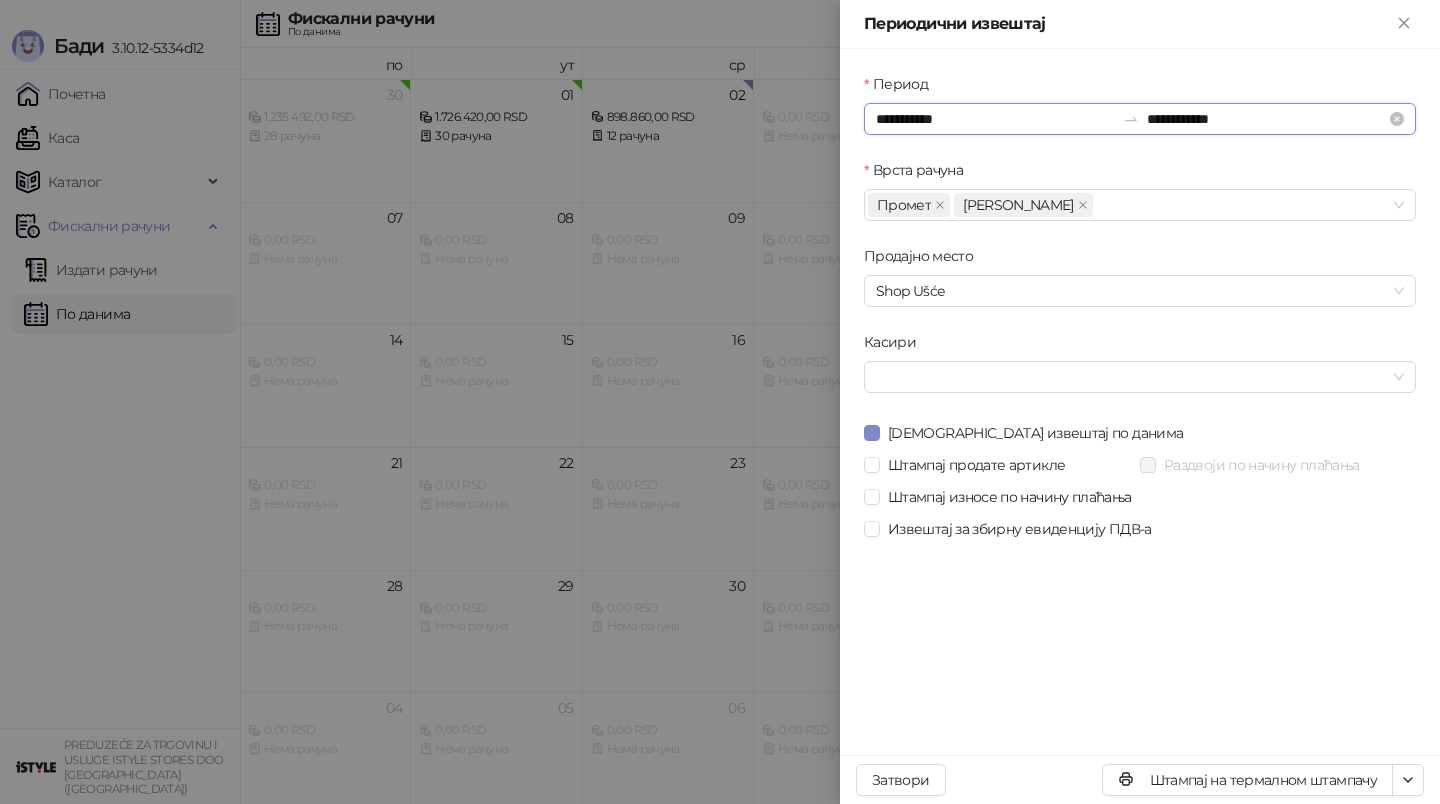 click on "**********" at bounding box center (995, 119) 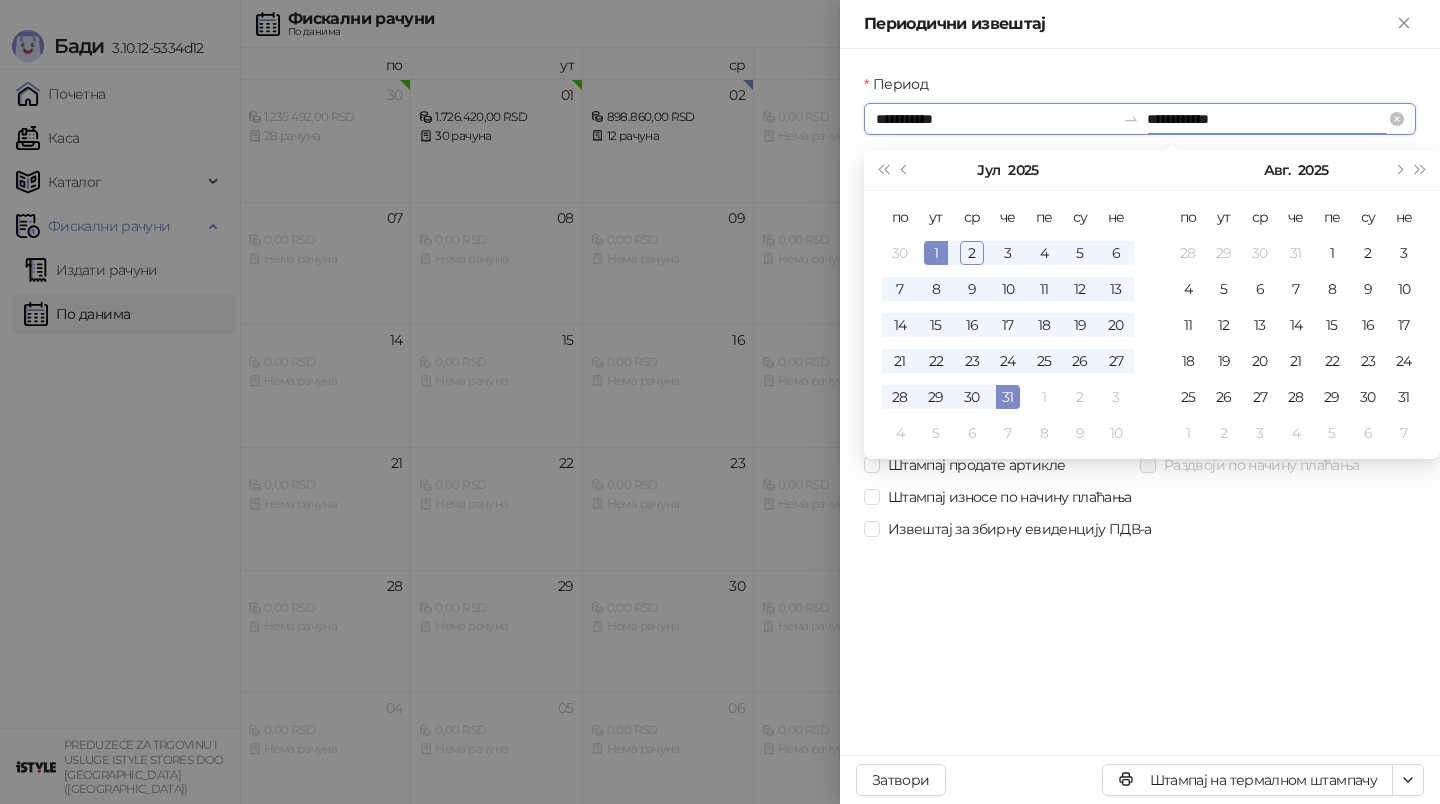 click on "**********" at bounding box center [1266, 119] 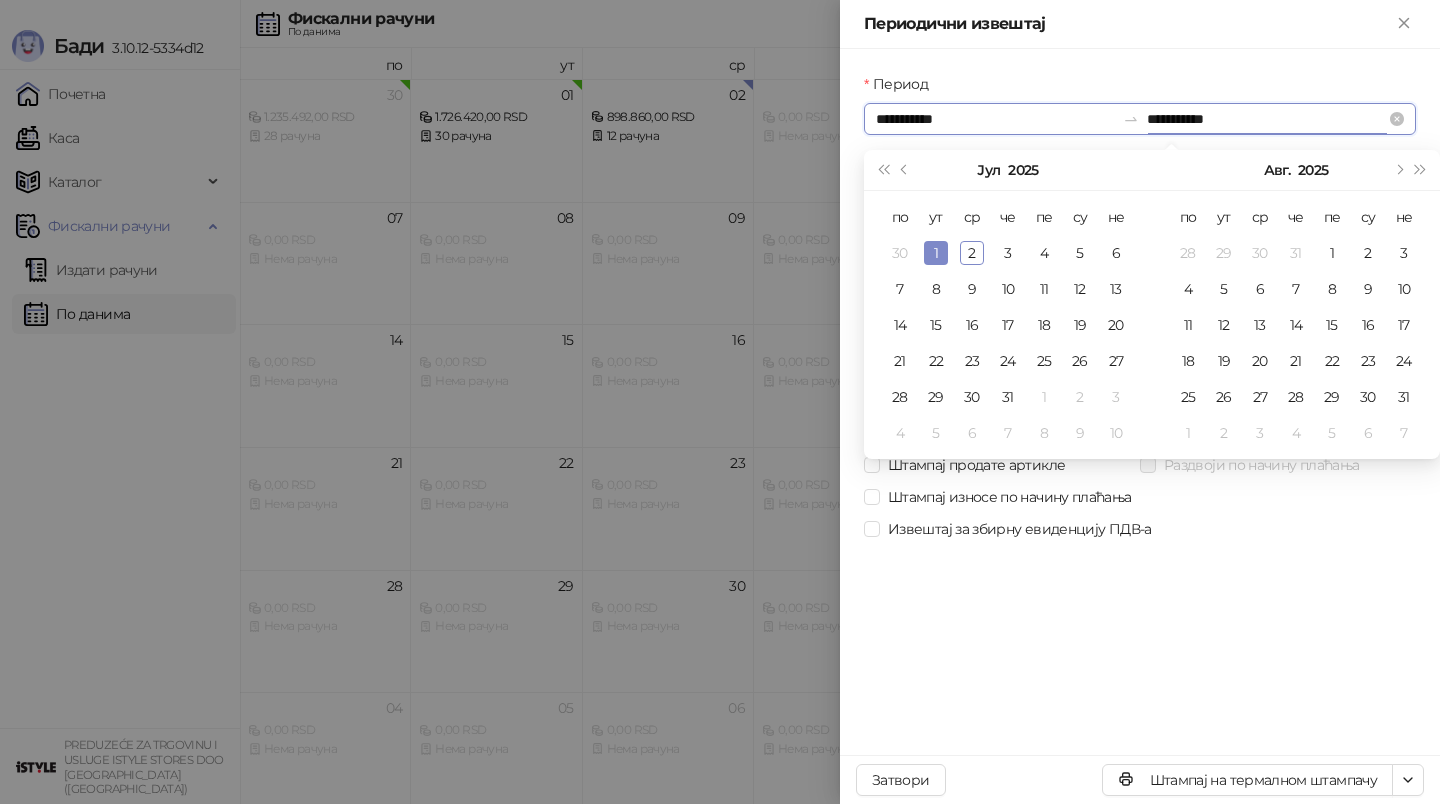 type on "**********" 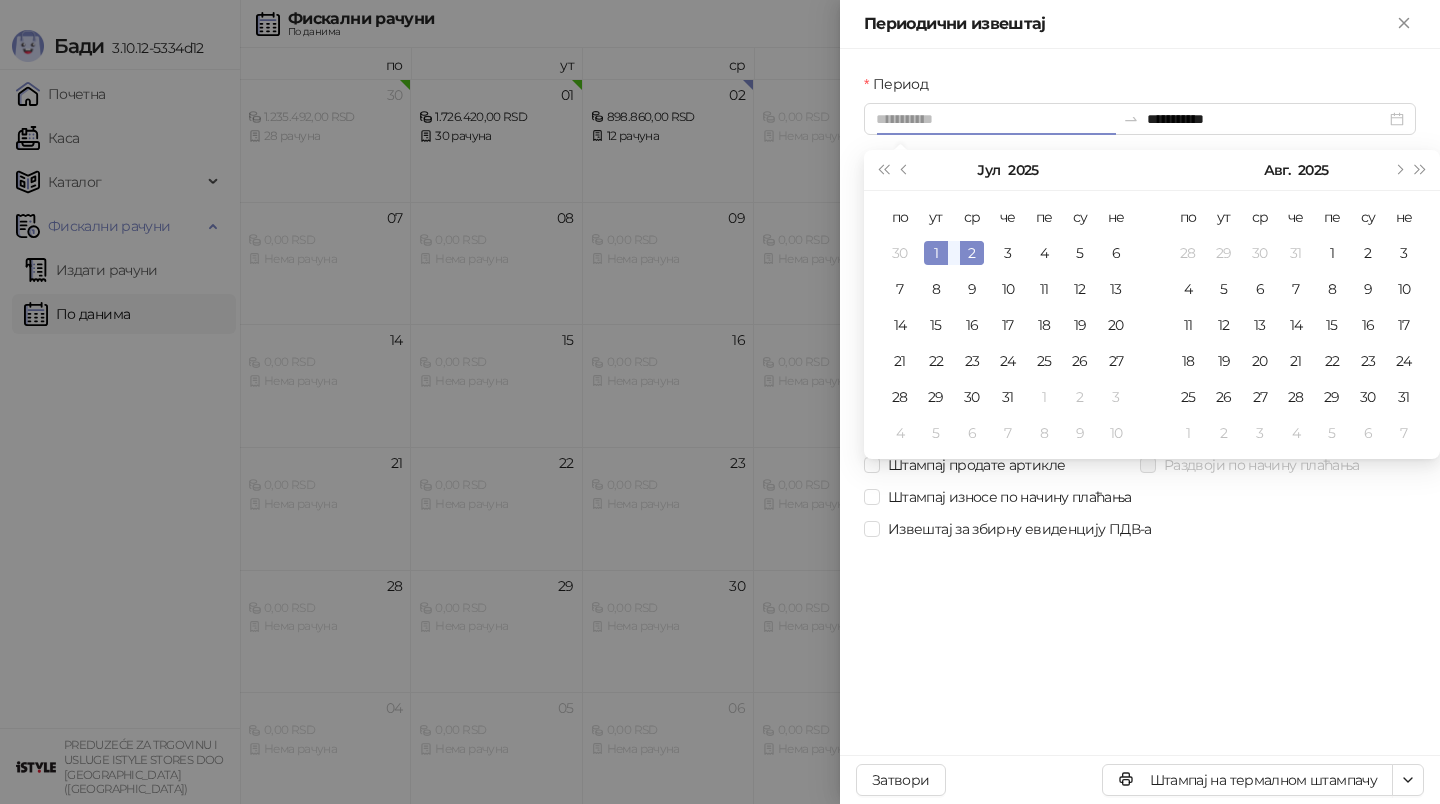 click on "2" at bounding box center (972, 253) 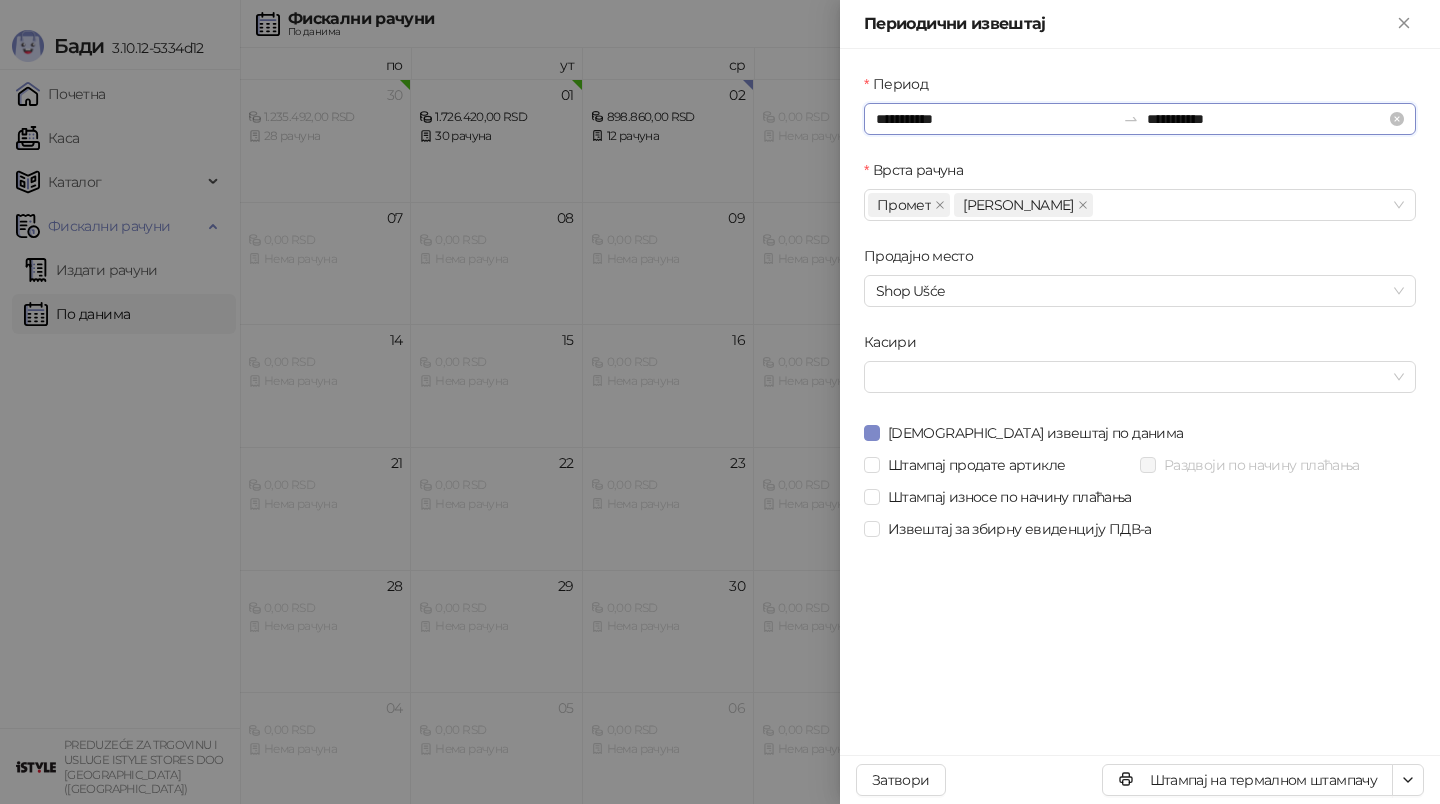 click on "**********" at bounding box center (995, 119) 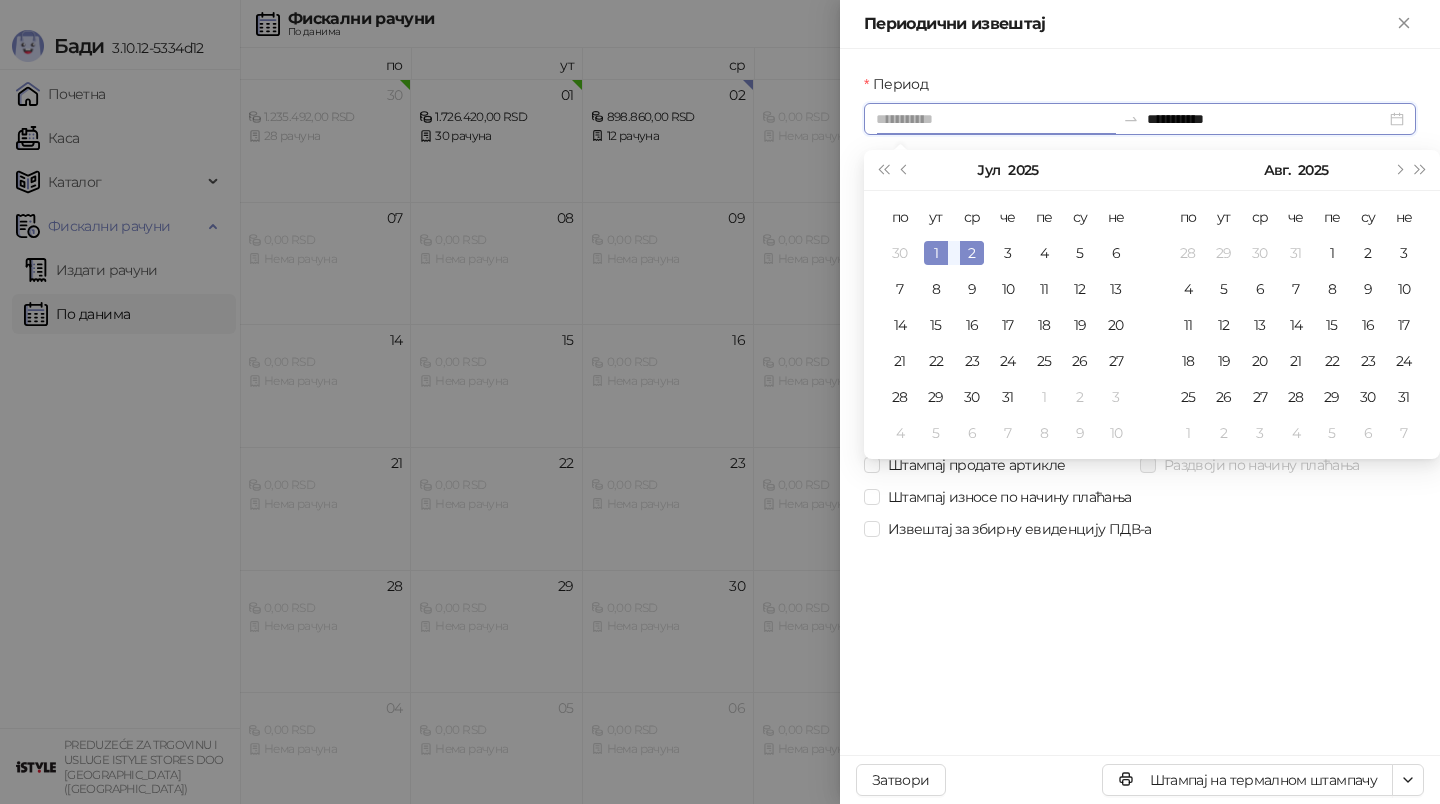 type on "**********" 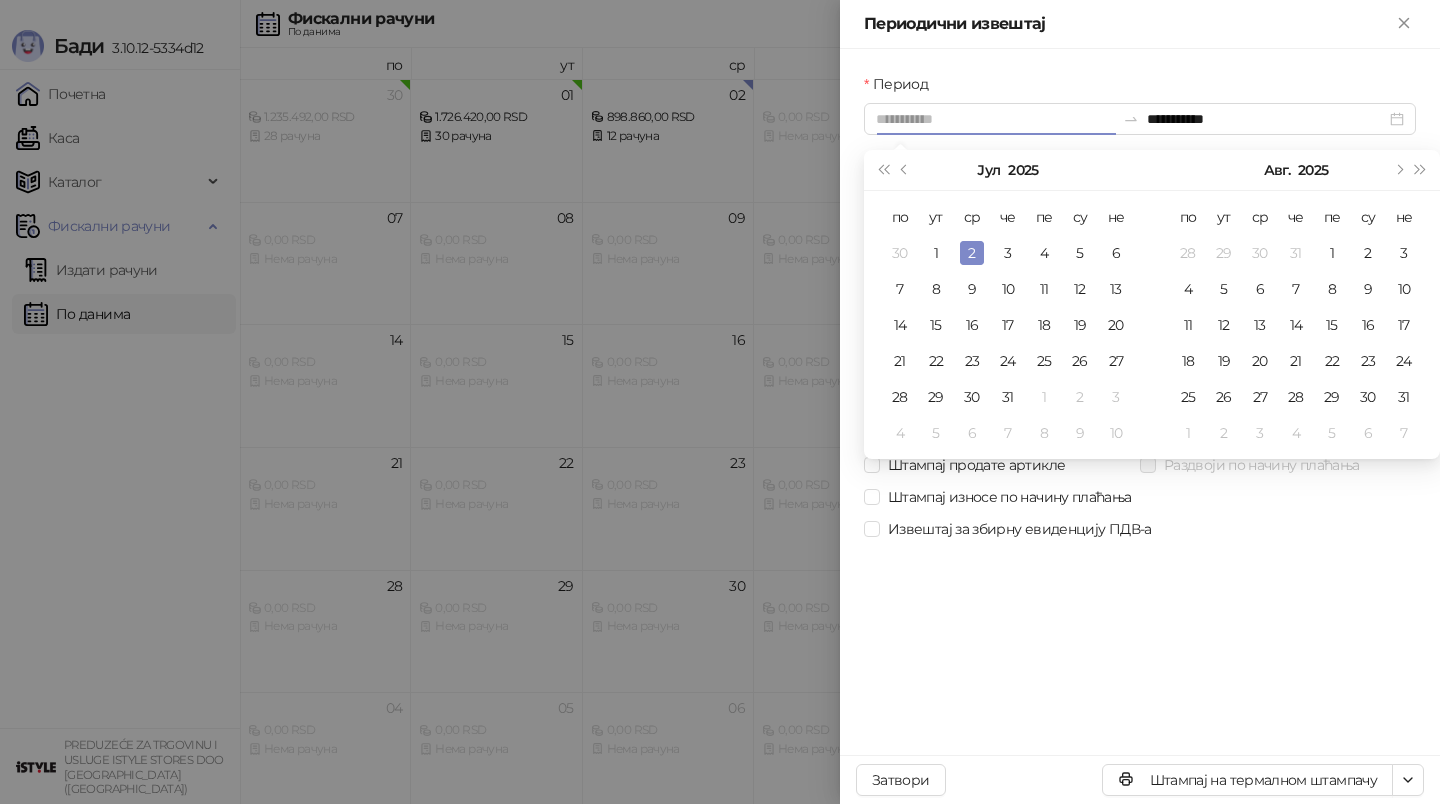 click on "2" at bounding box center (972, 253) 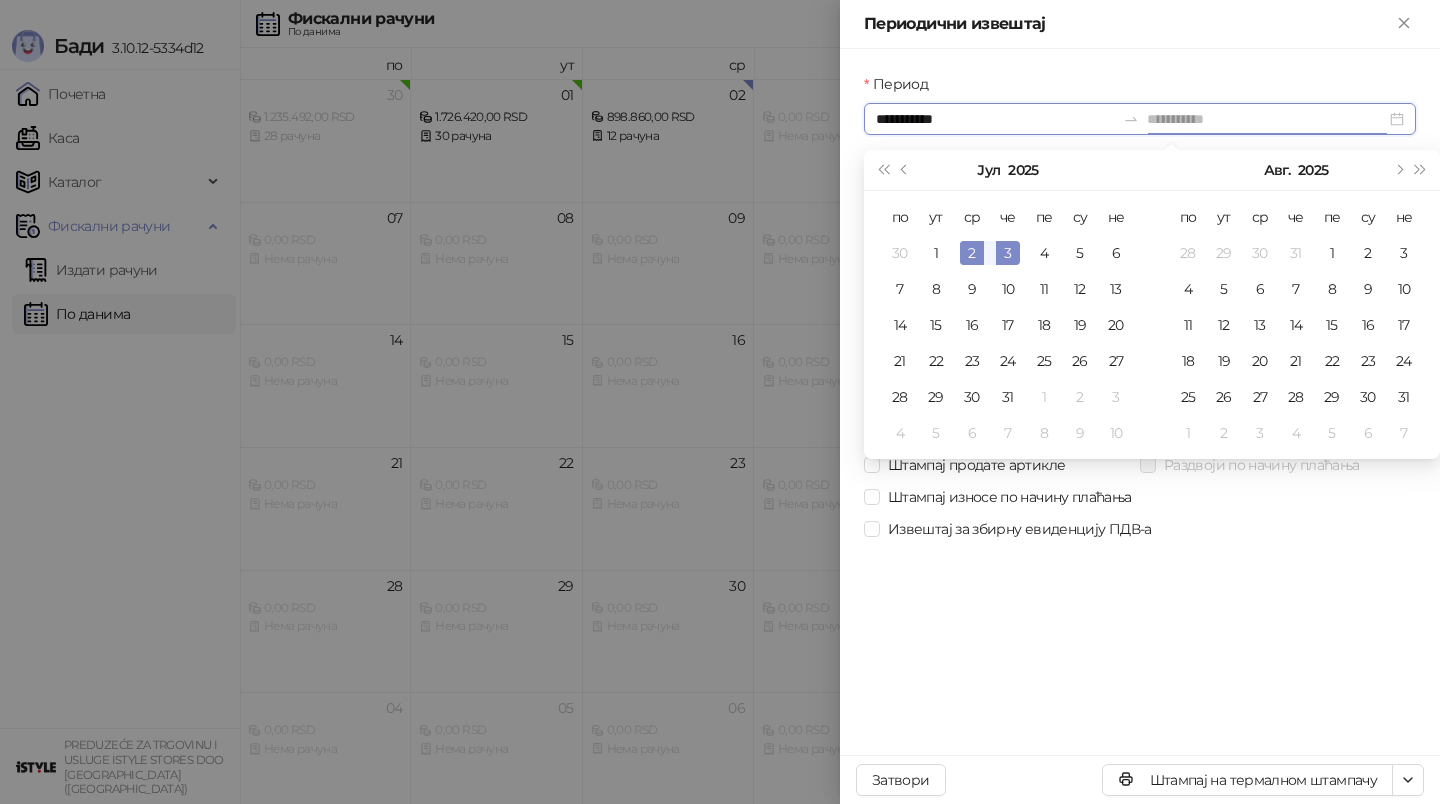 type on "**********" 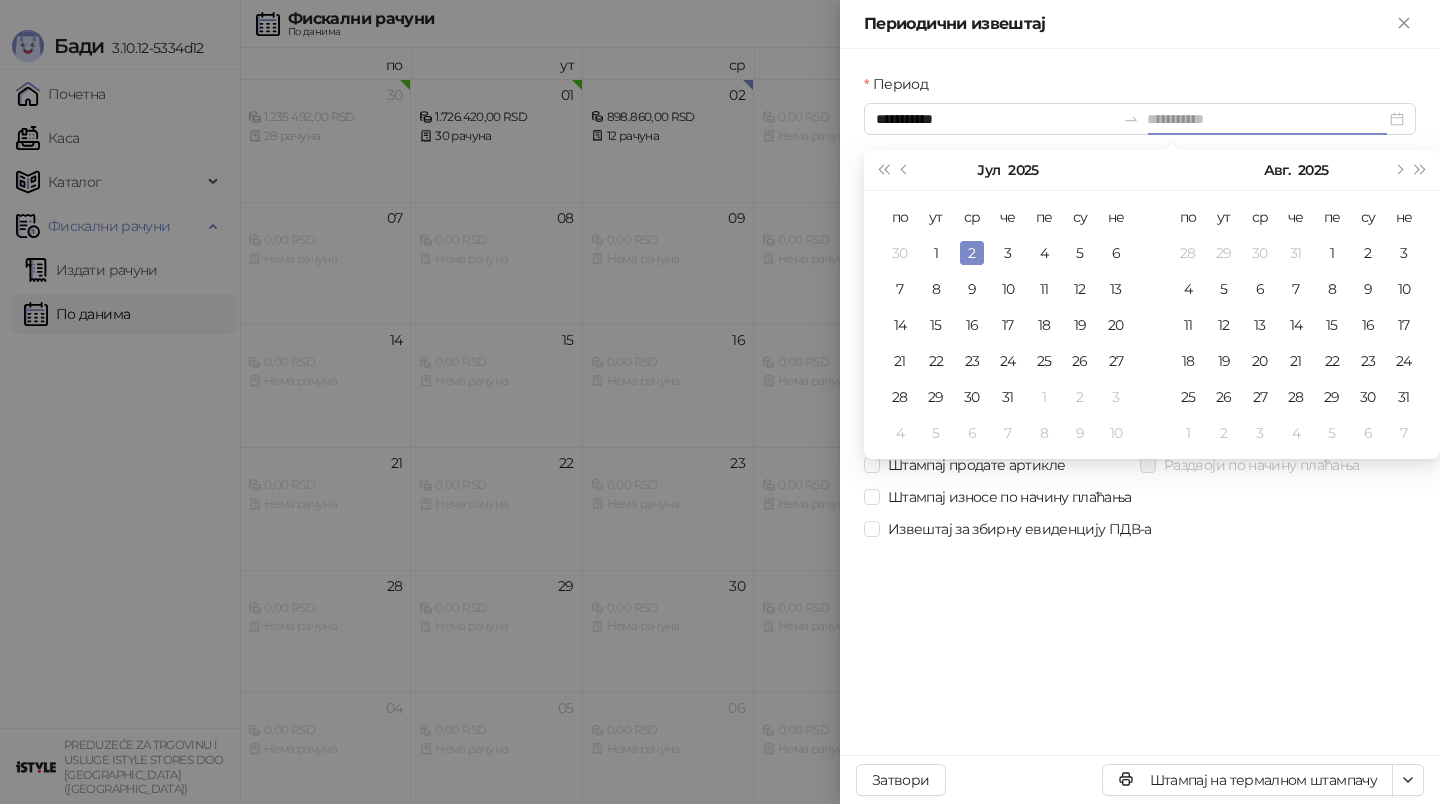 click on "2" at bounding box center (972, 253) 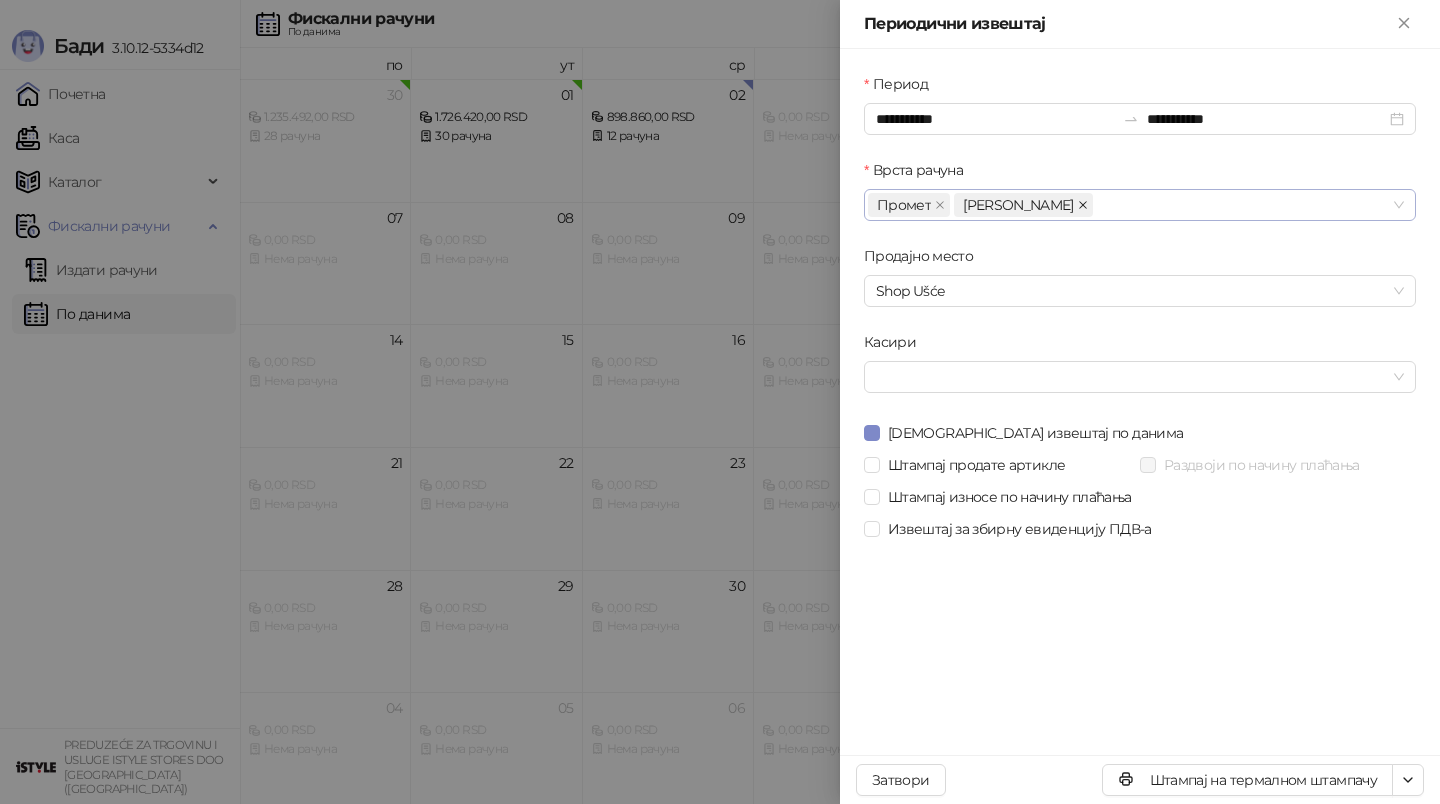 click 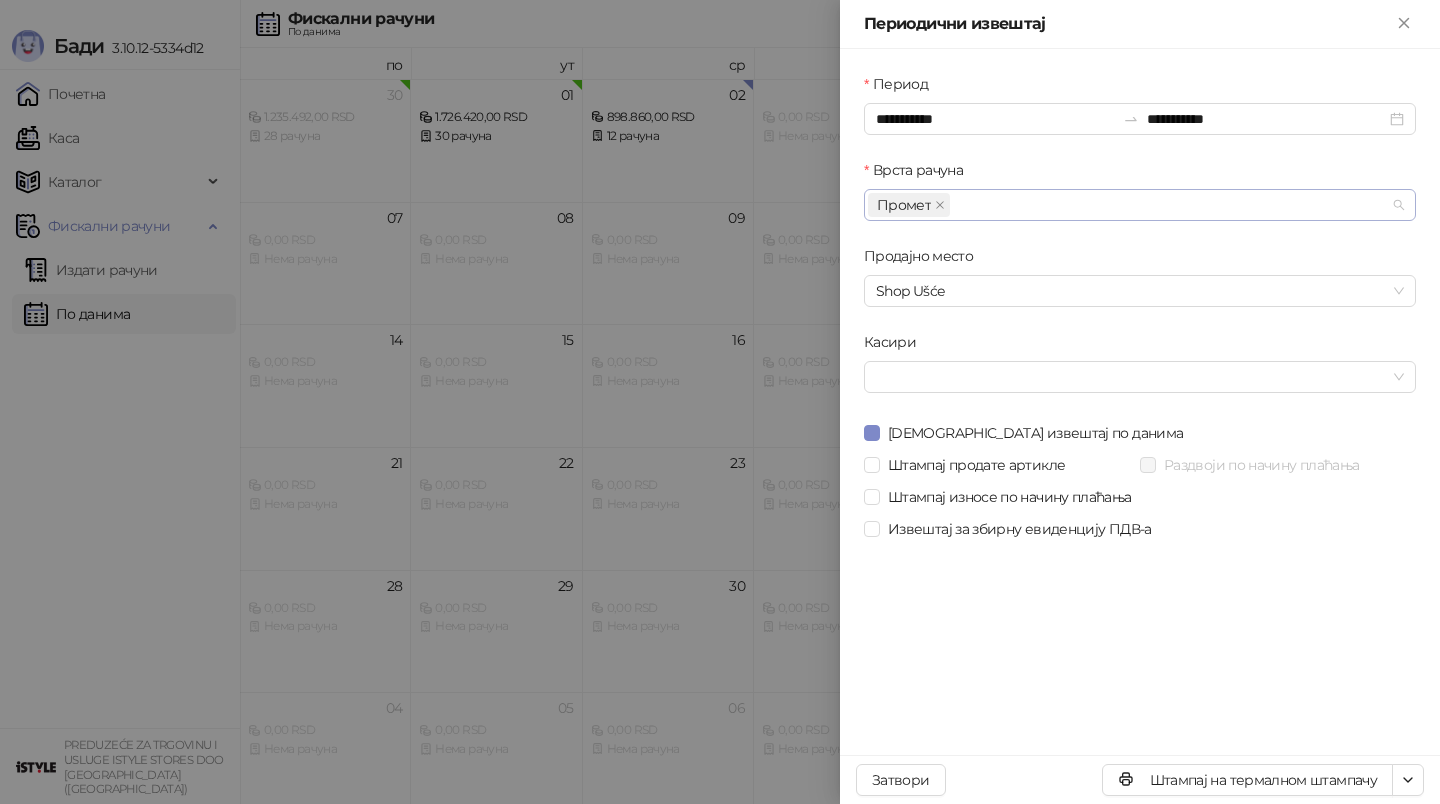 click on "Промет" at bounding box center [1129, 205] 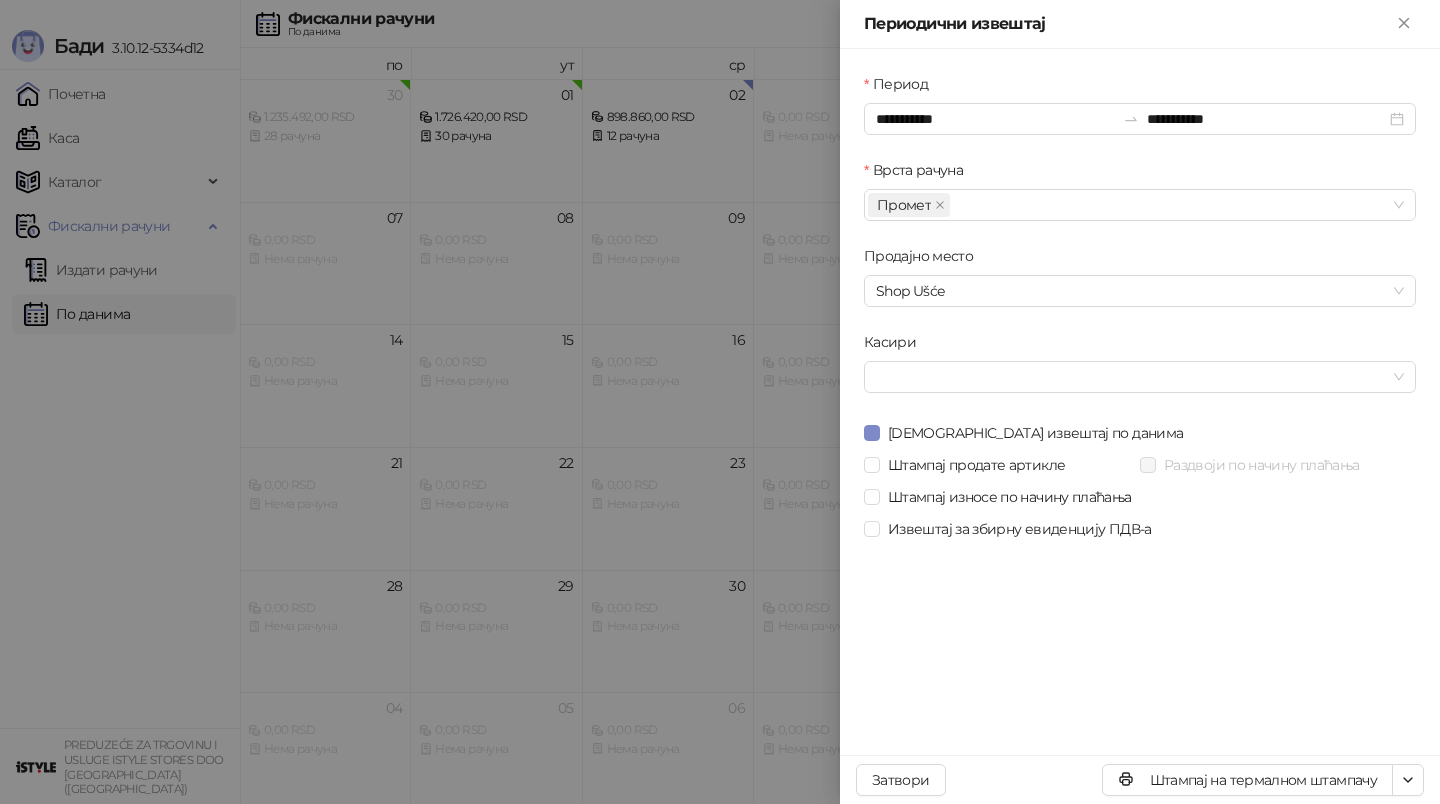 click on "Врста рачуна" at bounding box center [1140, 174] 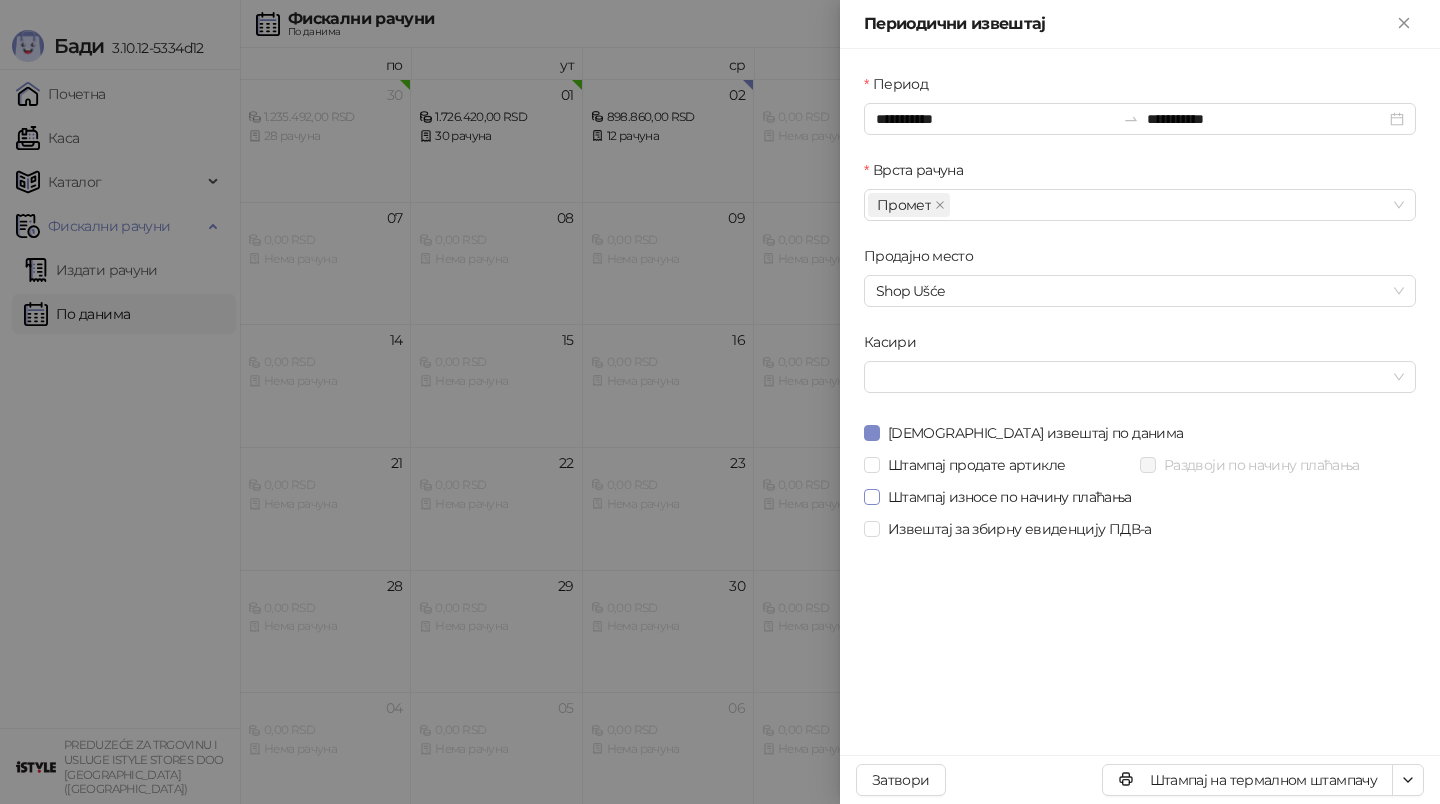 click on "Штампај износе по начину плаћања" at bounding box center (1010, 497) 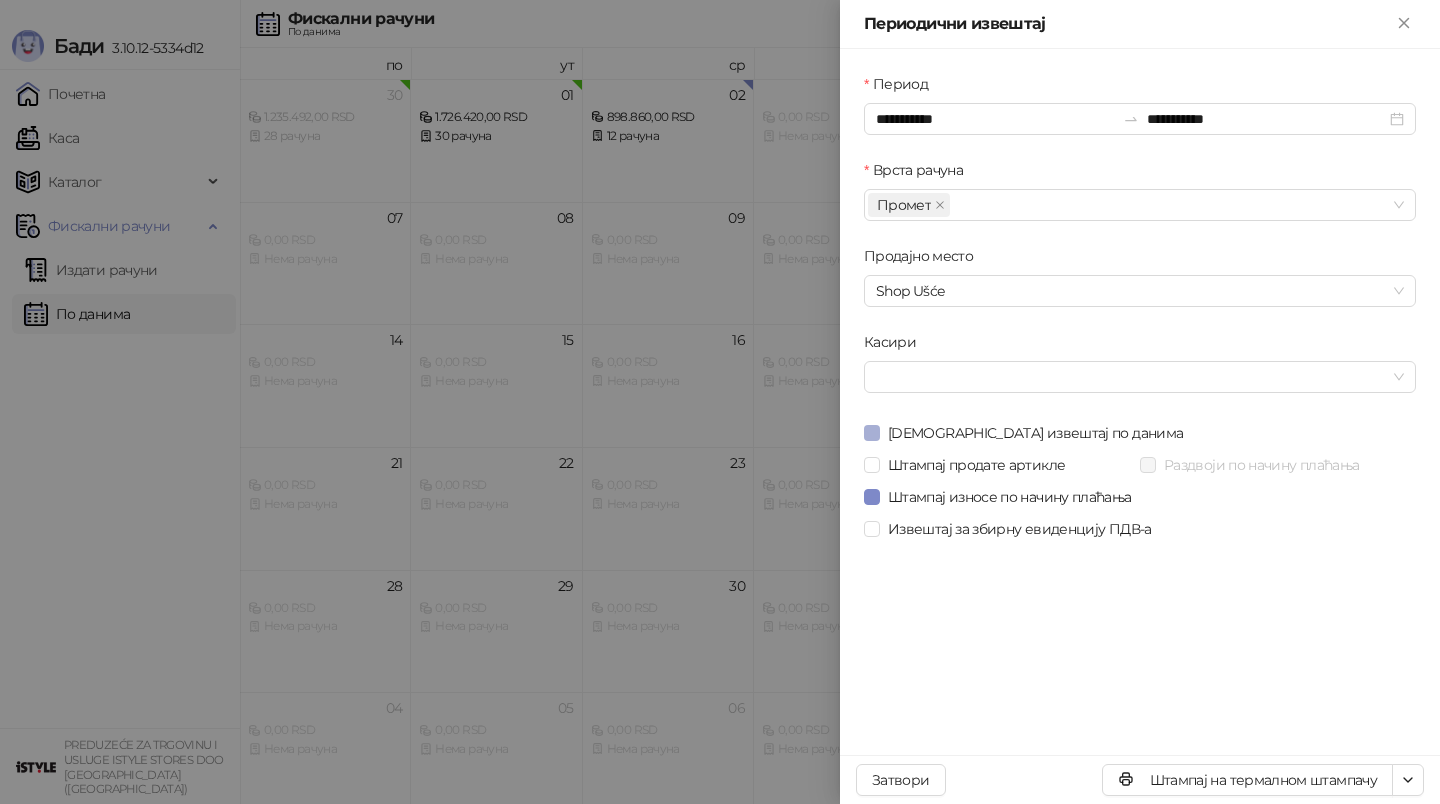 click on "[DEMOGRAPHIC_DATA] извештај по данима" at bounding box center [1035, 433] 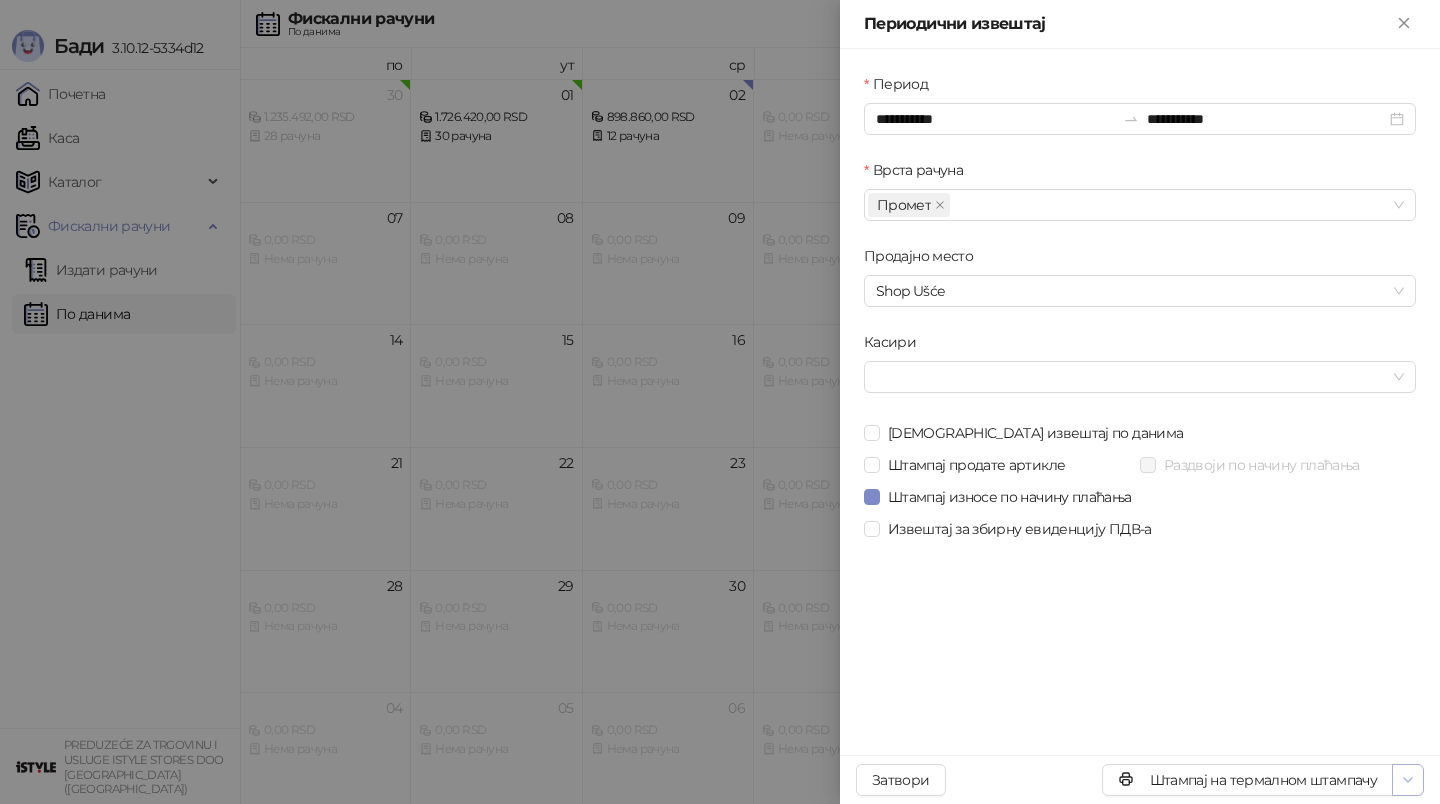 click 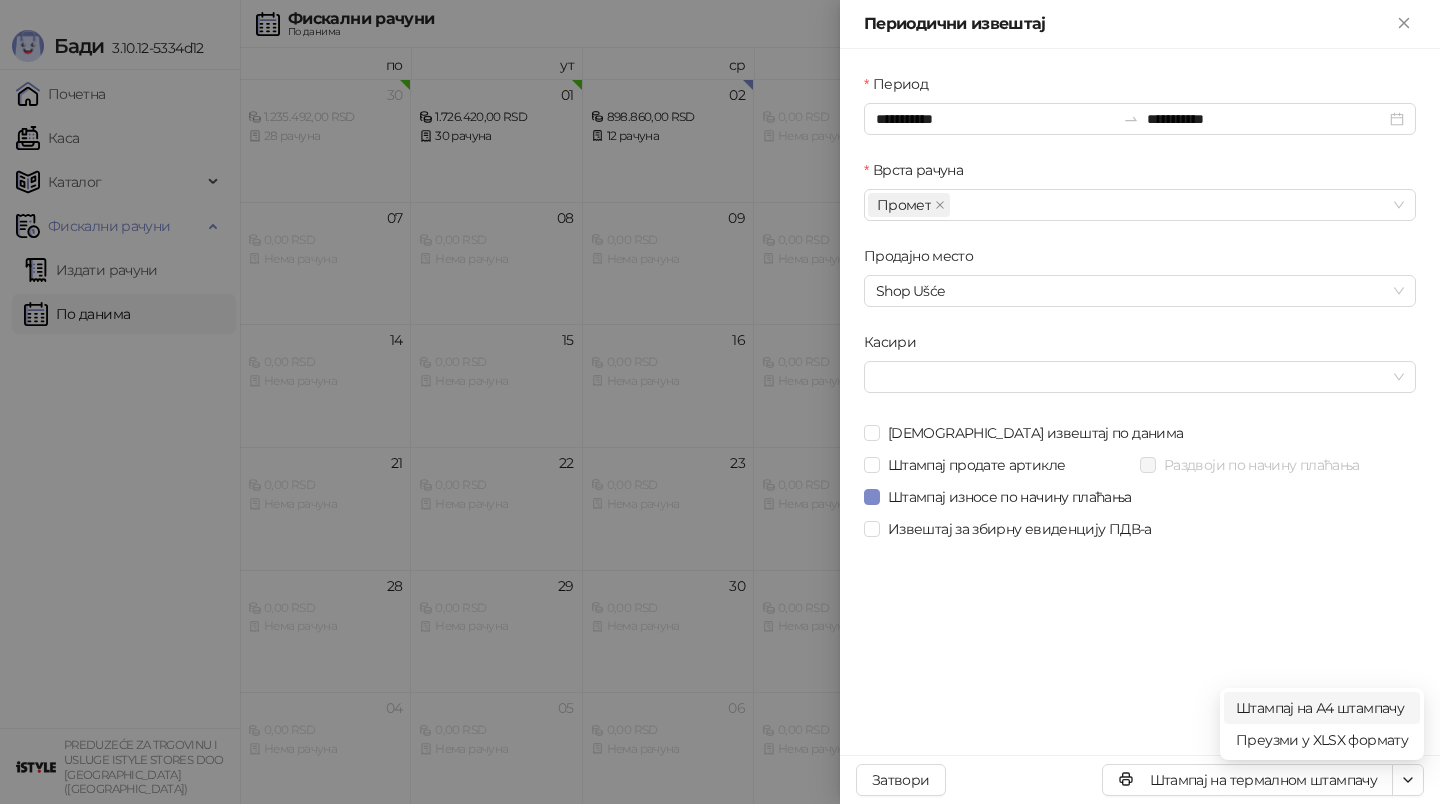 click on "Штампај на А4 штампачу" at bounding box center [1322, 708] 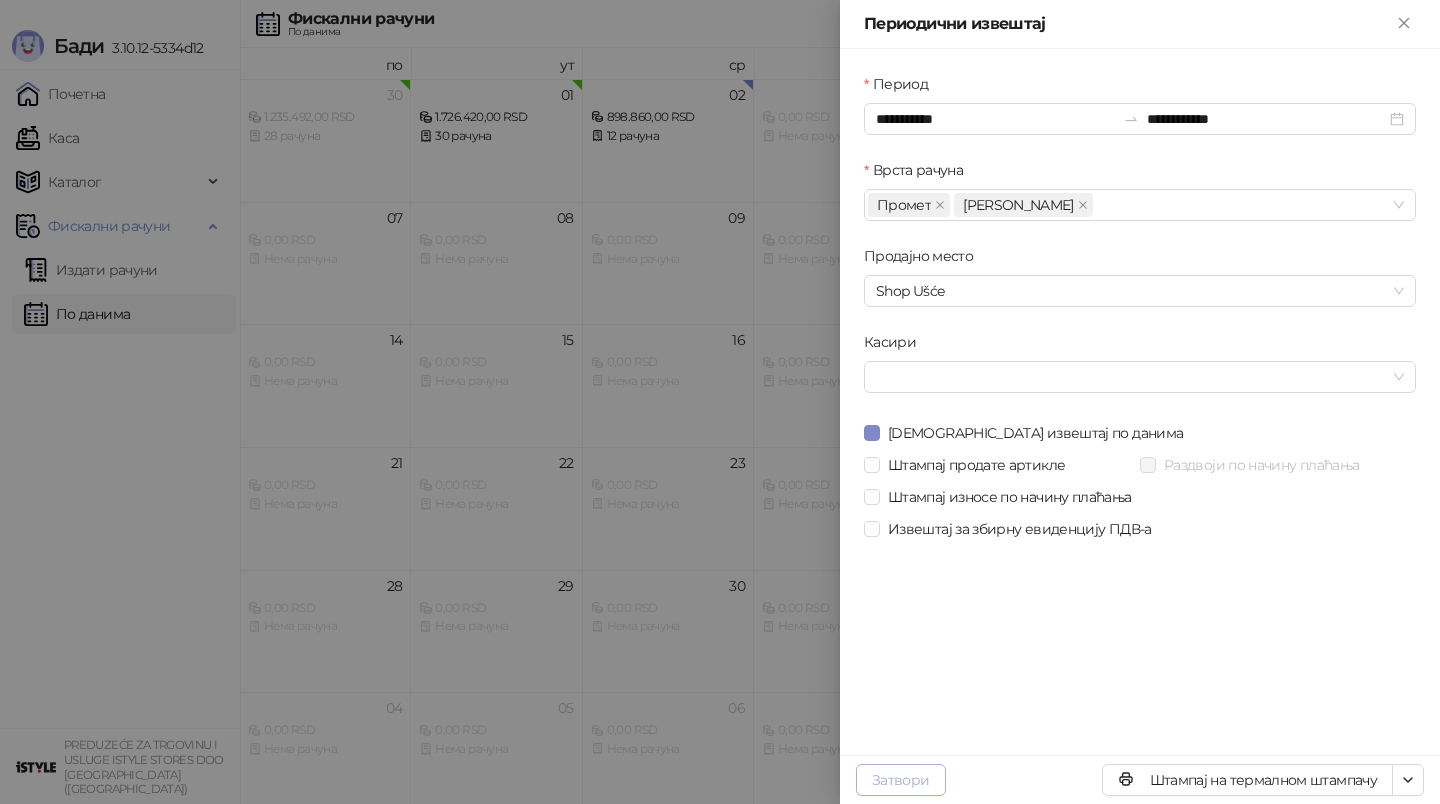 click on "Затвори" at bounding box center [901, 780] 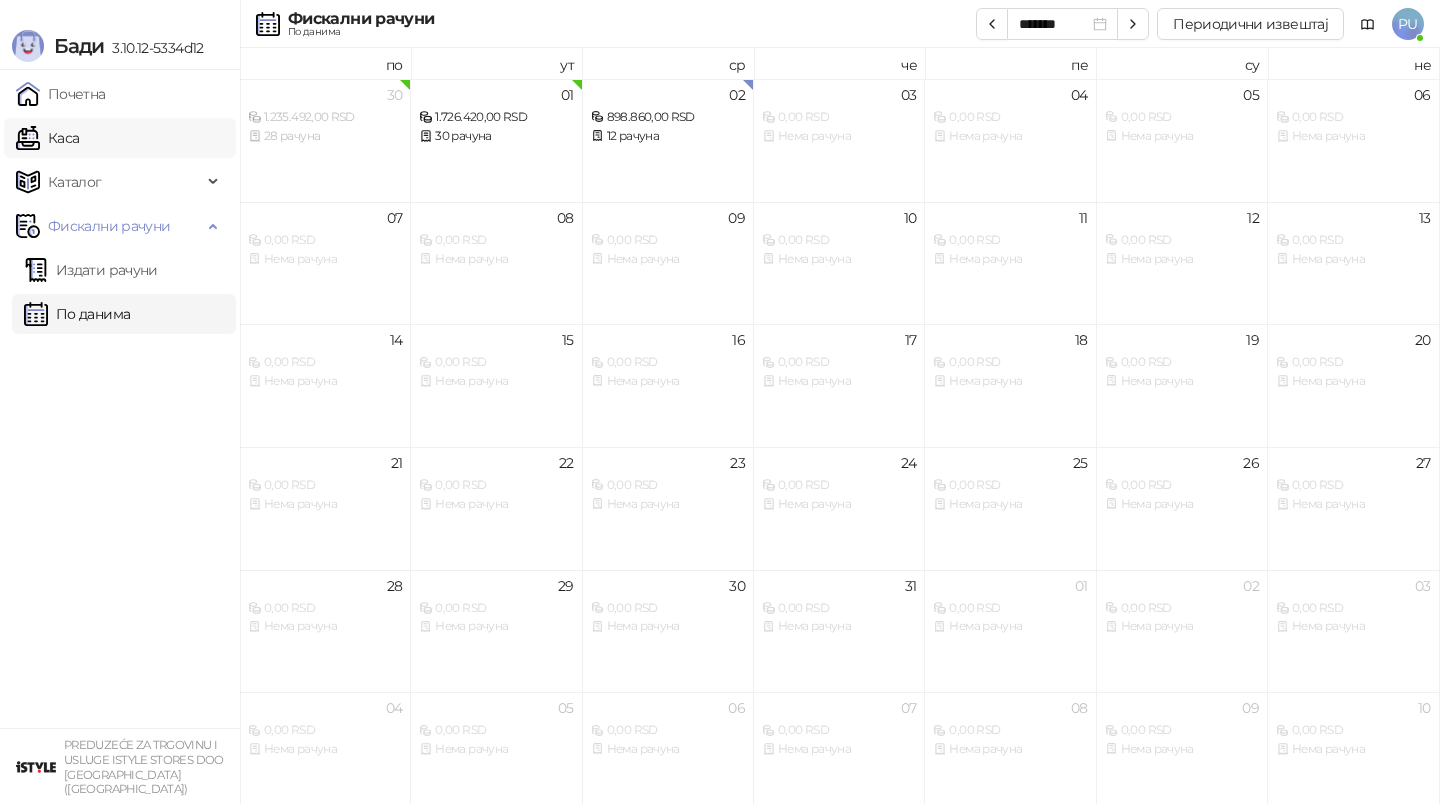 click on "Каса" at bounding box center (47, 138) 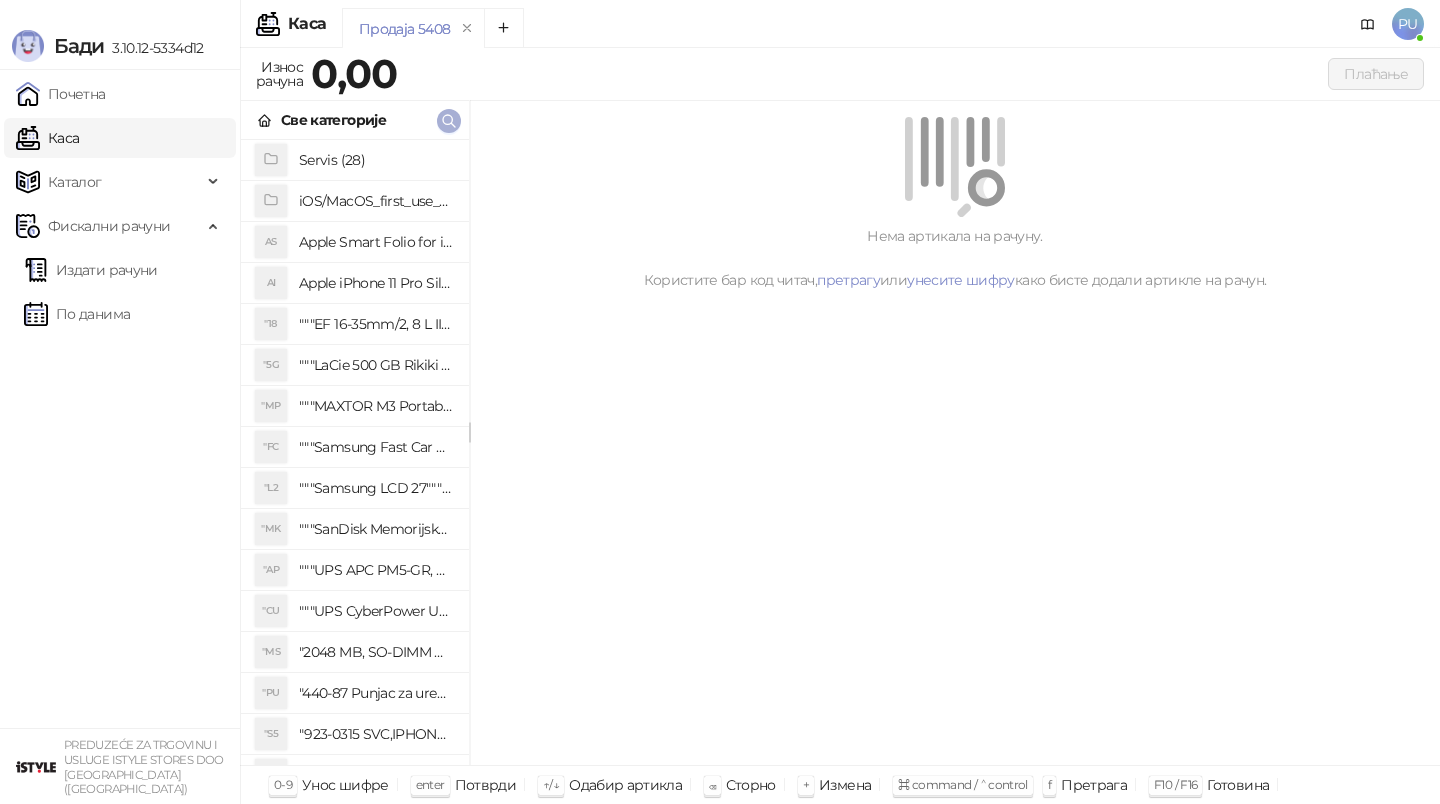 click at bounding box center (449, 120) 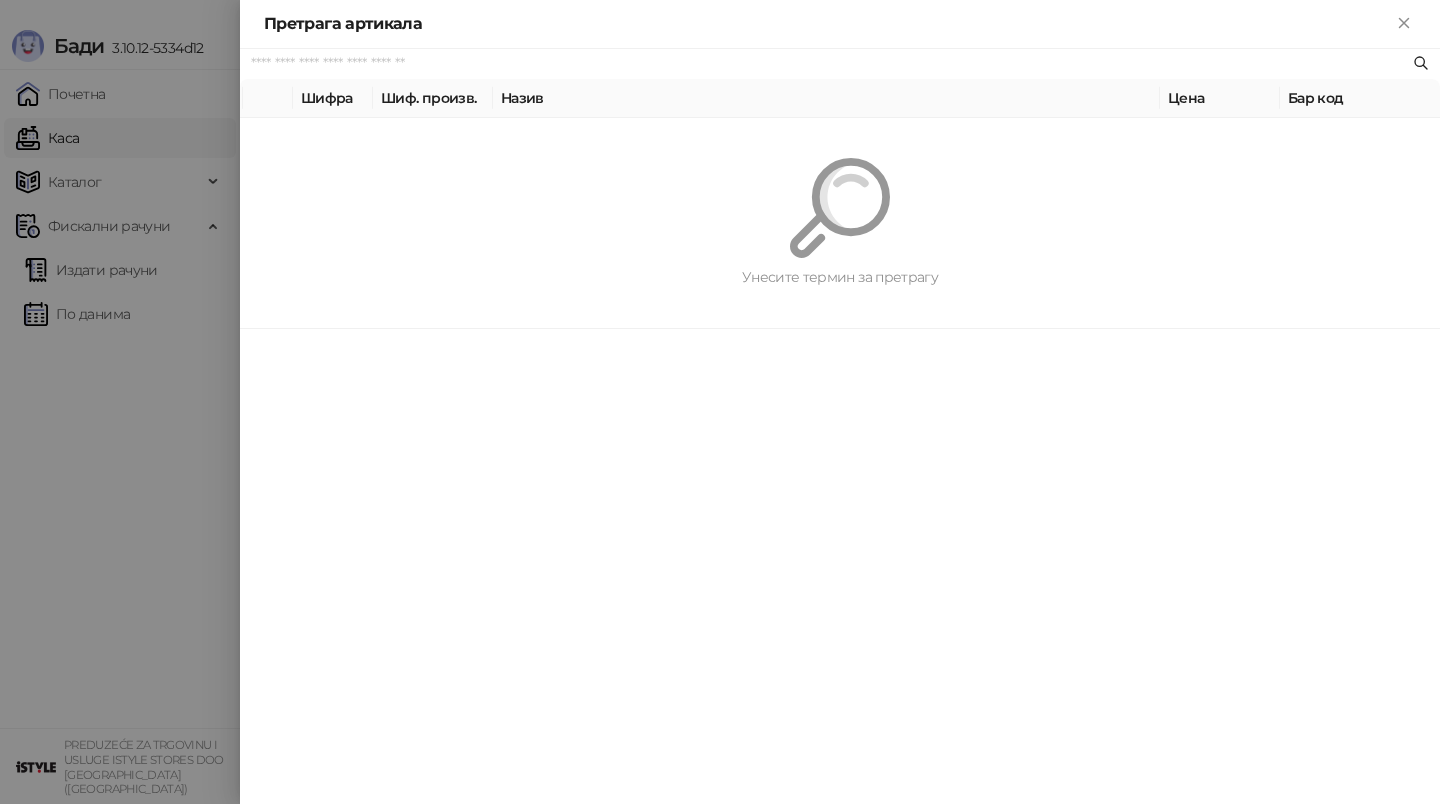 paste on "********" 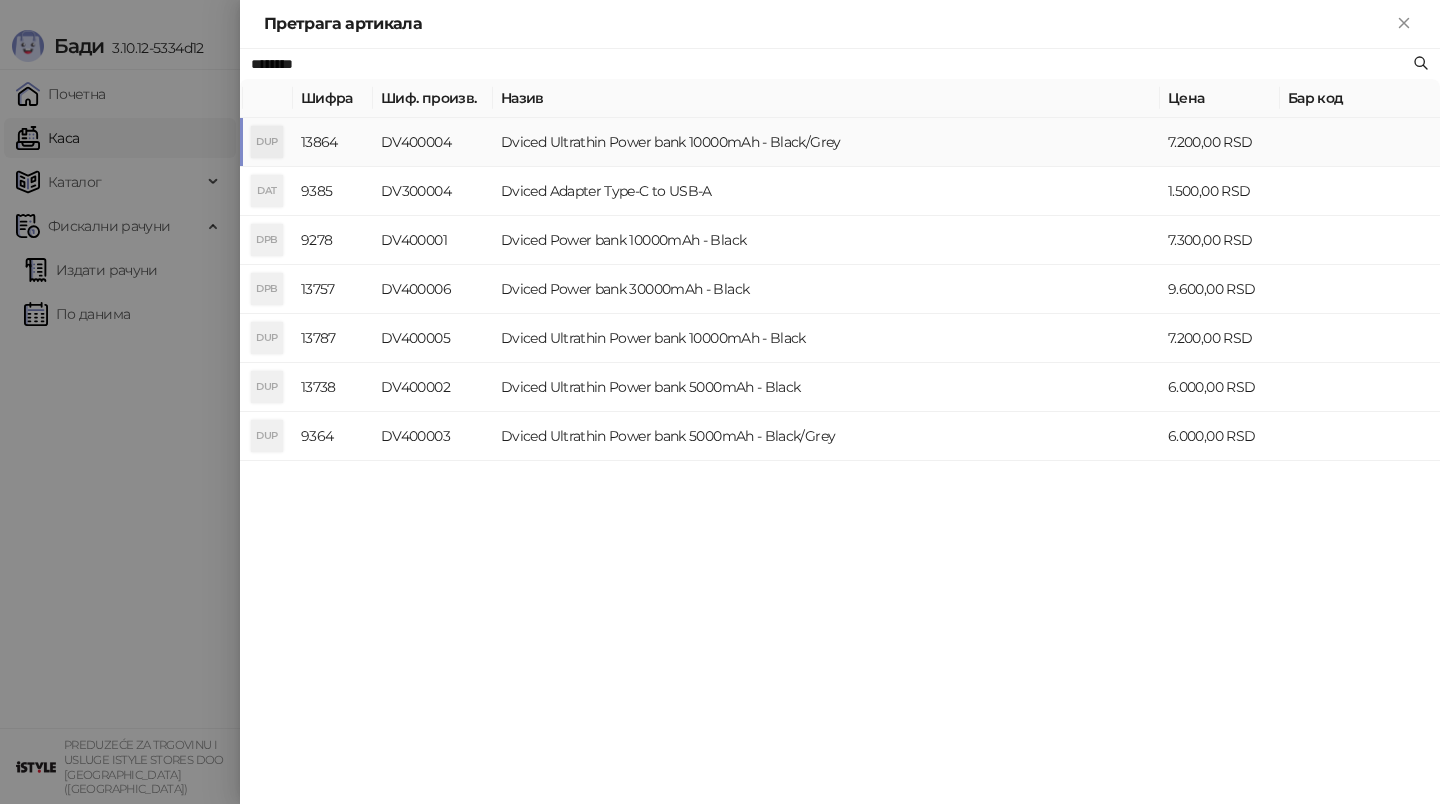 click on "DV400004" at bounding box center (433, 142) 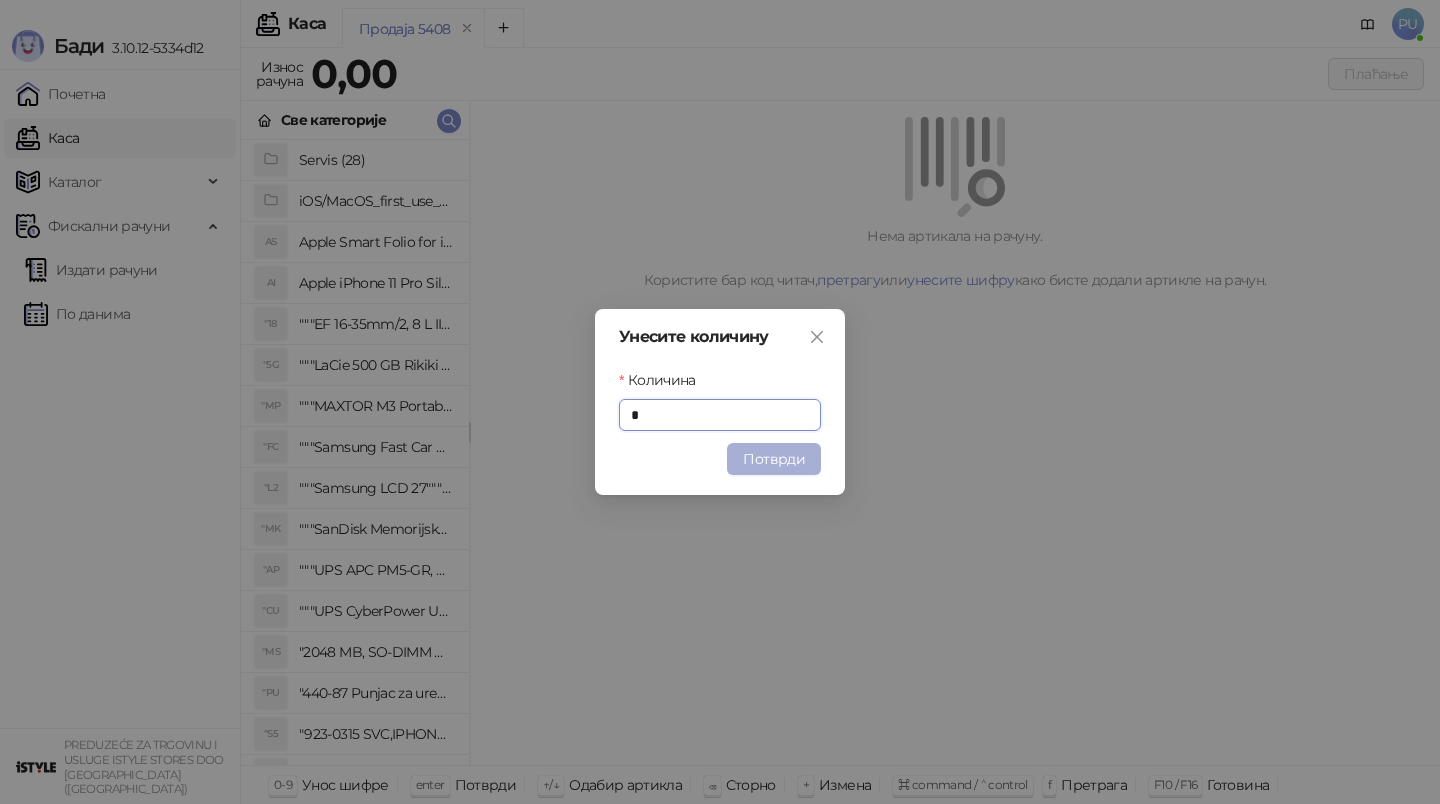 click on "Потврди" at bounding box center (774, 459) 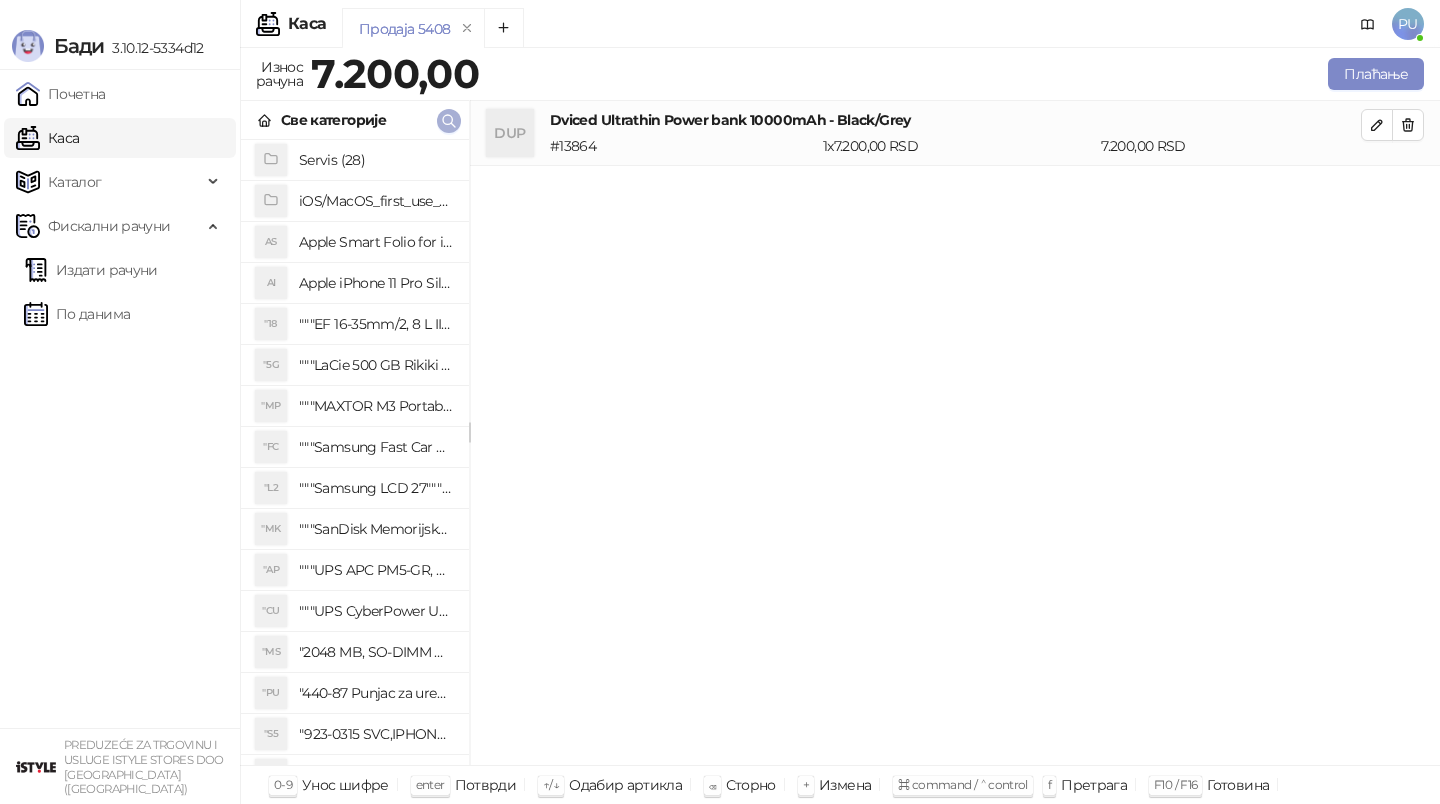 click 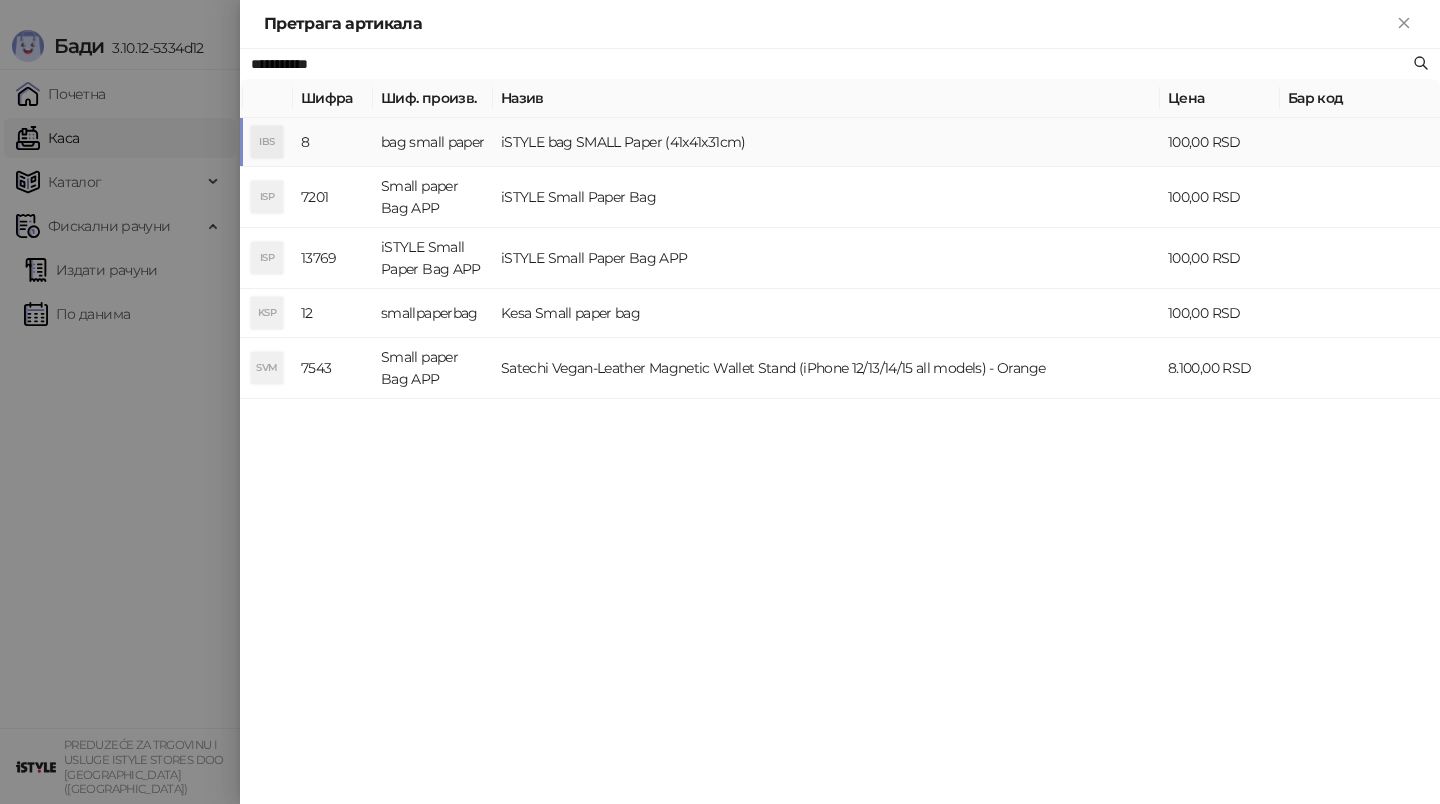 type on "**********" 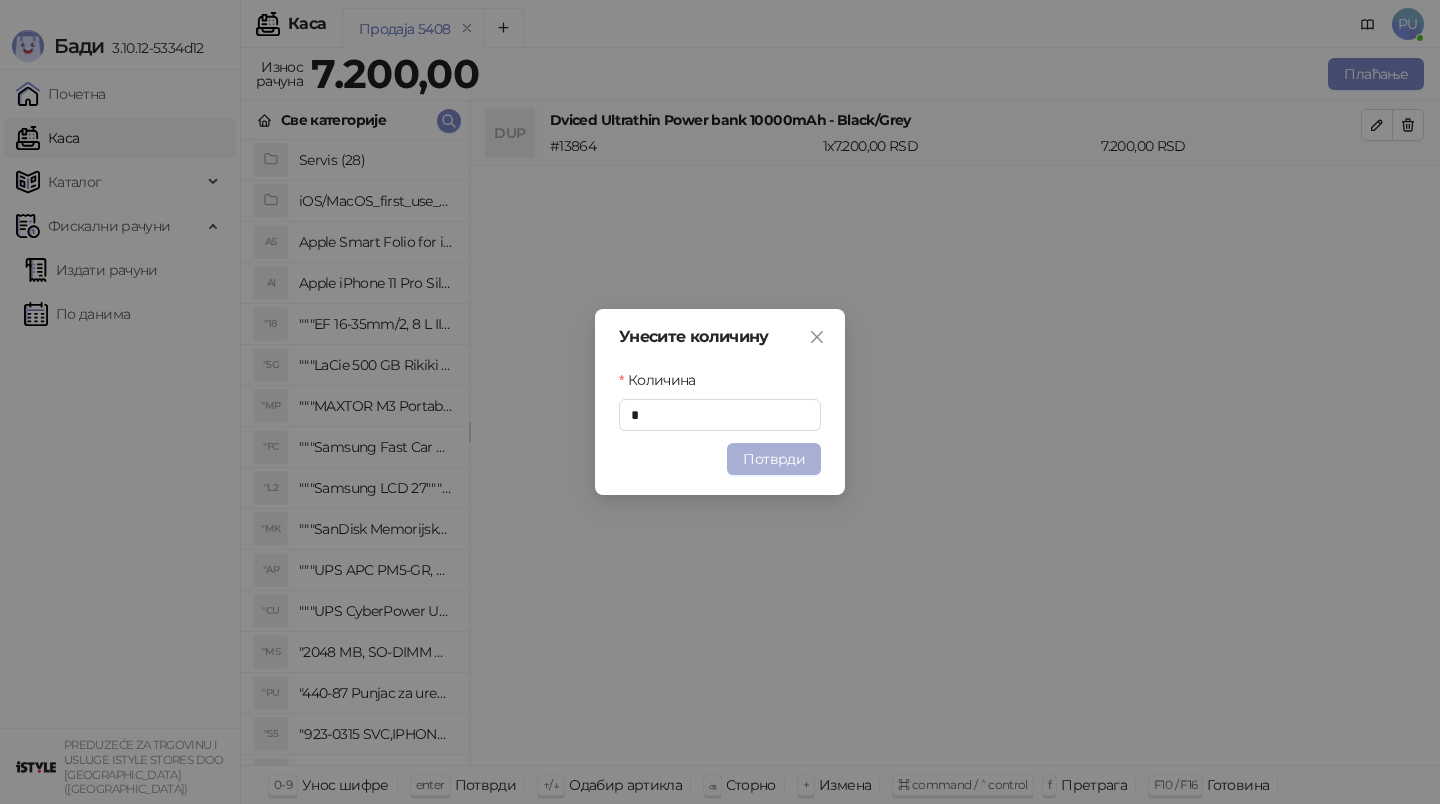 click on "Потврди" at bounding box center (774, 459) 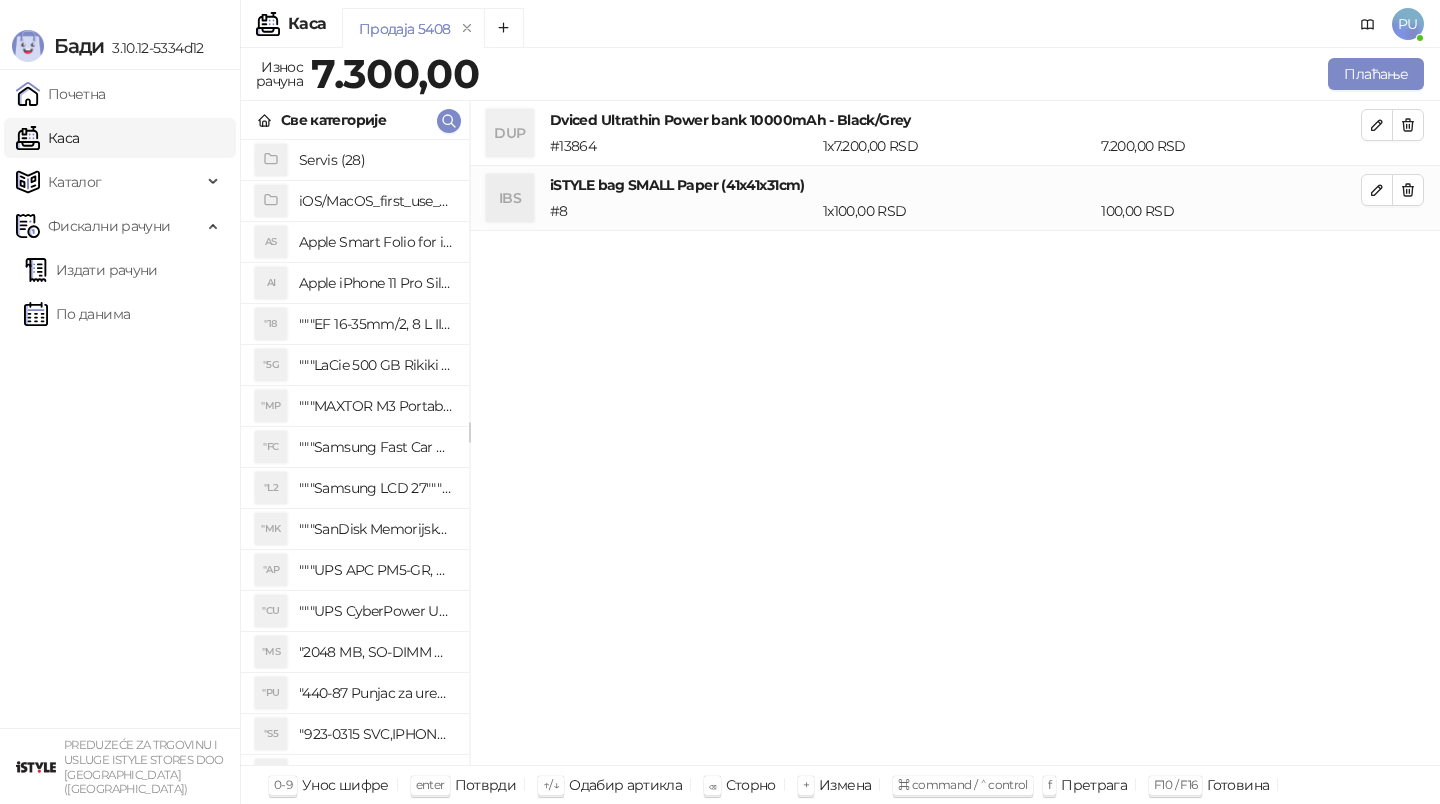 click on "Плаћање" at bounding box center (955, 74) 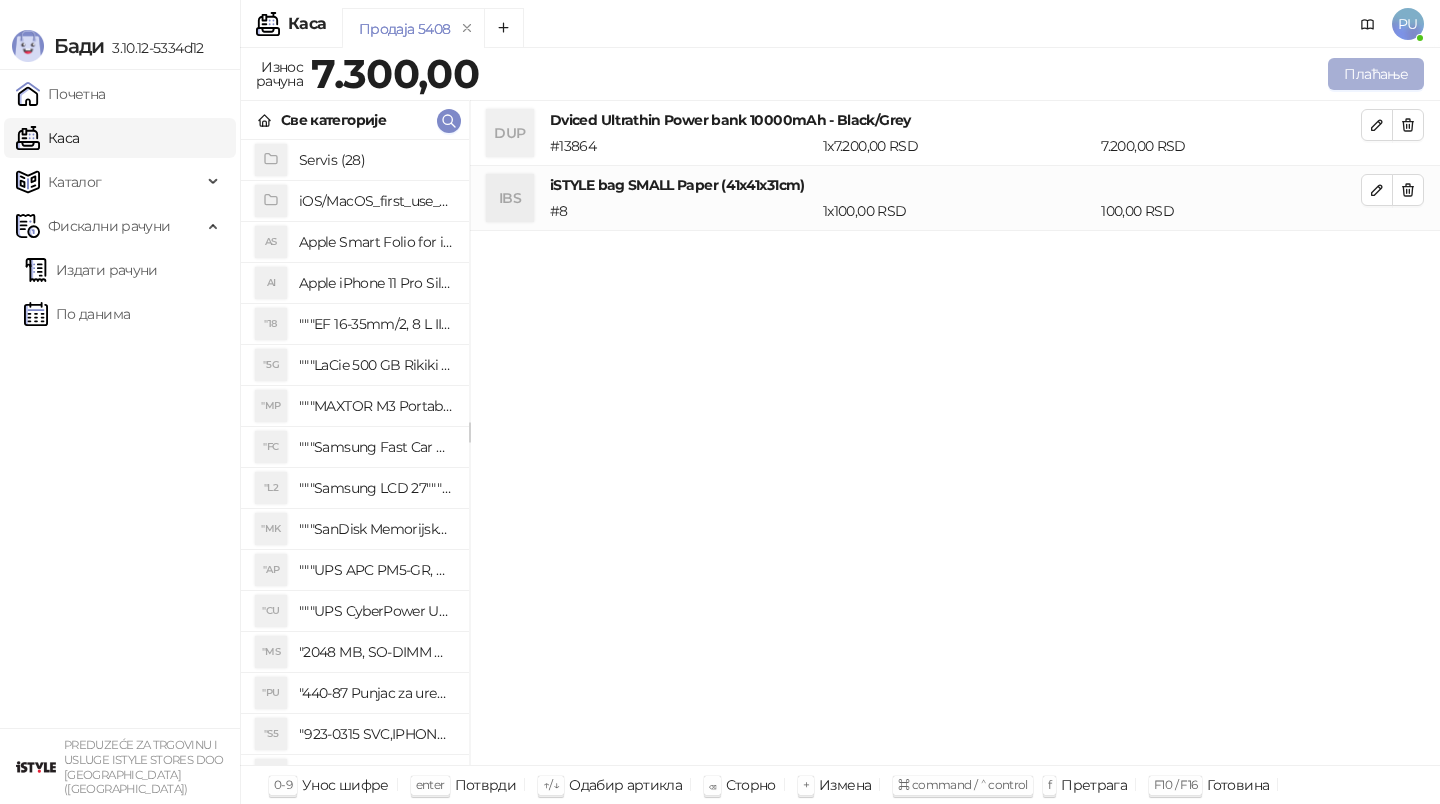 click on "Плаћање" at bounding box center [1376, 74] 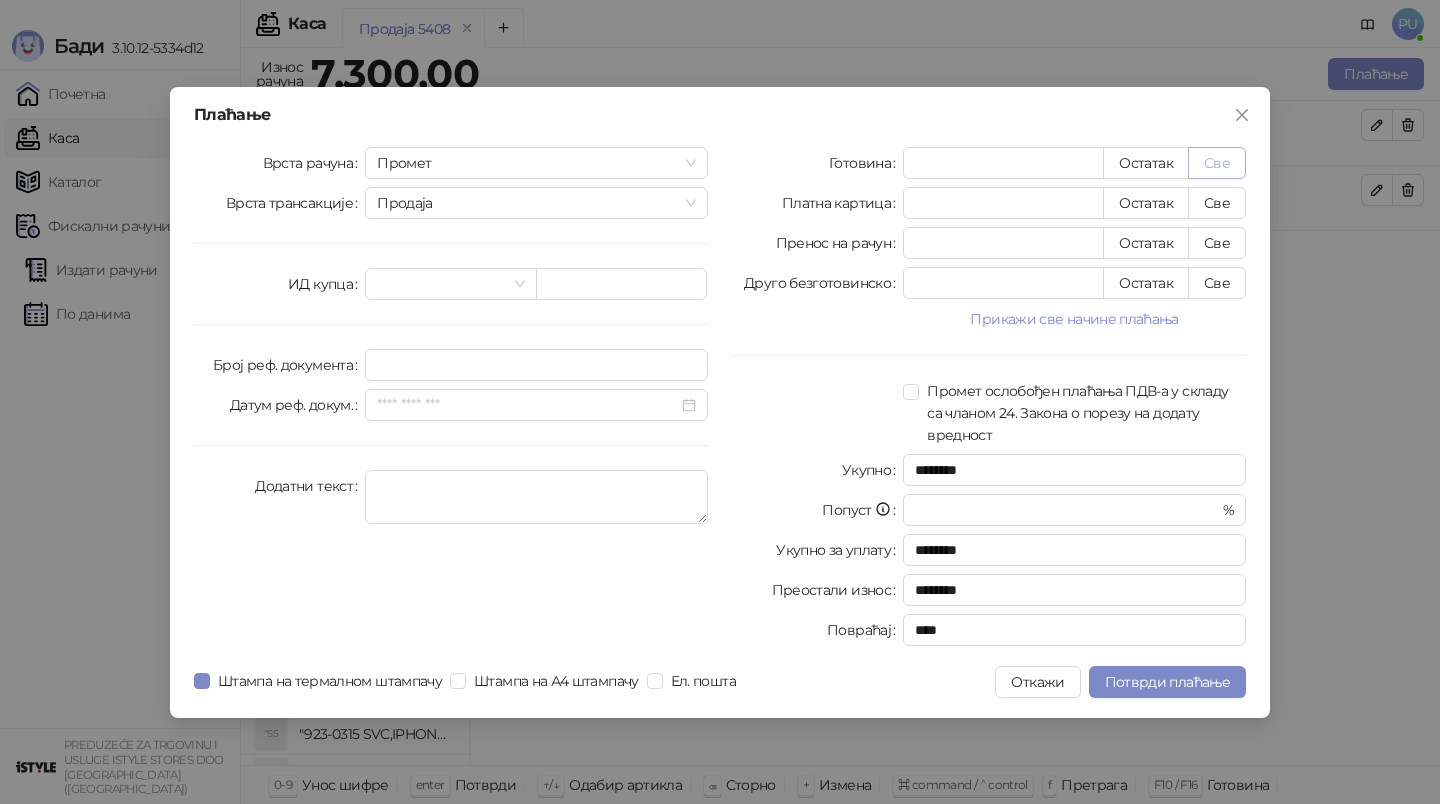 click on "Све" at bounding box center [1217, 163] 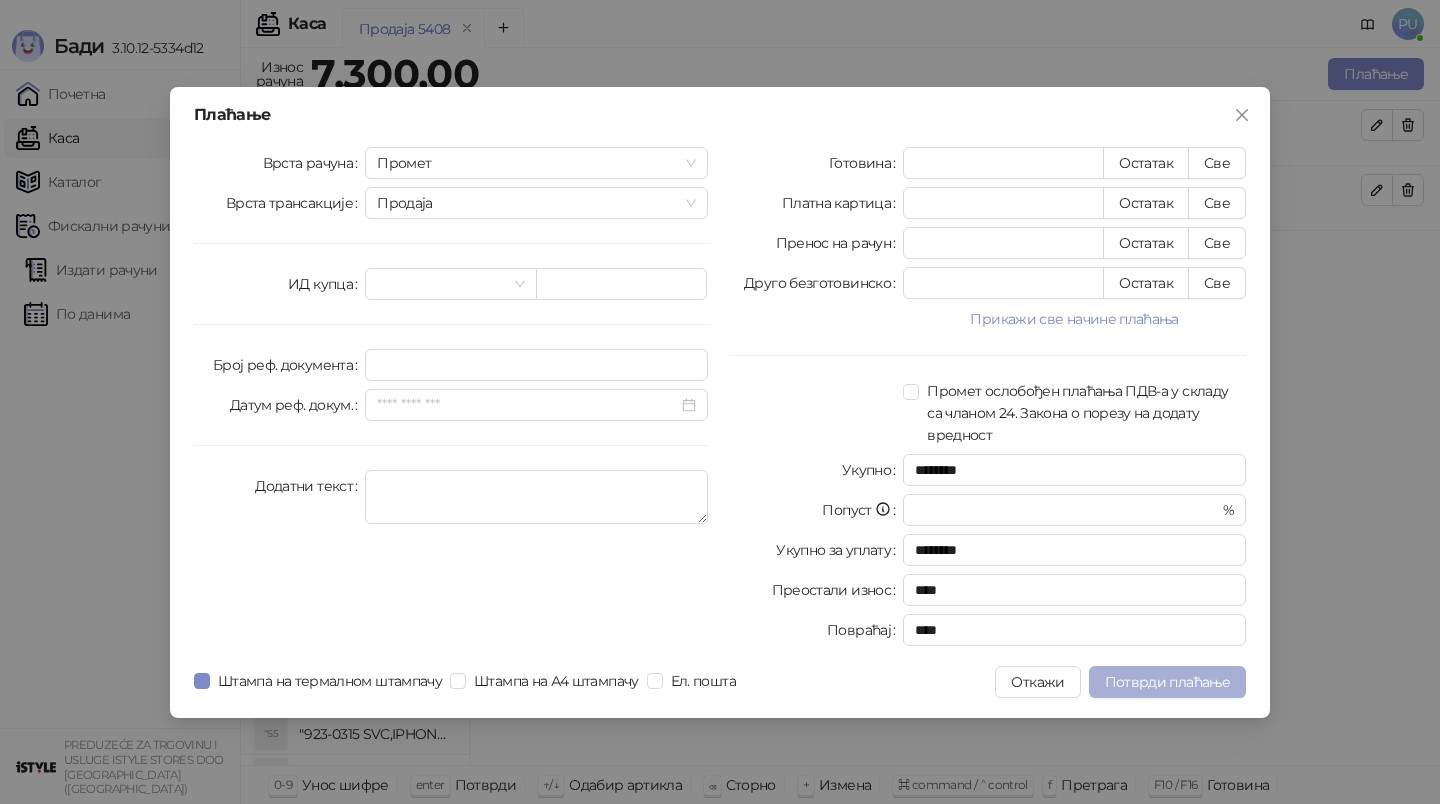 click on "Потврди плаћање" at bounding box center (1167, 682) 